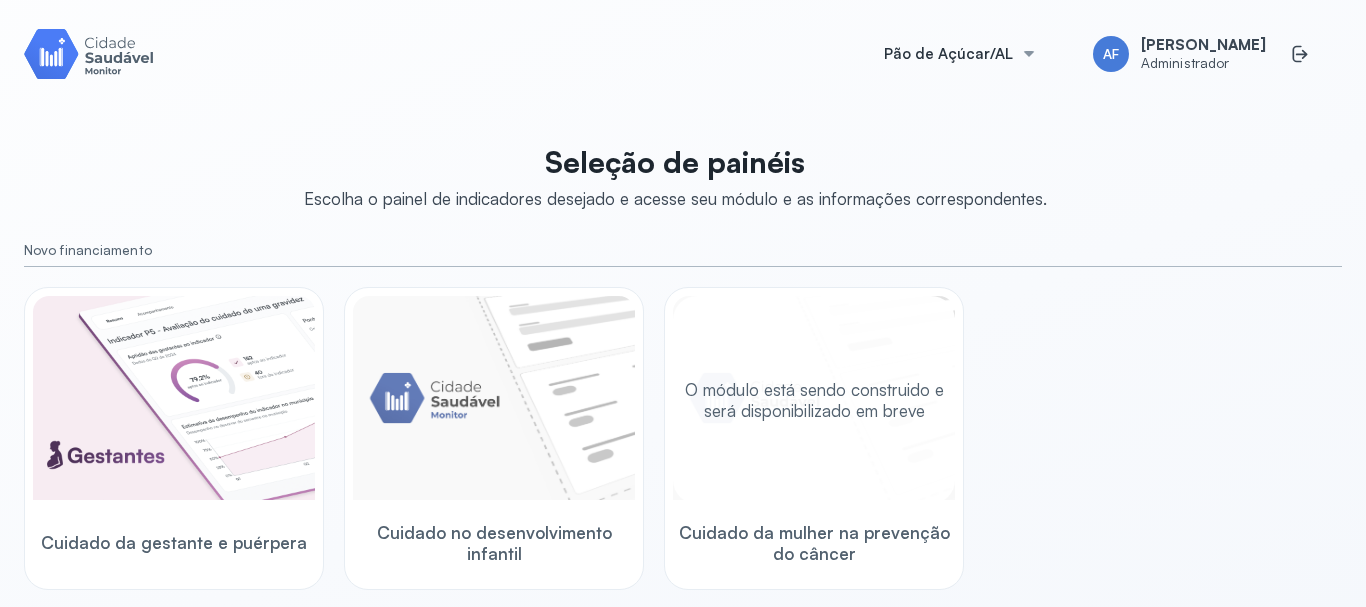 scroll, scrollTop: 0, scrollLeft: 0, axis: both 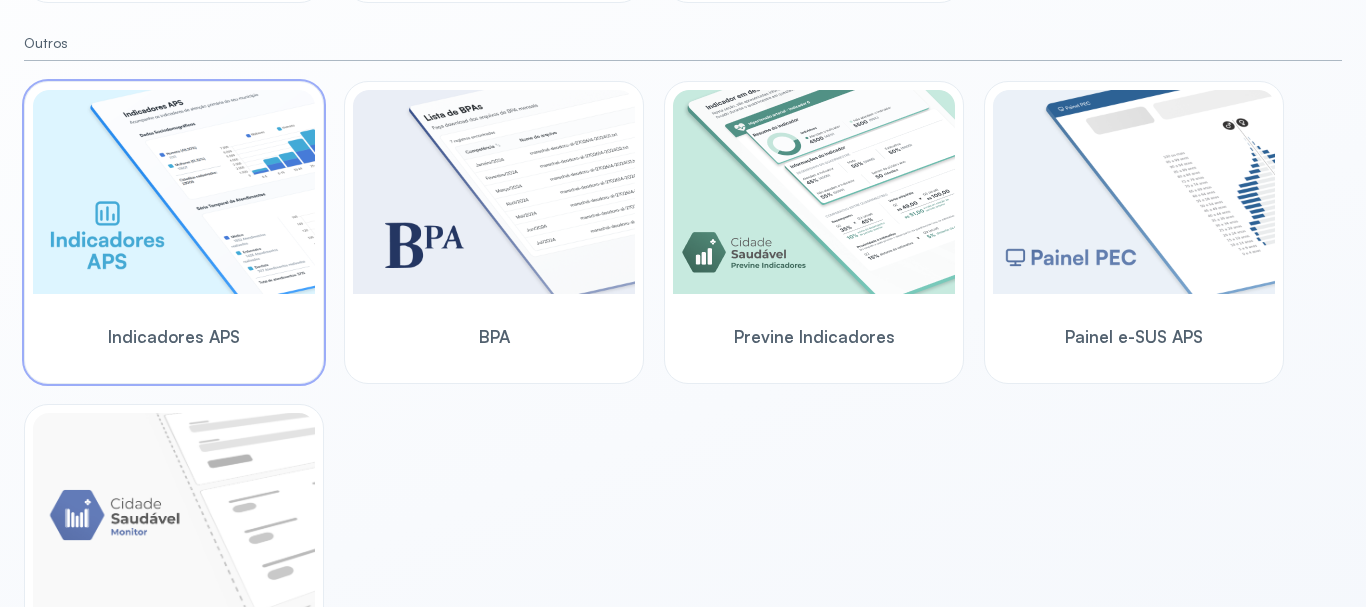 click at bounding box center [174, 192] 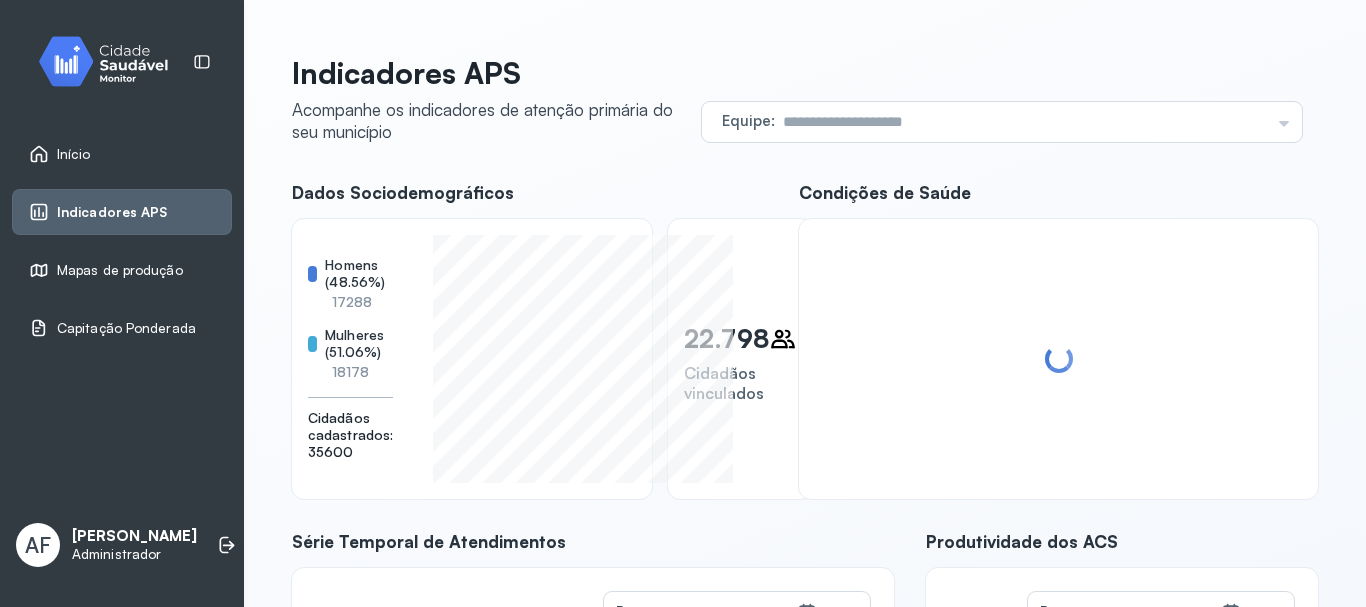 scroll, scrollTop: 0, scrollLeft: 0, axis: both 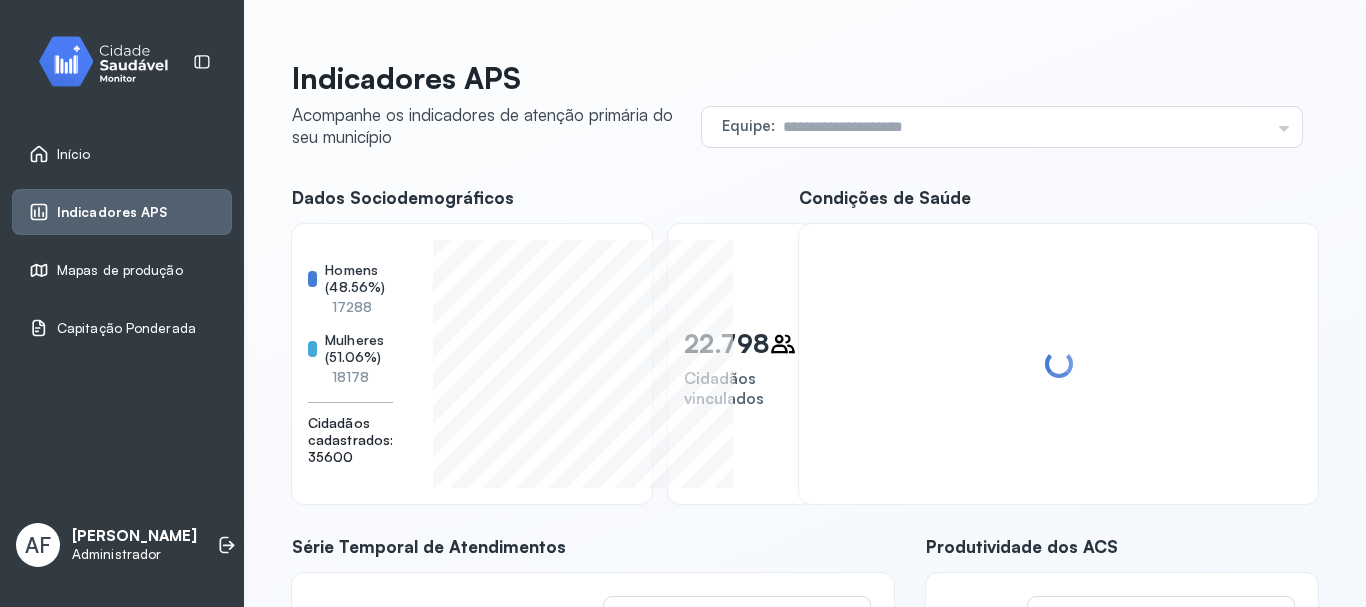 click on "Indicadores APS" at bounding box center [112, 212] 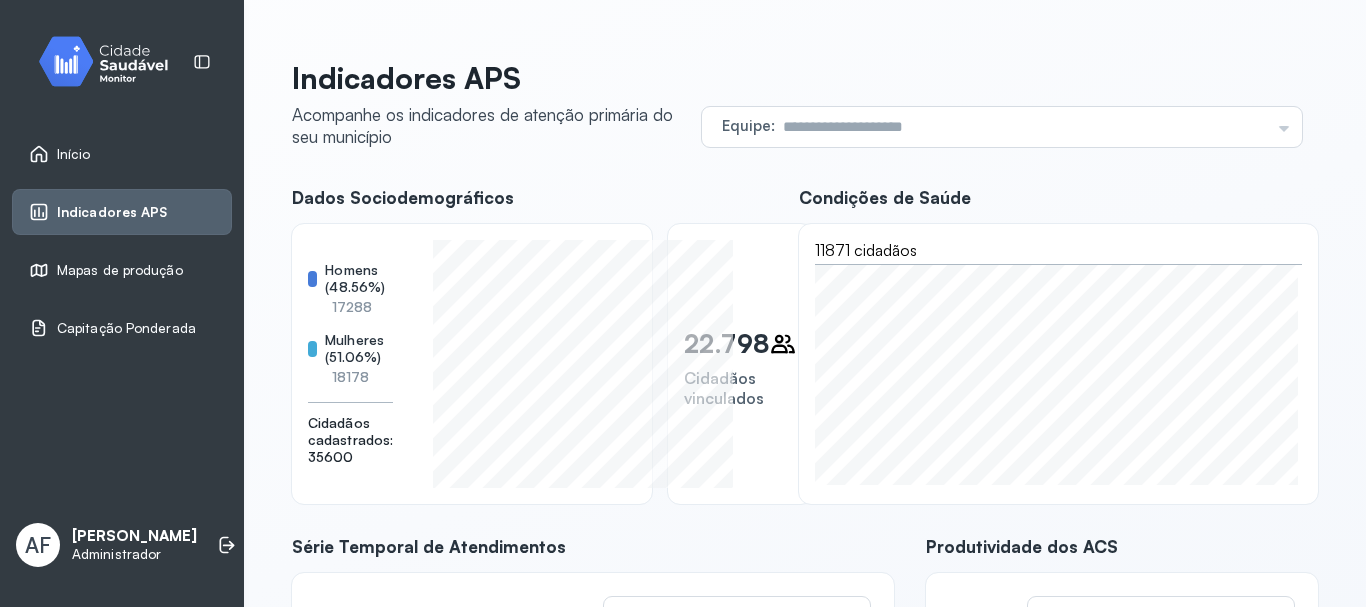 click on "Indicadores APS" at bounding box center (98, 212) 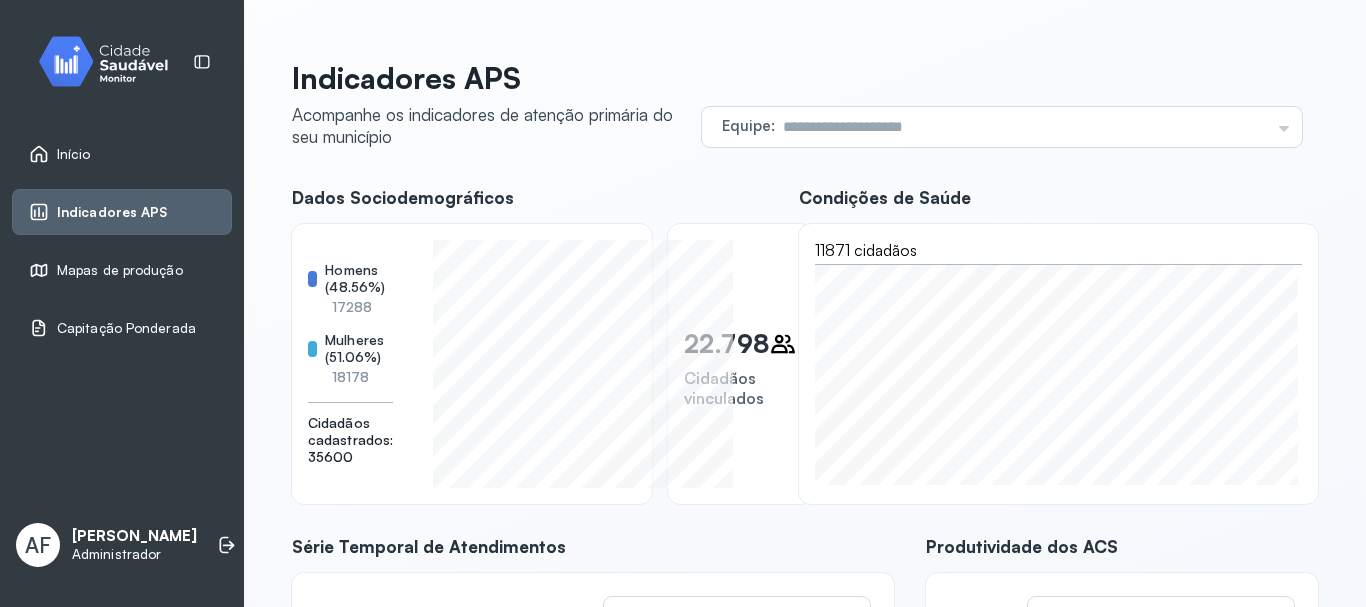 click on "Início" at bounding box center [60, 154] 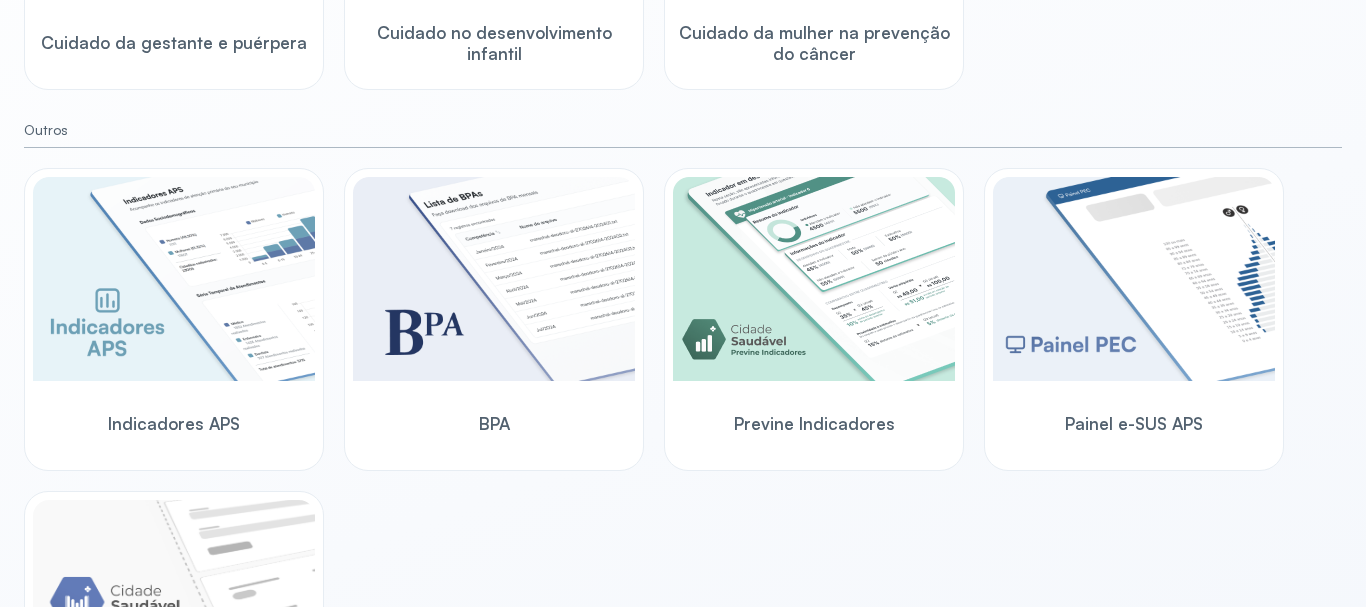 scroll, scrollTop: 687, scrollLeft: 0, axis: vertical 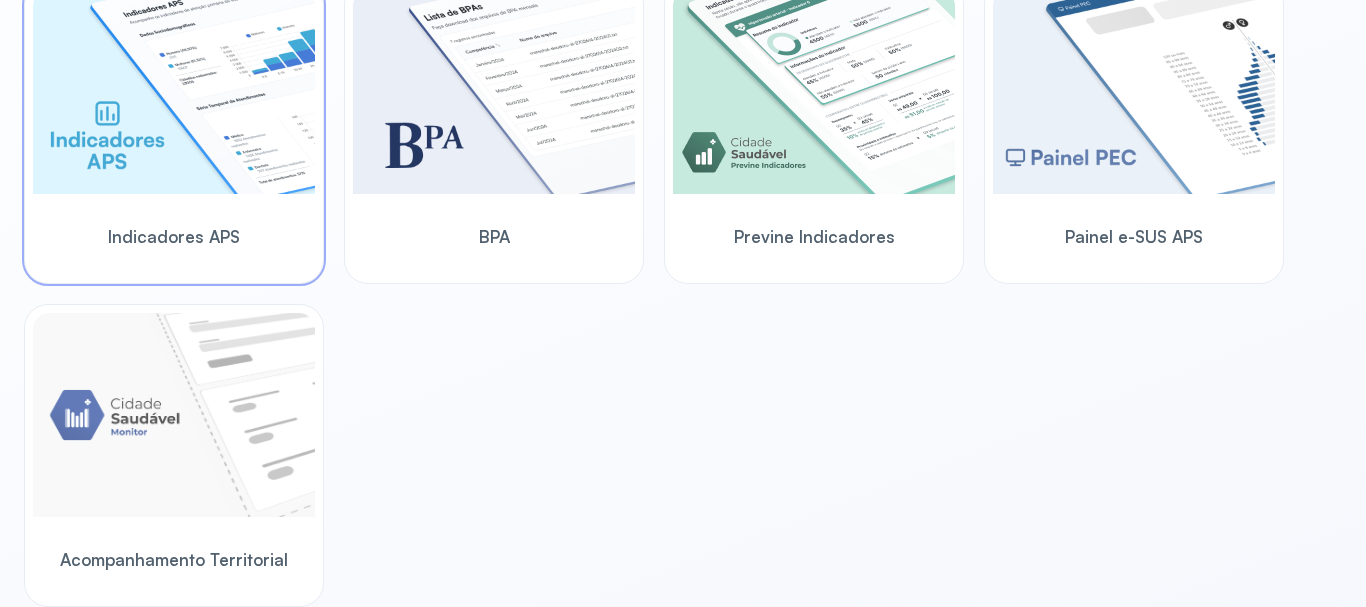 click on "Indicadores APS" at bounding box center (174, 236) 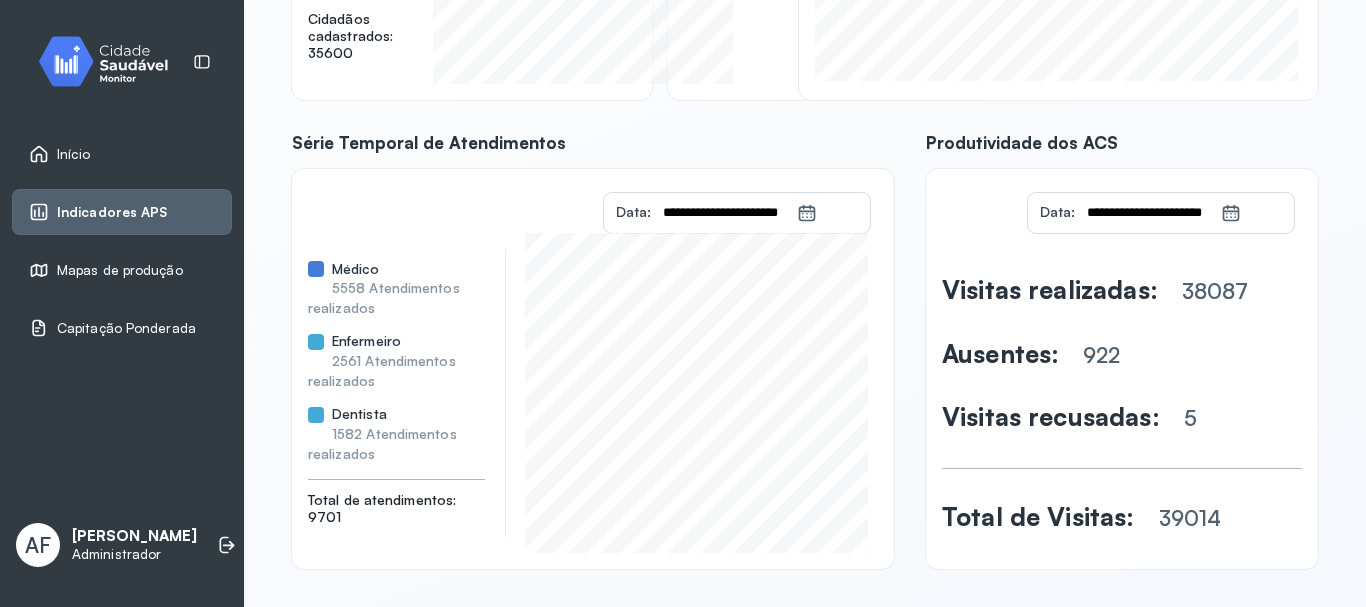scroll, scrollTop: 414, scrollLeft: 0, axis: vertical 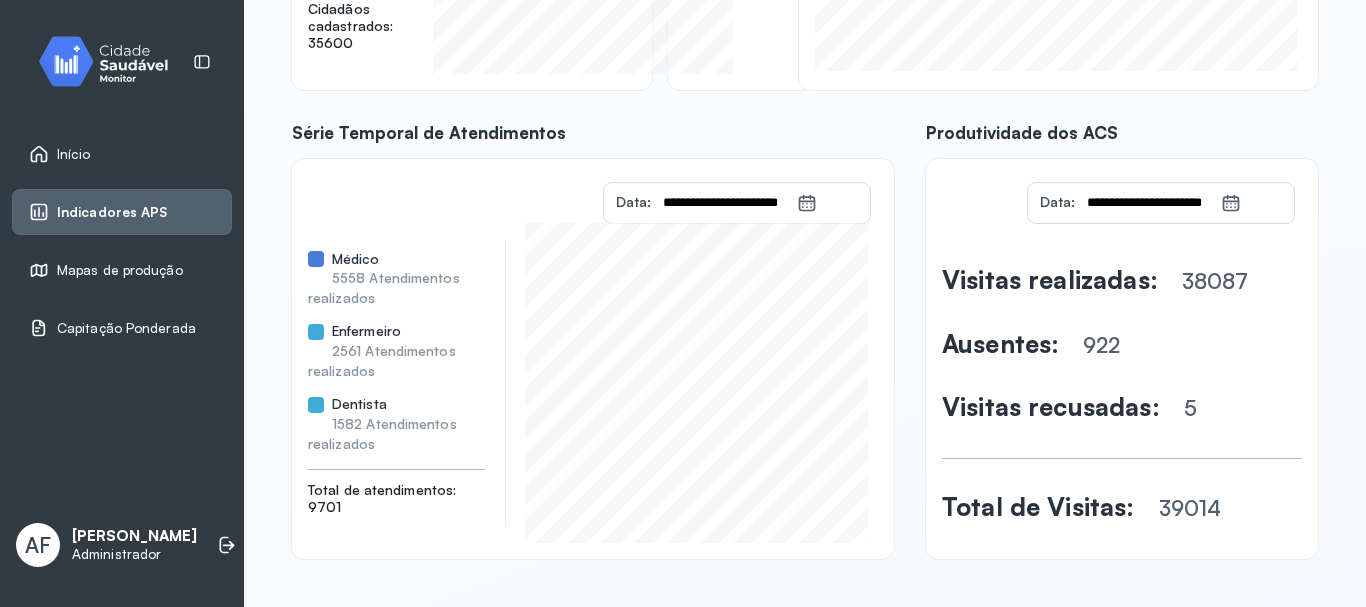 click on "Indicadores APS" at bounding box center (112, 212) 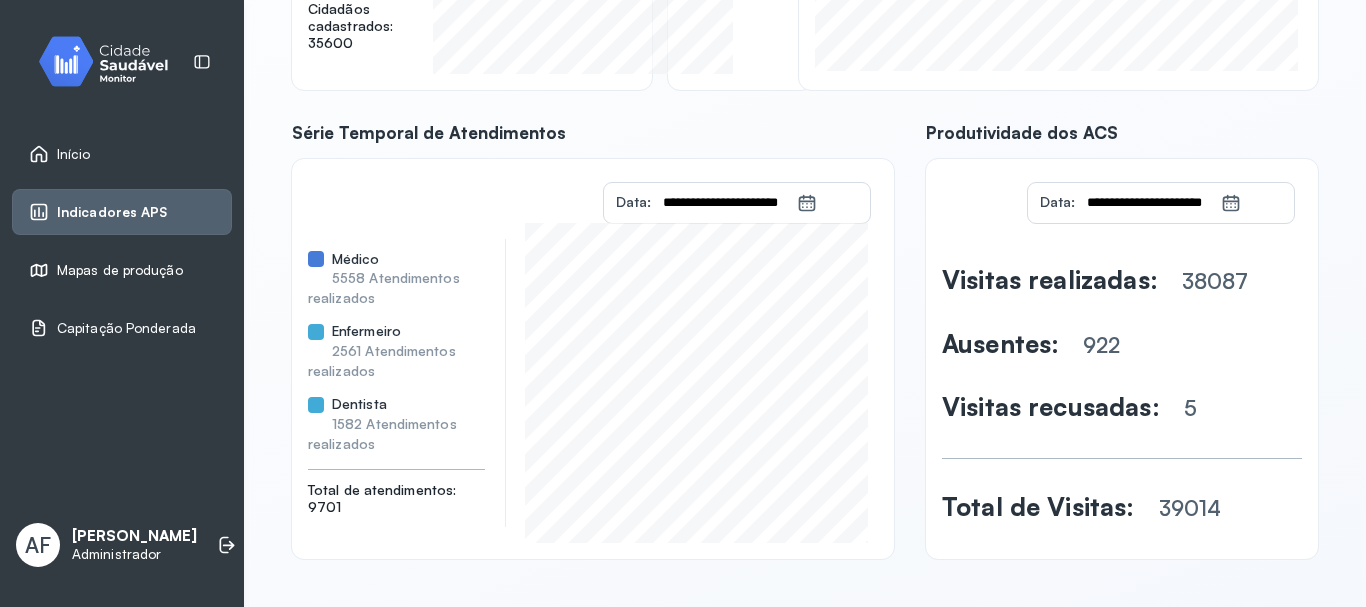click on "Mapas de produção" at bounding box center (120, 270) 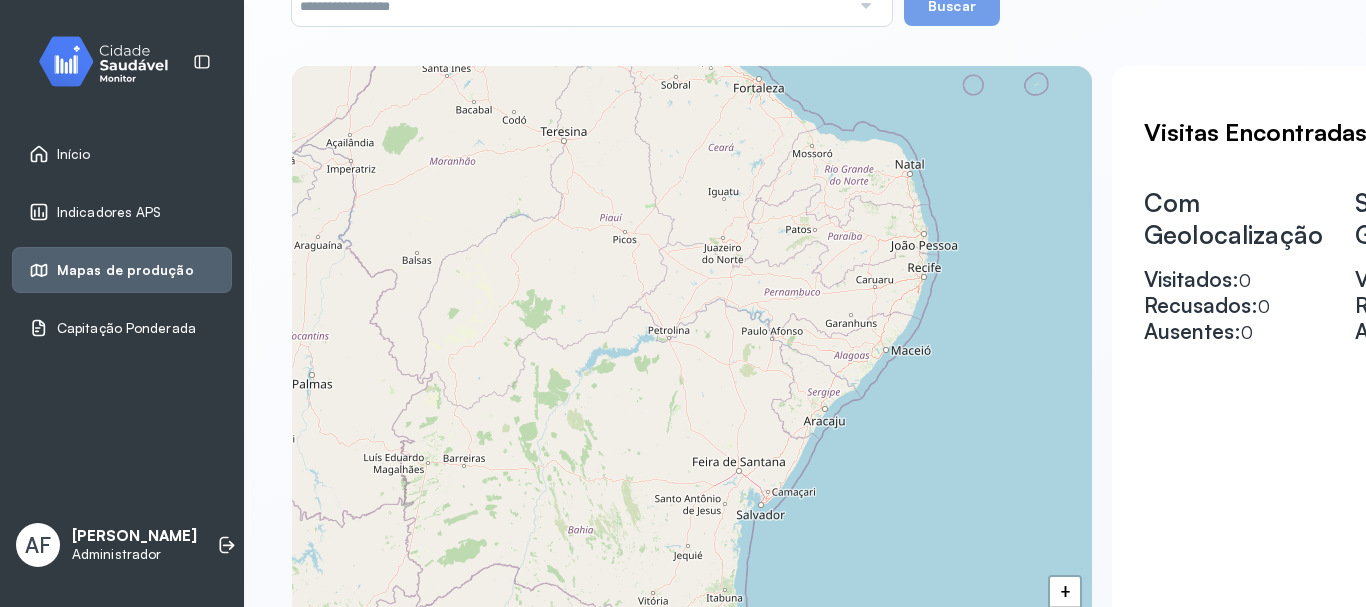 click on "Capitação Ponderada" at bounding box center (126, 328) 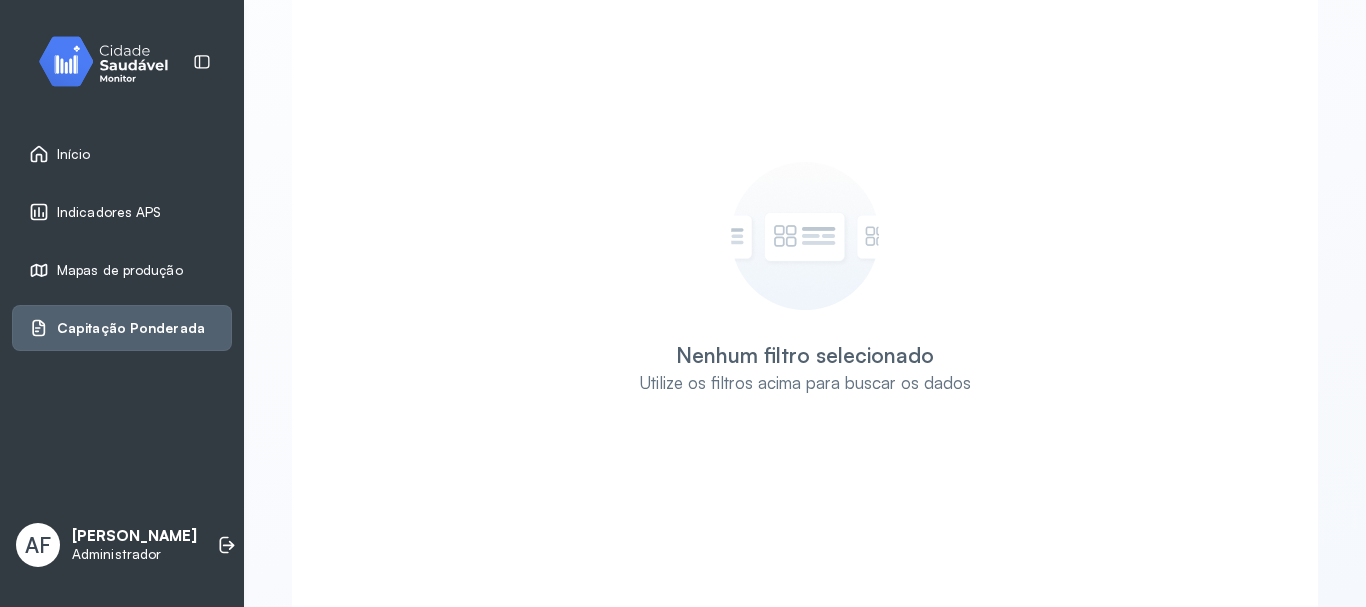 click on "Indicadores APS" at bounding box center (109, 212) 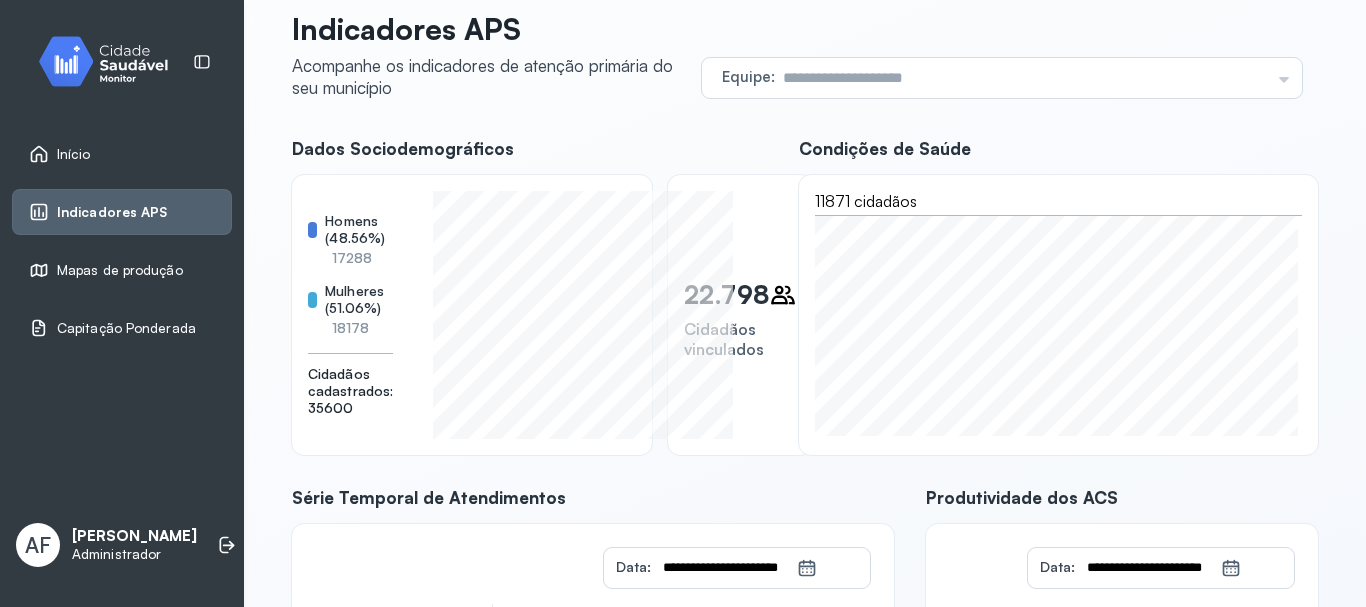 scroll, scrollTop: 0, scrollLeft: 0, axis: both 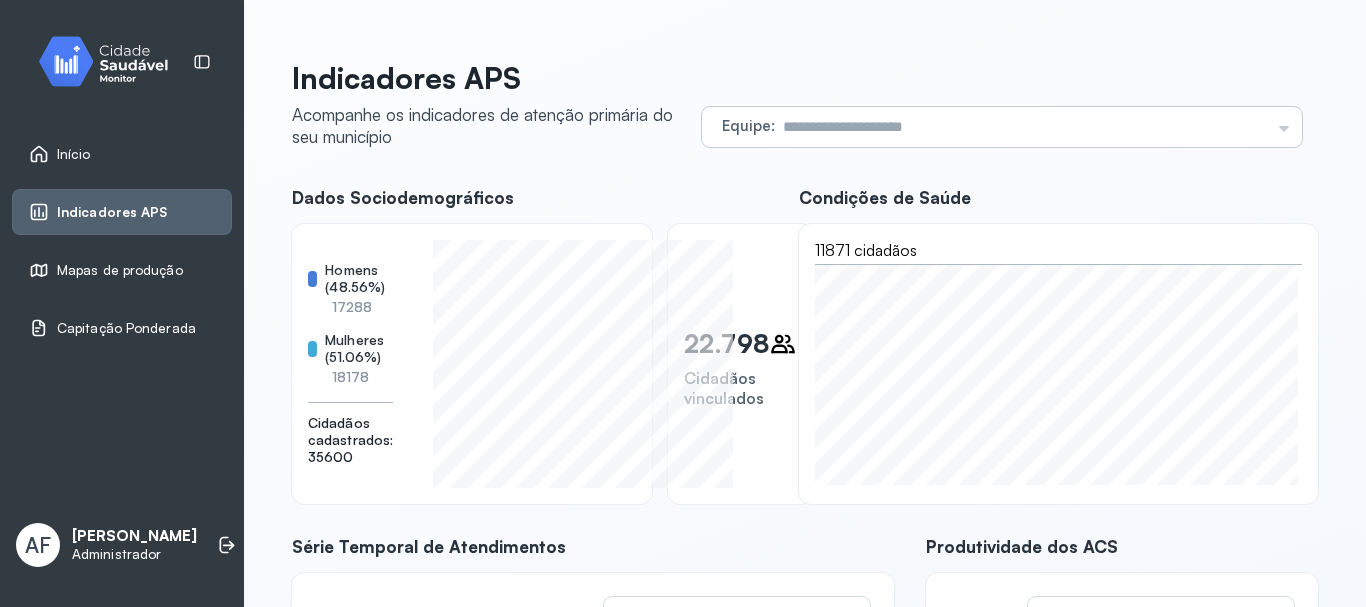 click on "Equipe Todas as equipes EQUIPE SAUDE FAMILIA [PERSON_NAME] USF JACAREZINHO 2719274 ESF JAPAO 2719282 ESF NOSSA SENHORA DA SAUDE PSF II - CS DR [PERSON_NAME] 2719185 ESF IMPUEIRAS 2719266 PSF I - UNIDADE 3719219 ESF 11 [PERSON_NAME] ESF 6 -[PERSON_NAME] P S LAGOA DE PEDRA 2719258 ESF 10 [GEOGRAPHIC_DATA]" at bounding box center [1002, 127] 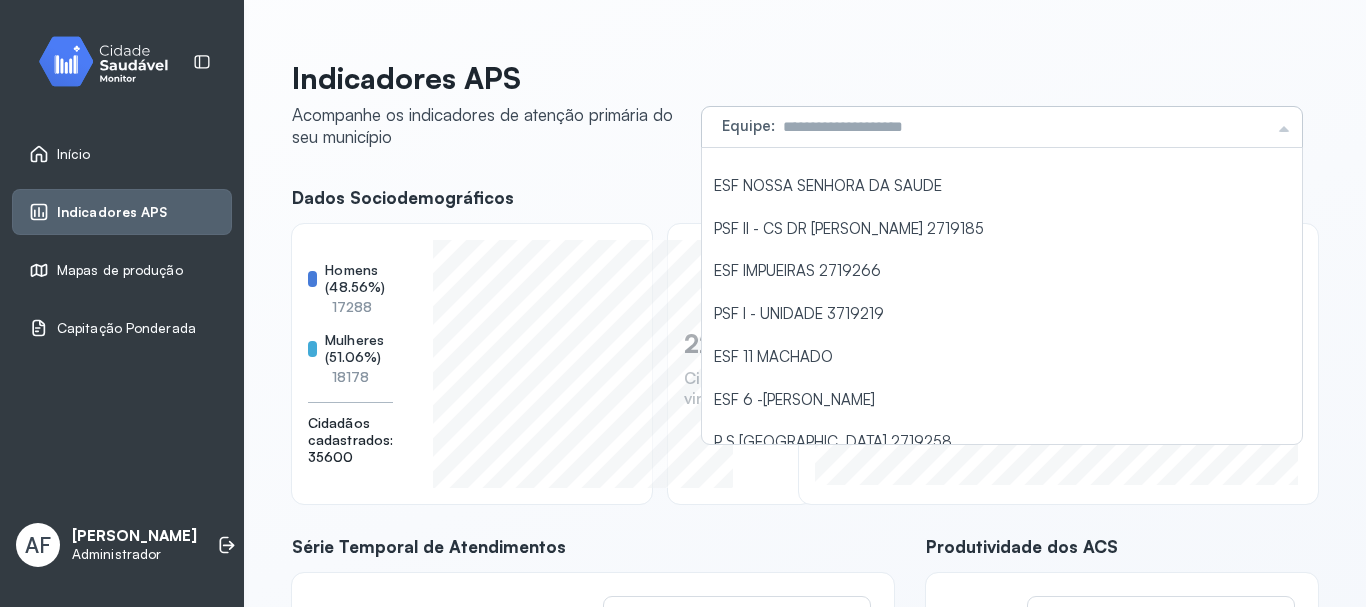 scroll, scrollTop: 200, scrollLeft: 0, axis: vertical 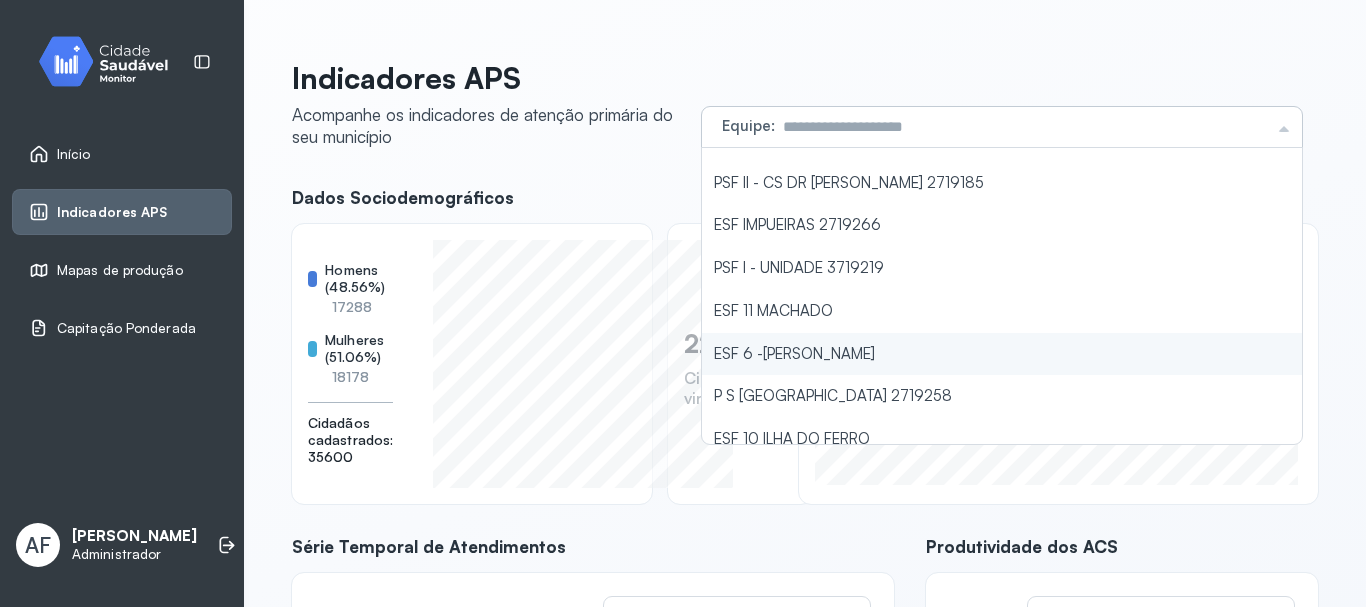 type on "**********" 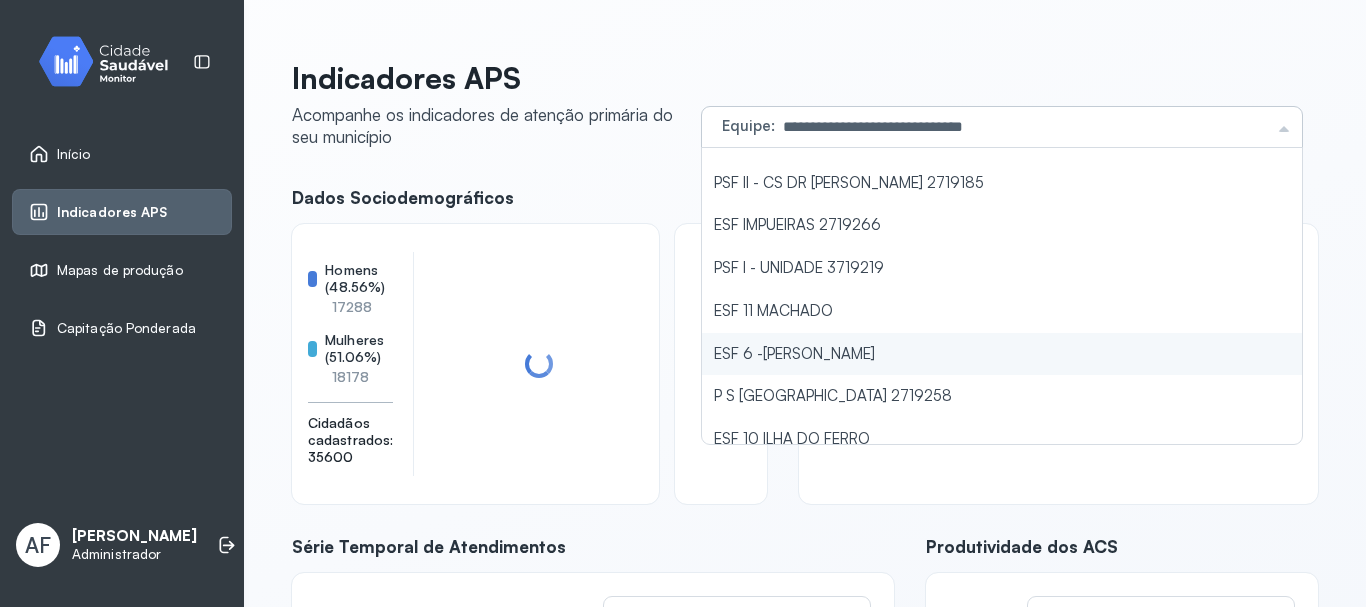 click on "ESF 6 -[PERSON_NAME]" 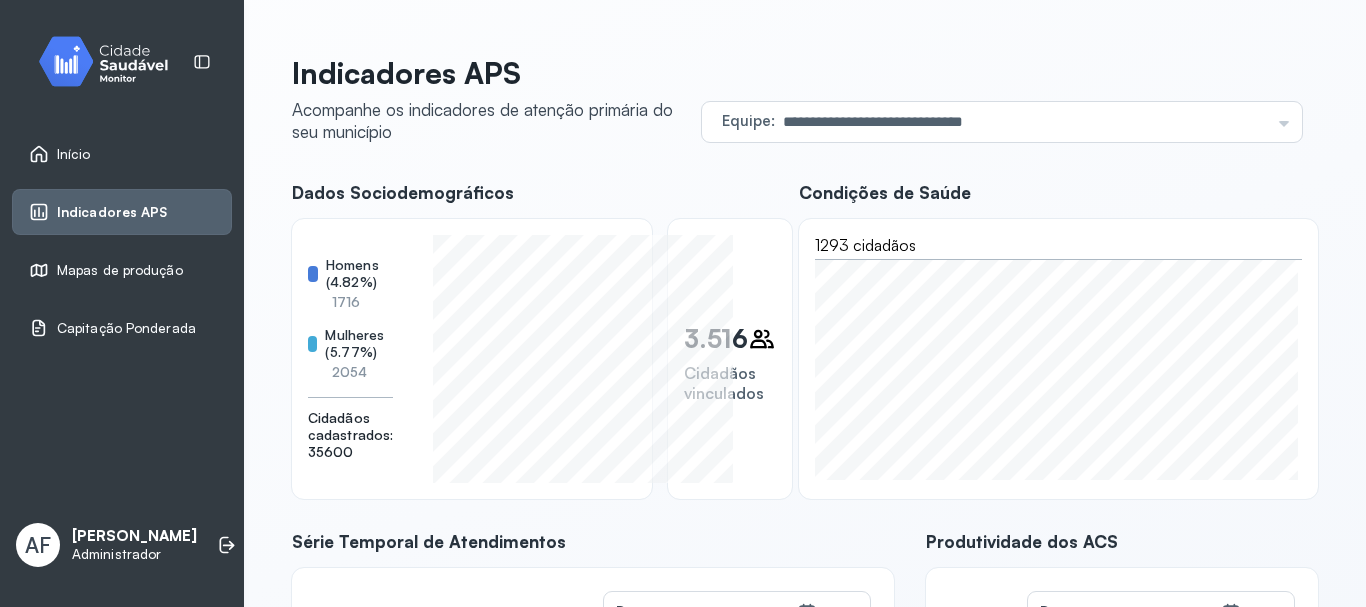 scroll, scrollTop: 0, scrollLeft: 0, axis: both 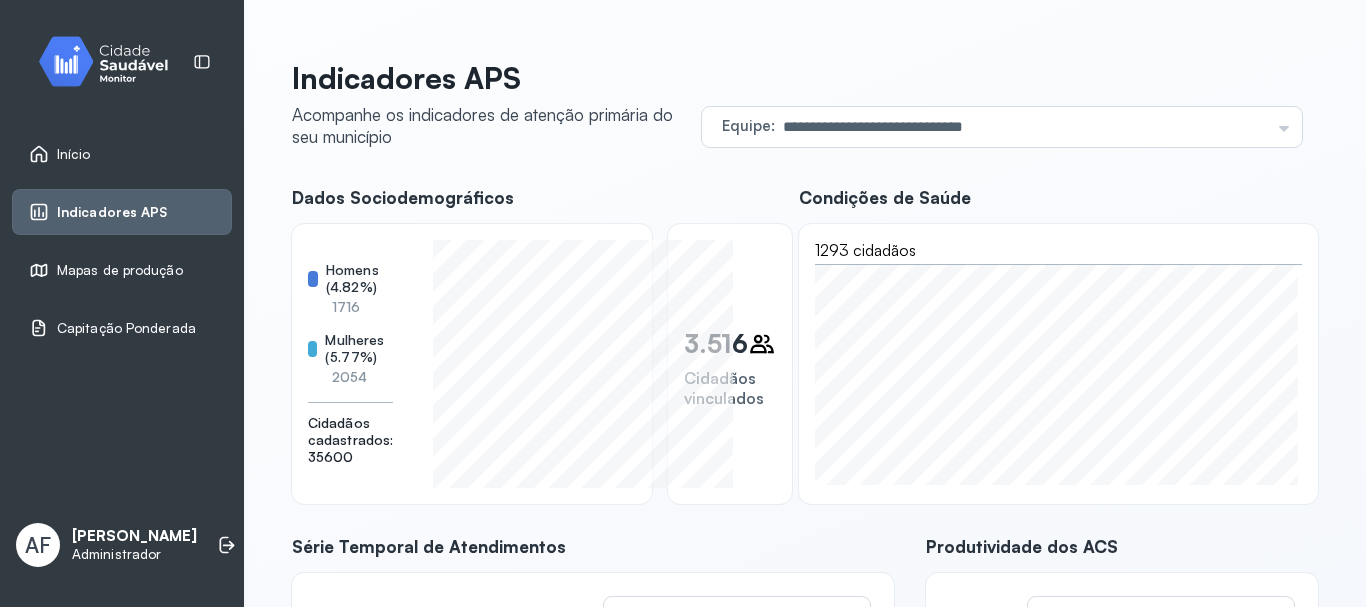 click 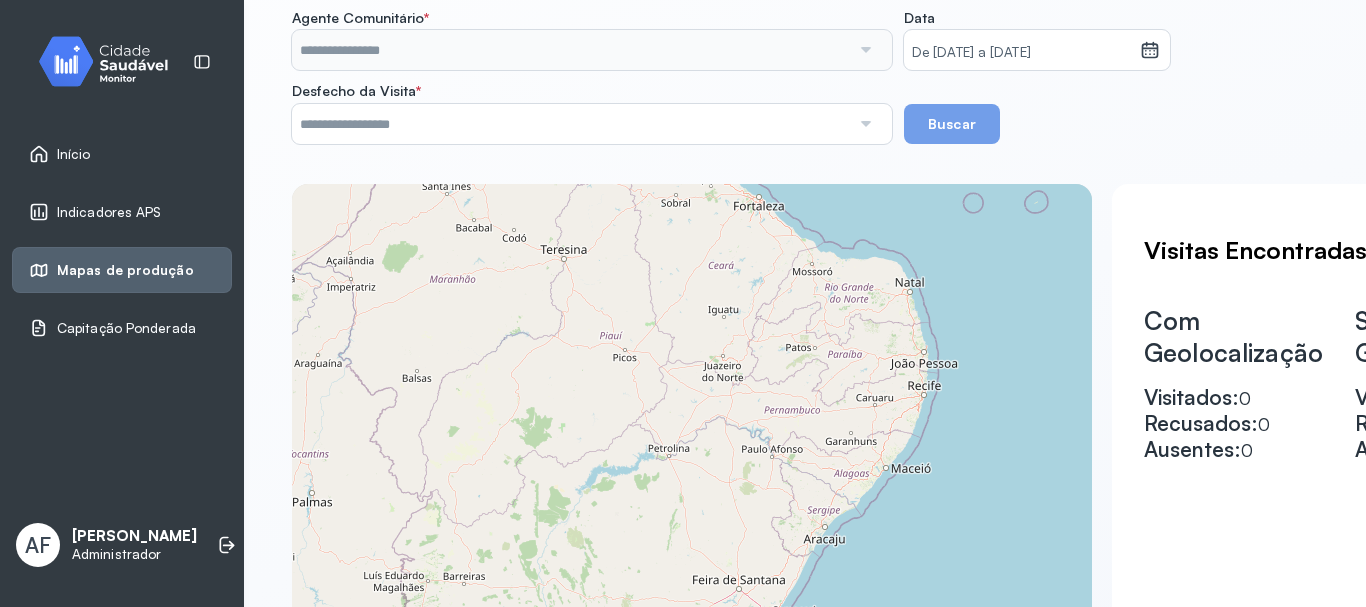scroll, scrollTop: 300, scrollLeft: 0, axis: vertical 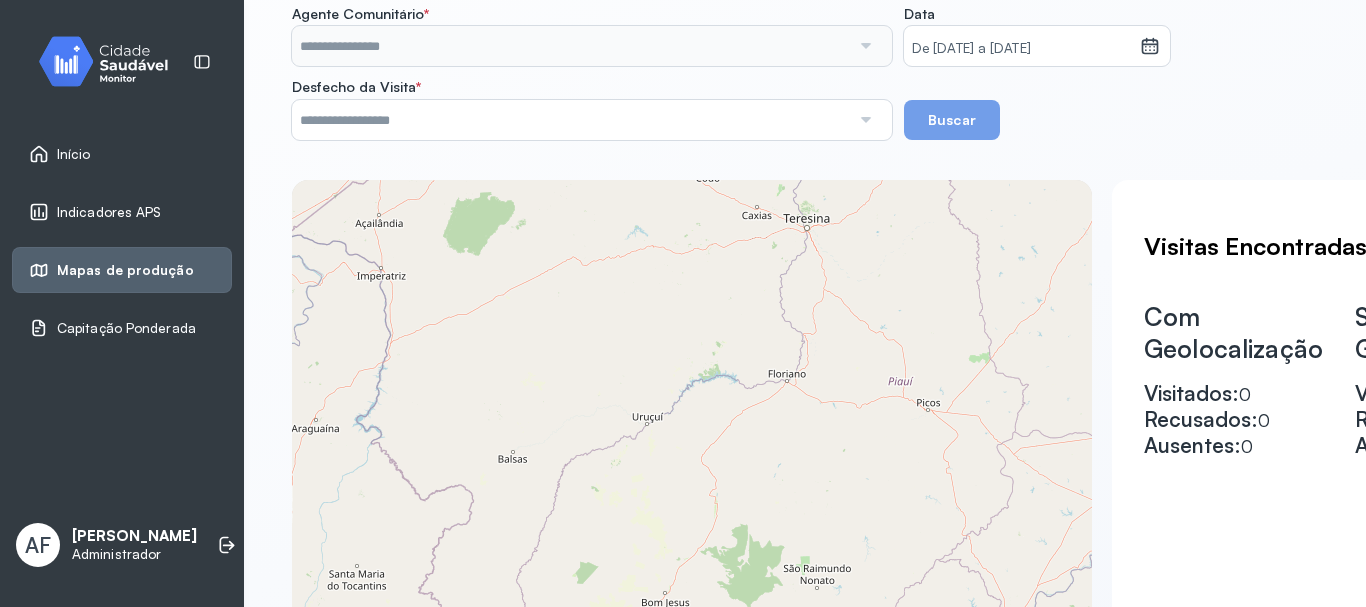 click on "Indicadores APS" at bounding box center (109, 212) 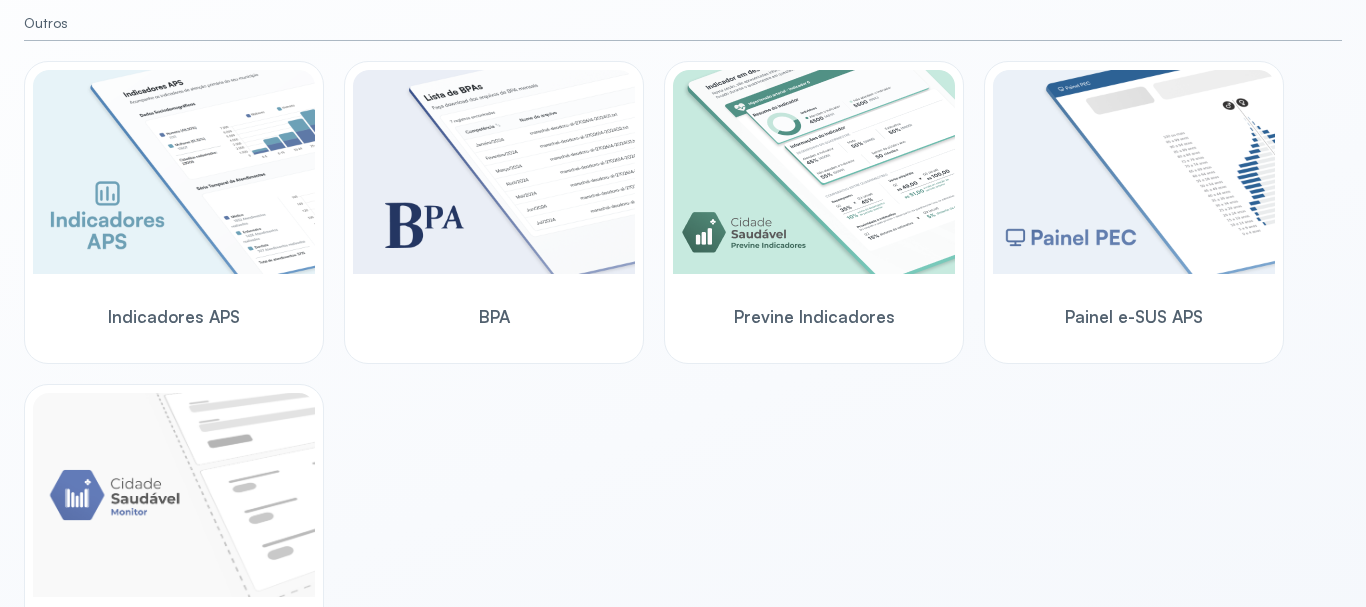 scroll, scrollTop: 687, scrollLeft: 0, axis: vertical 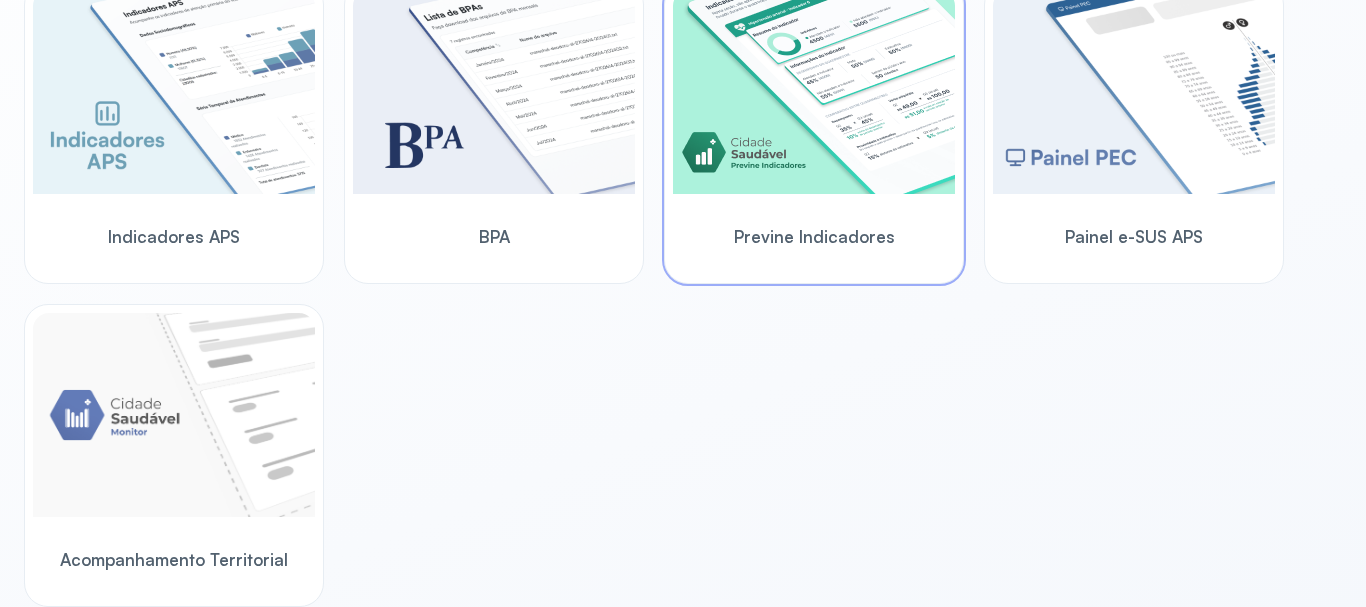 click on "Previne Indicadores" at bounding box center [814, 236] 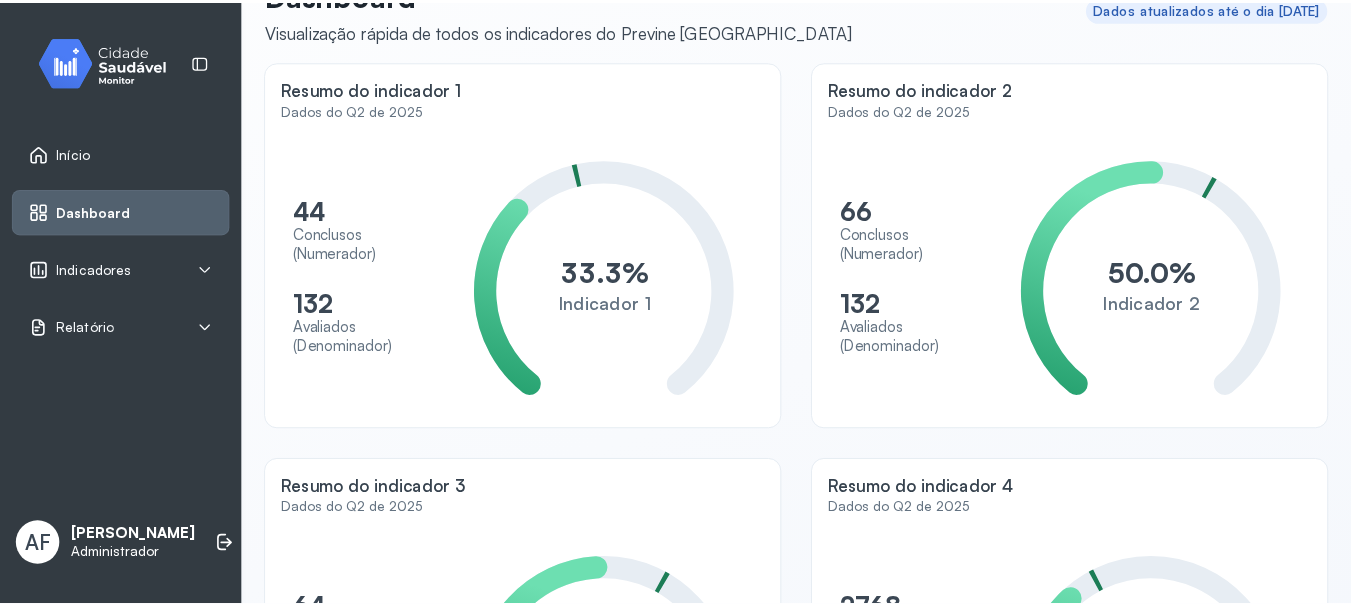 scroll, scrollTop: 0, scrollLeft: 0, axis: both 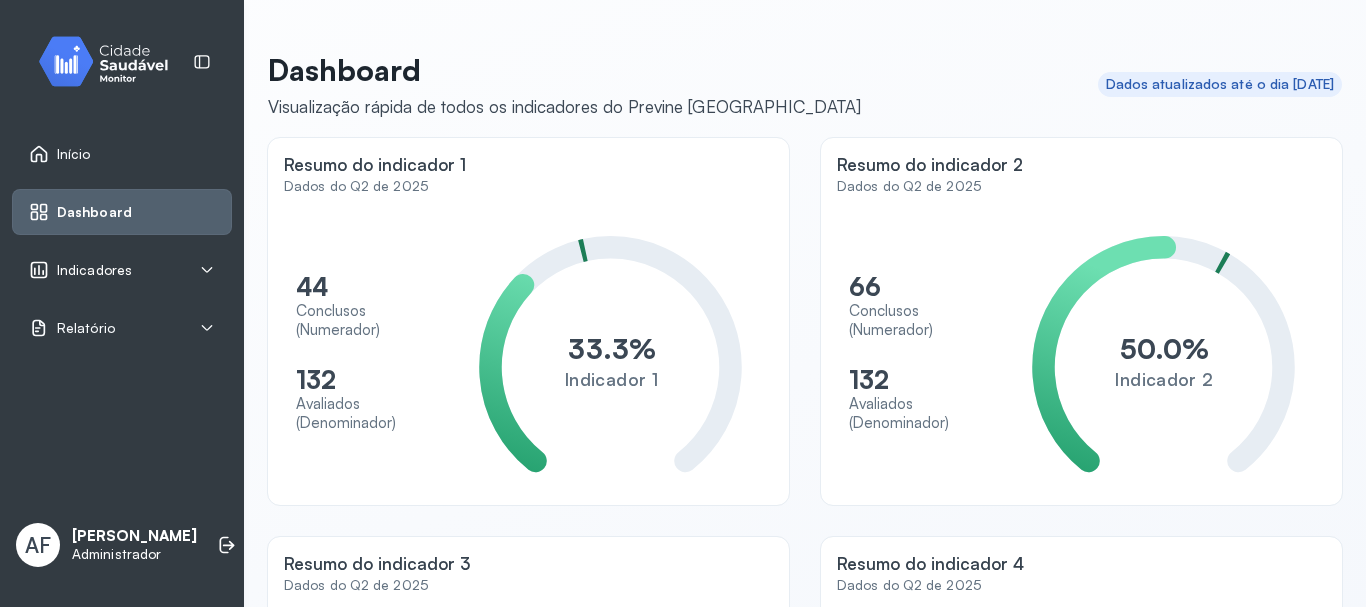 click on "Indicadores" at bounding box center [122, 270] 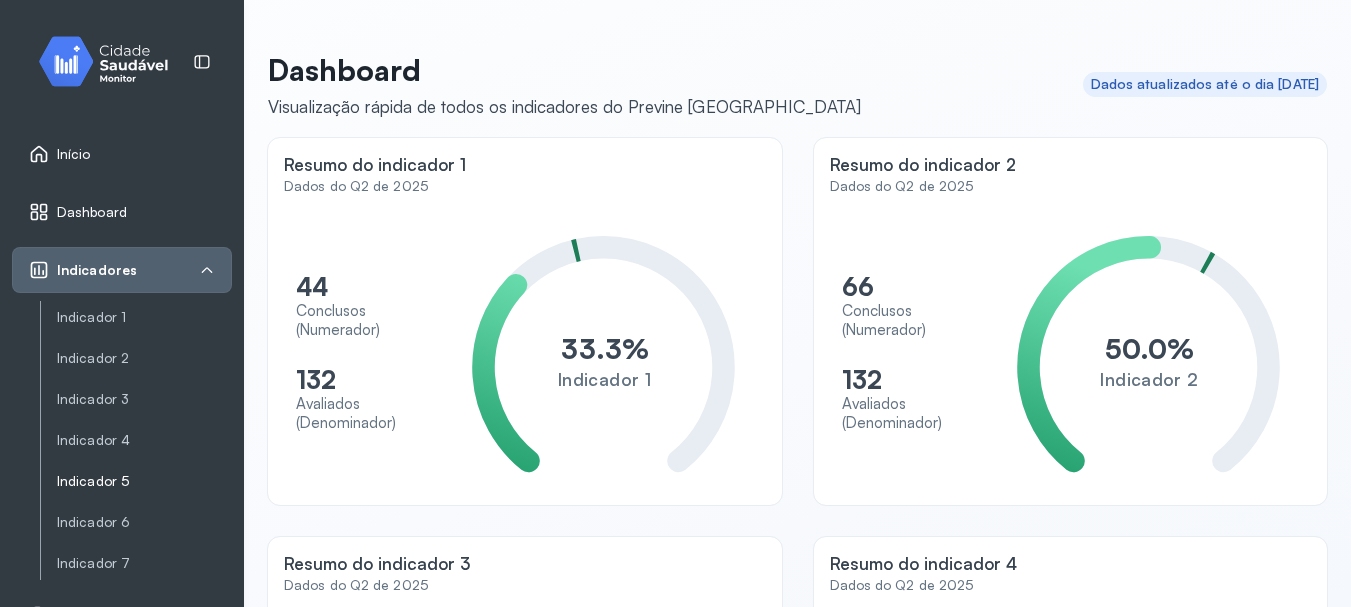 scroll, scrollTop: 100, scrollLeft: 0, axis: vertical 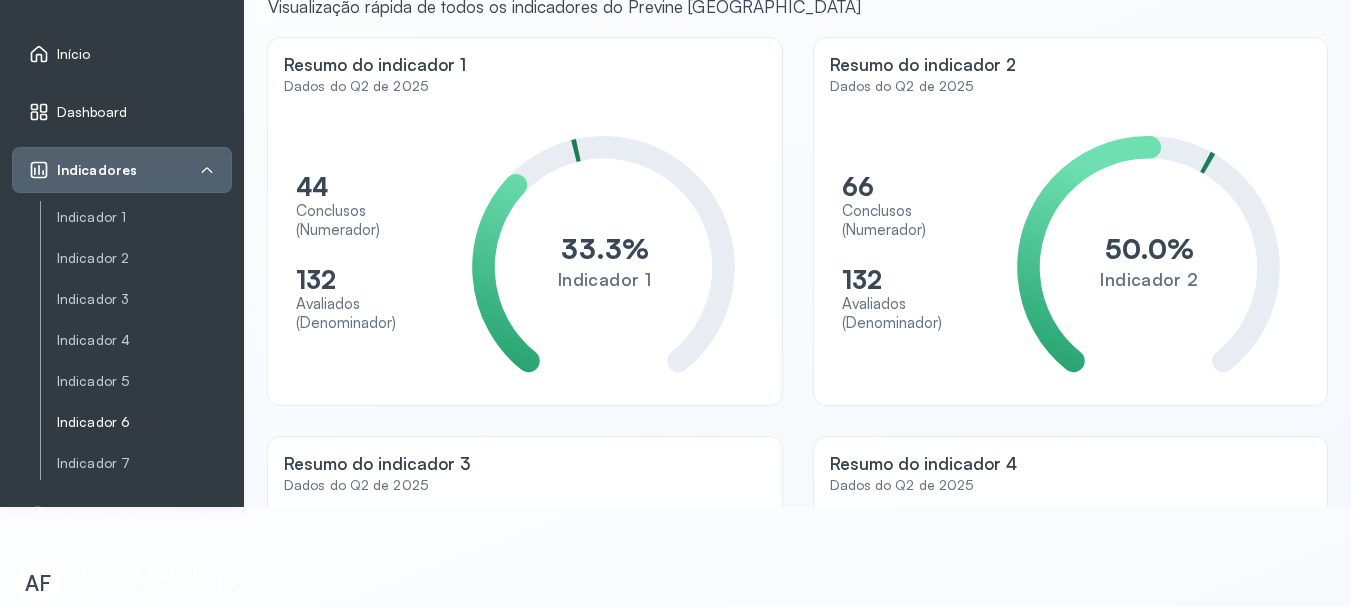 click on "Indicador 6" at bounding box center [144, 422] 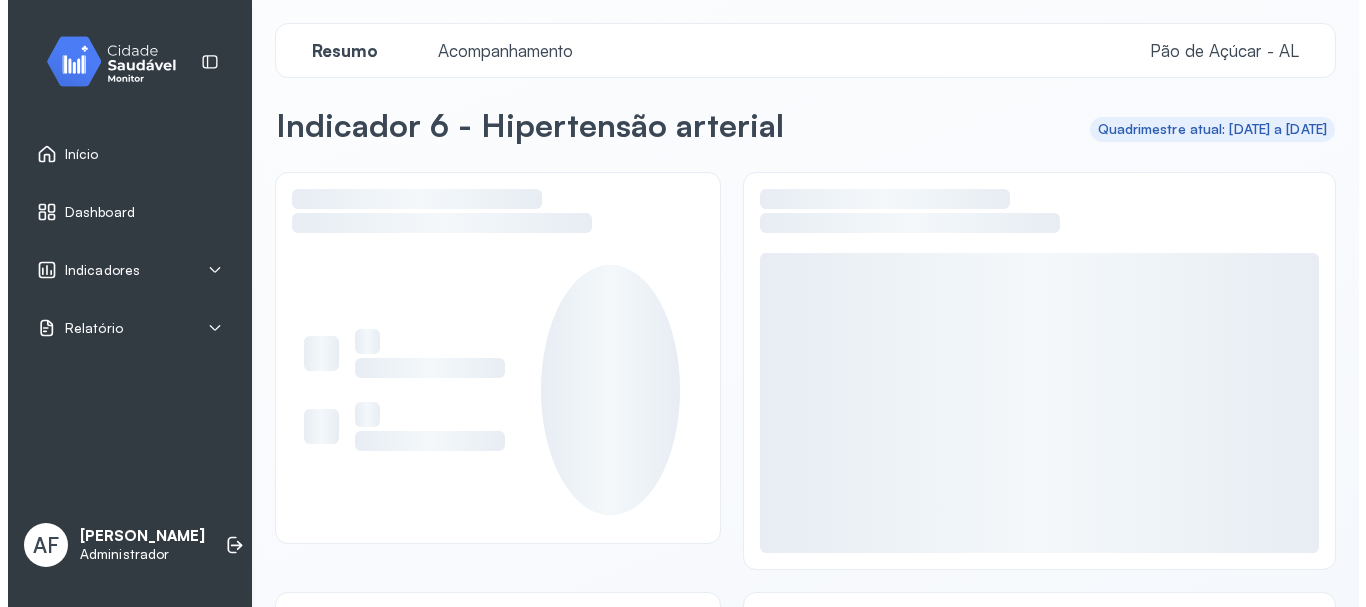 scroll, scrollTop: 0, scrollLeft: 0, axis: both 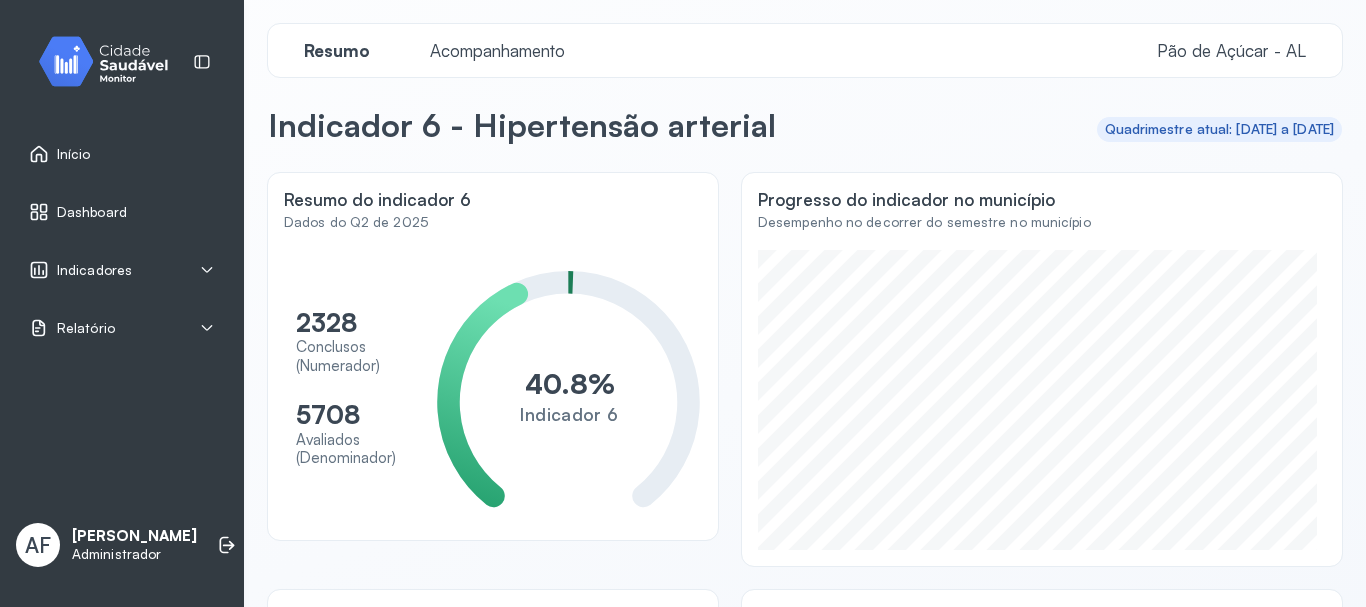click on "Resumo Acompanhamento Pão de Açúcar - AL" 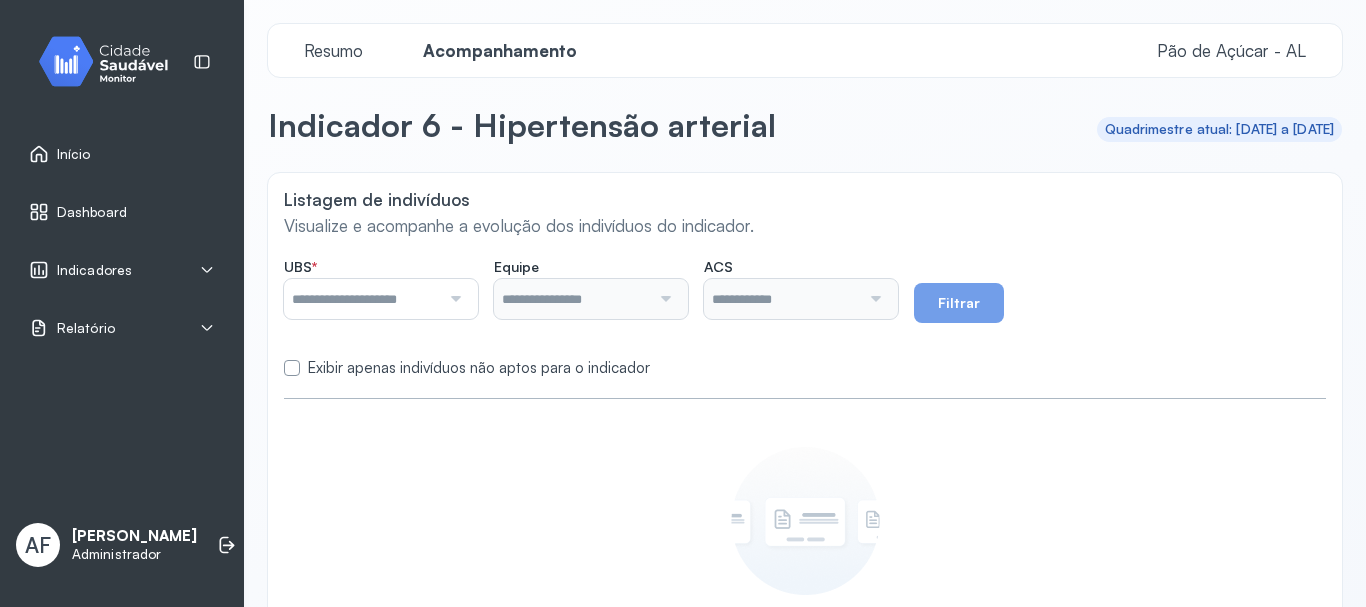 click at bounding box center (453, 299) 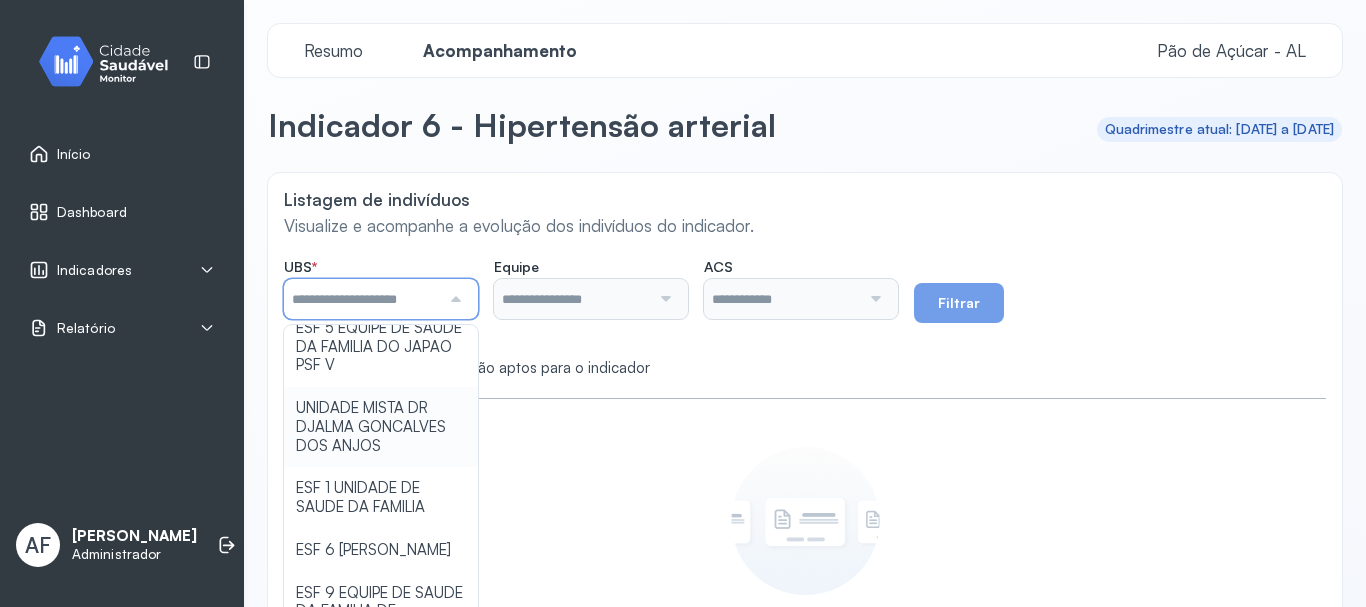 scroll, scrollTop: 600, scrollLeft: 0, axis: vertical 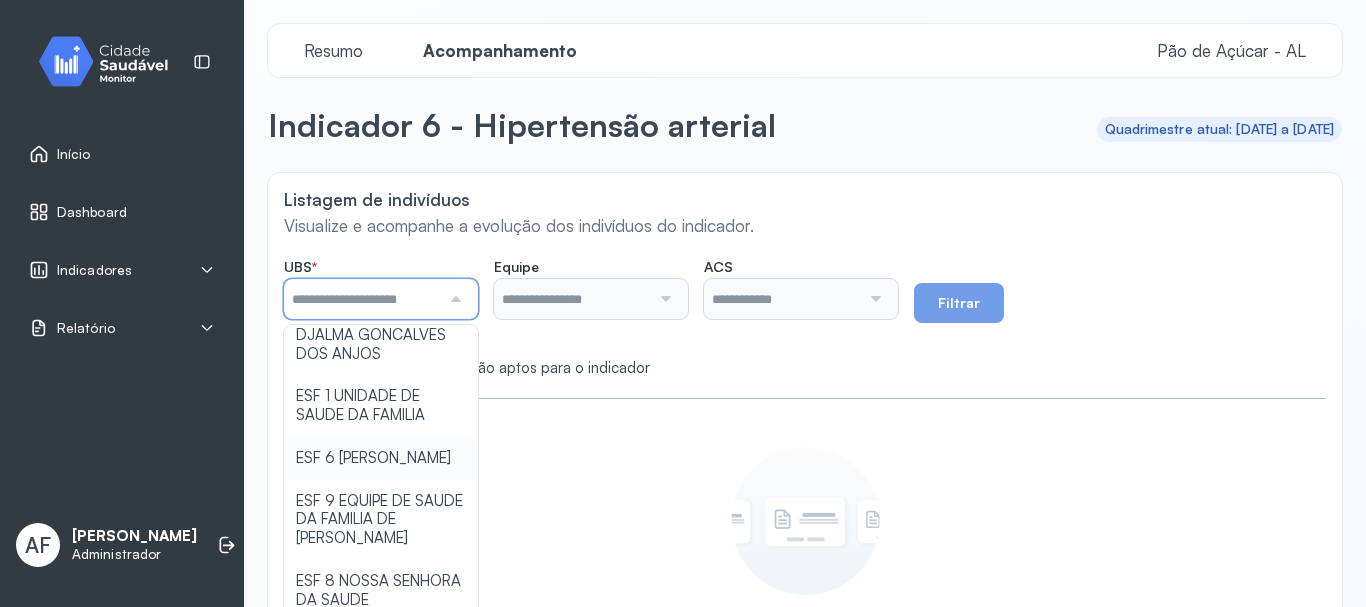 type on "**********" 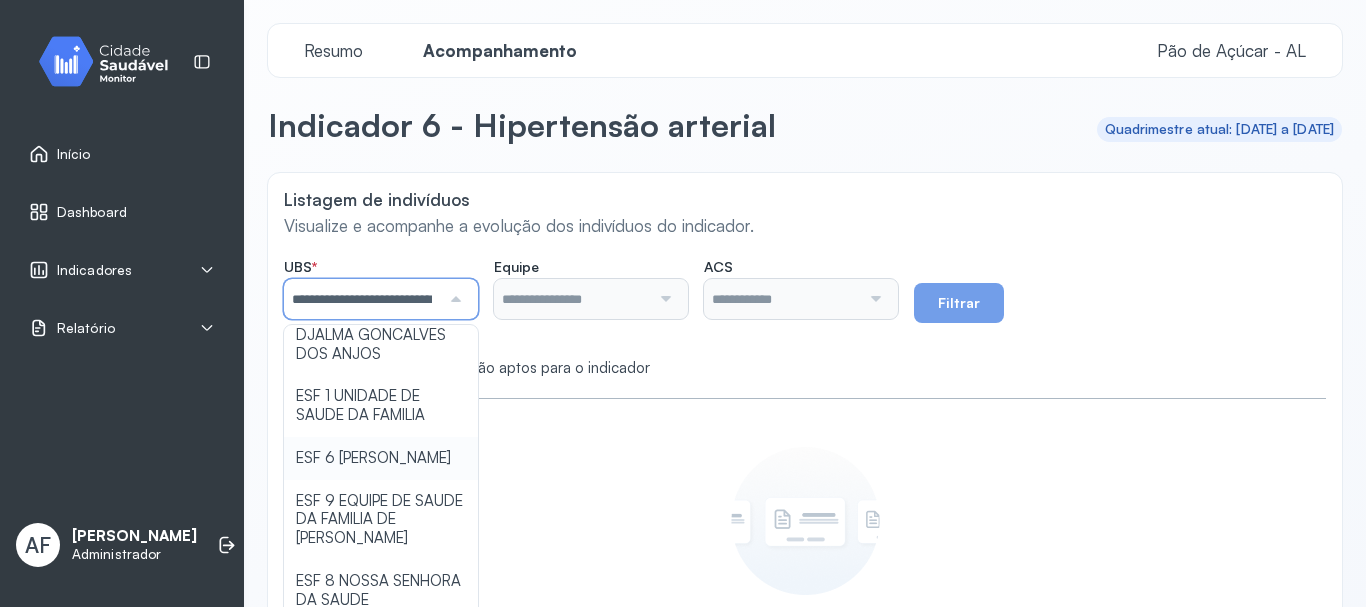 click on "**********" 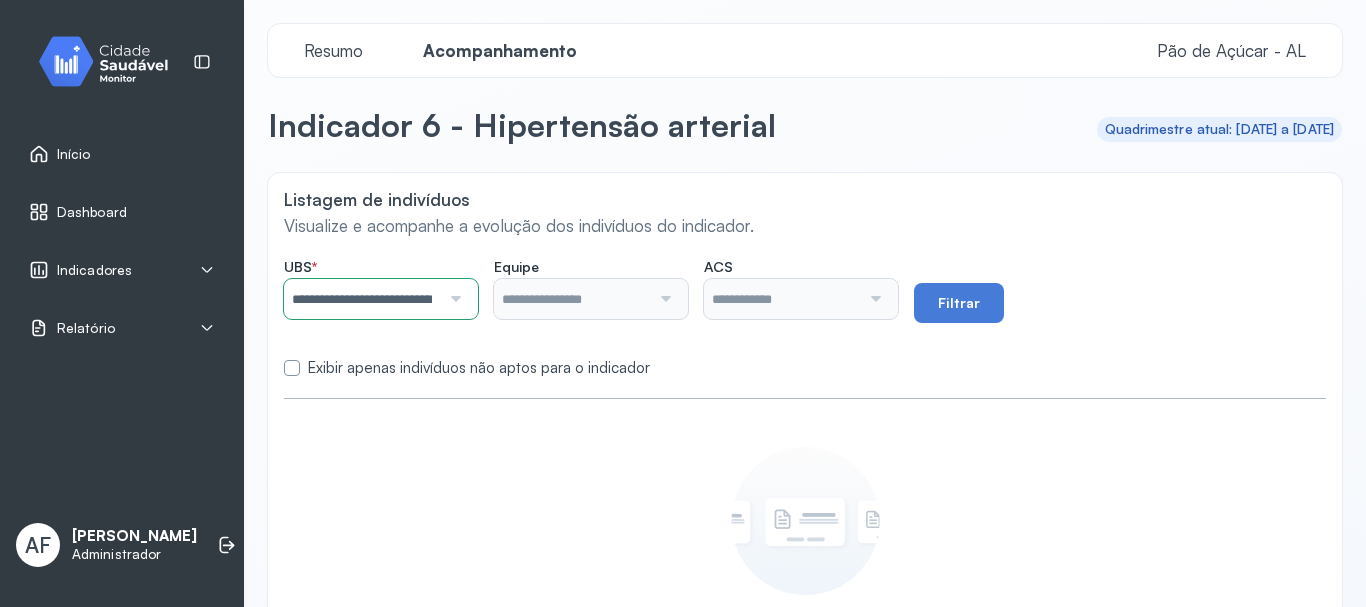 type on "**********" 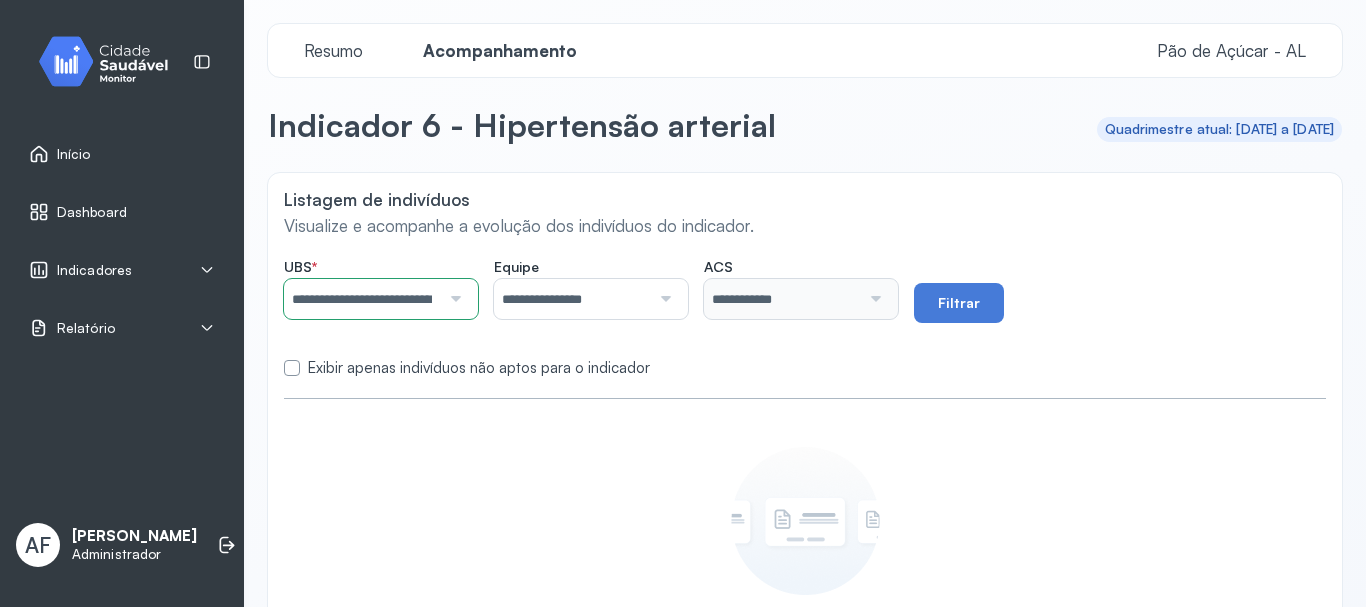 click on "**********" at bounding box center (572, 299) 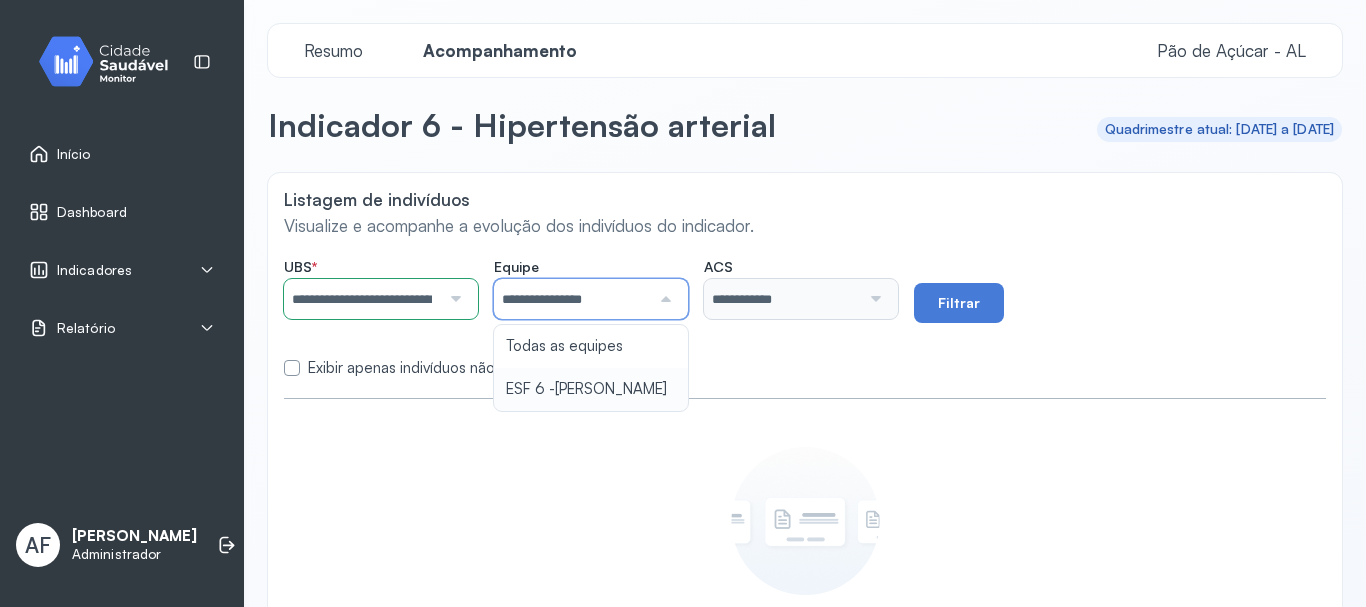 type on "**********" 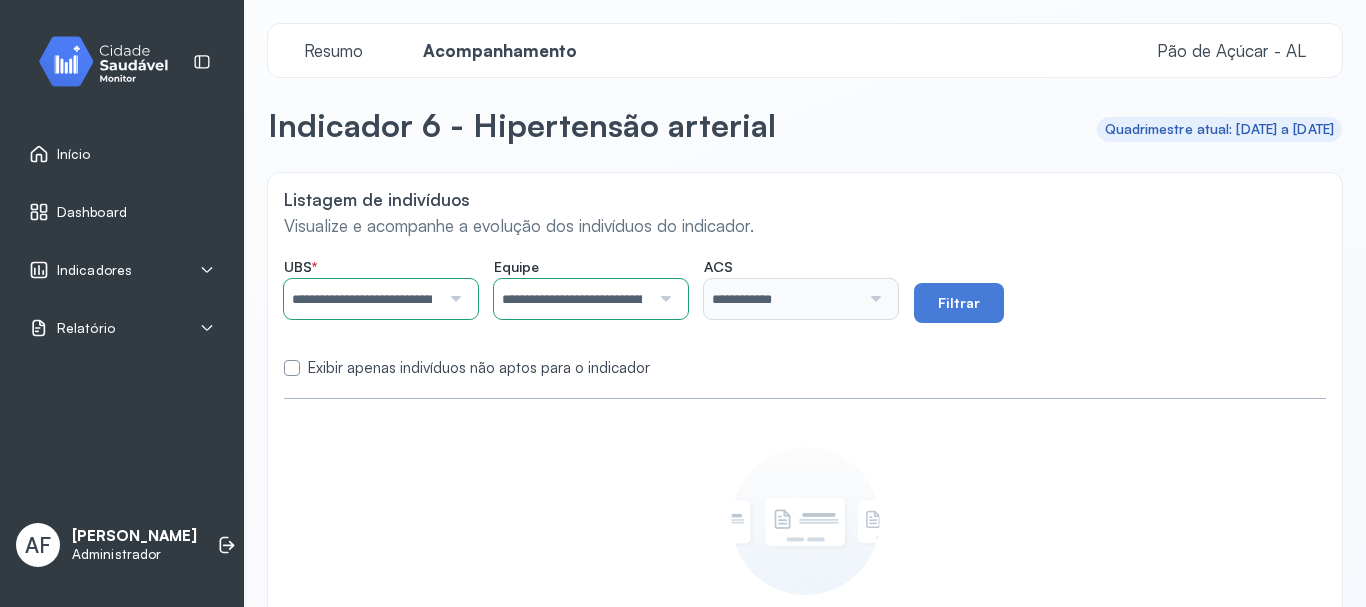 click on "**********" 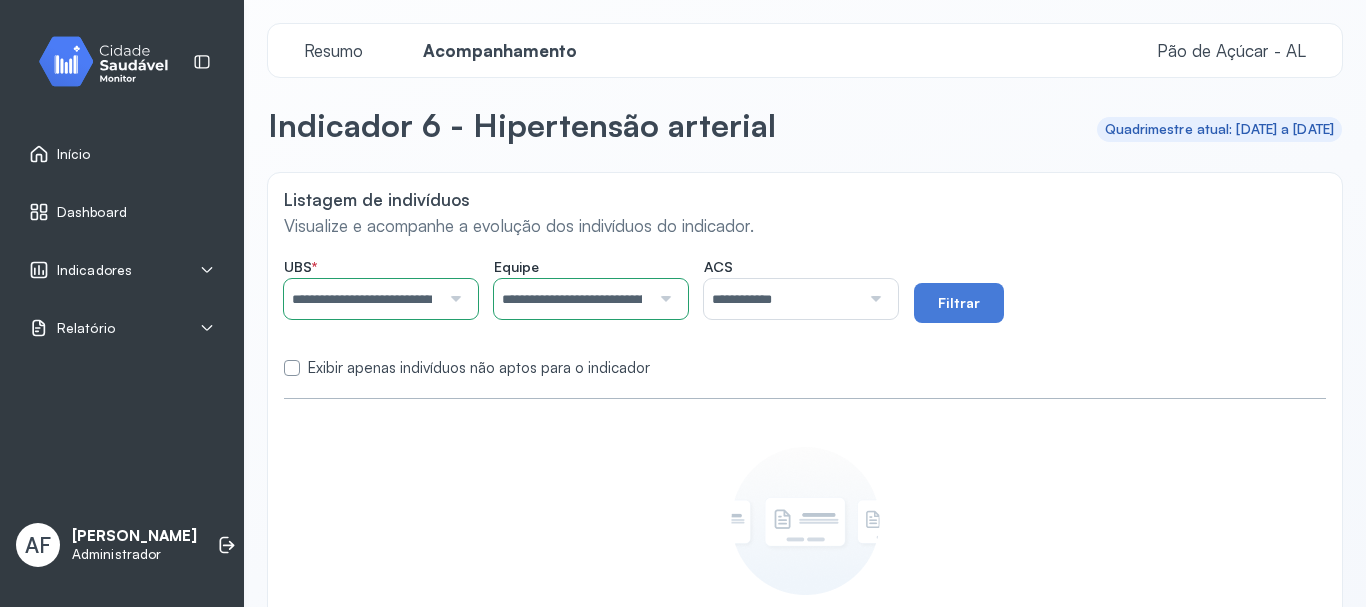 click at bounding box center (873, 299) 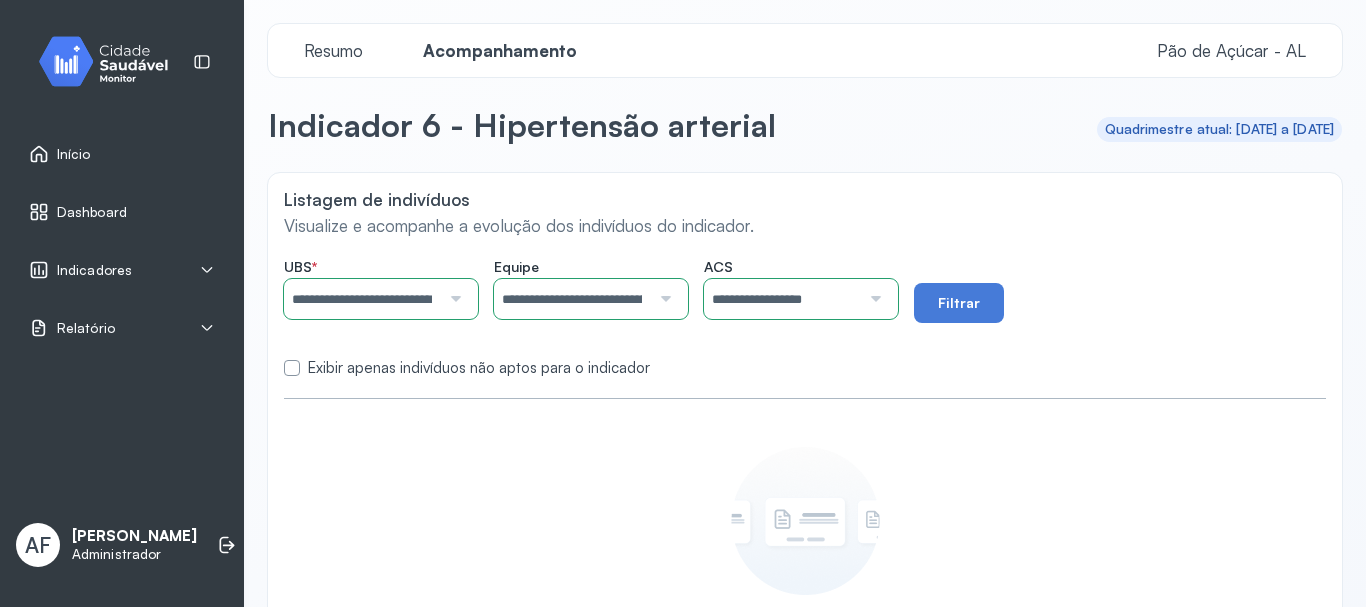 click on "**********" 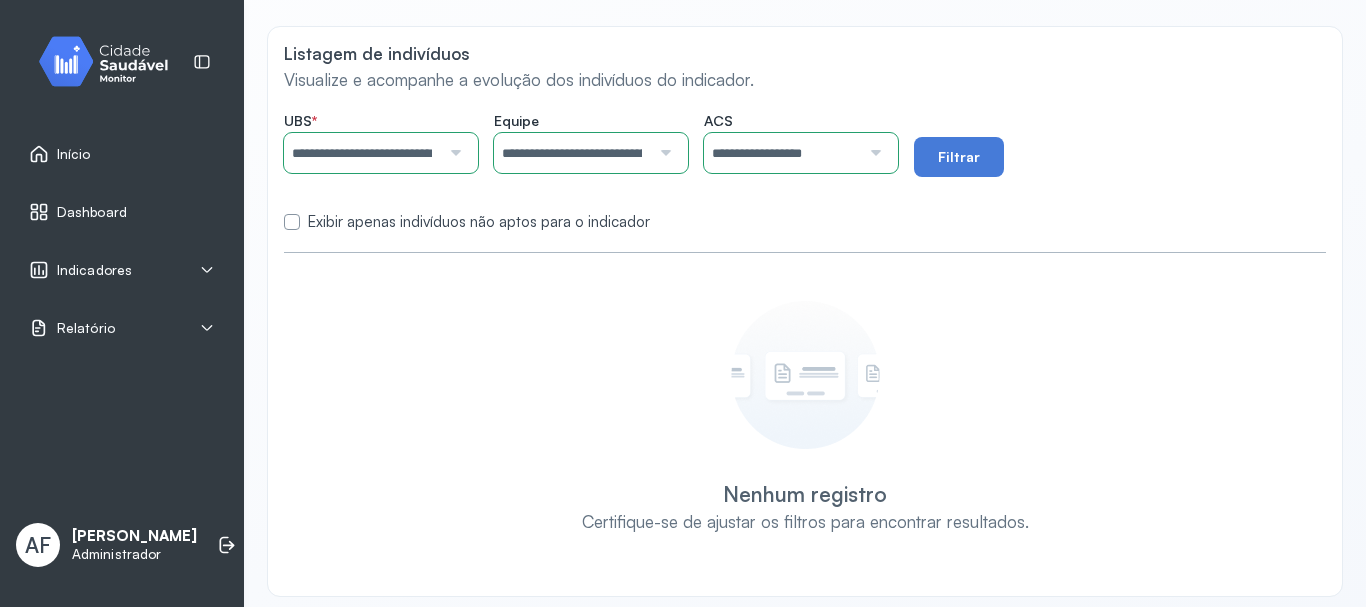 scroll, scrollTop: 159, scrollLeft: 0, axis: vertical 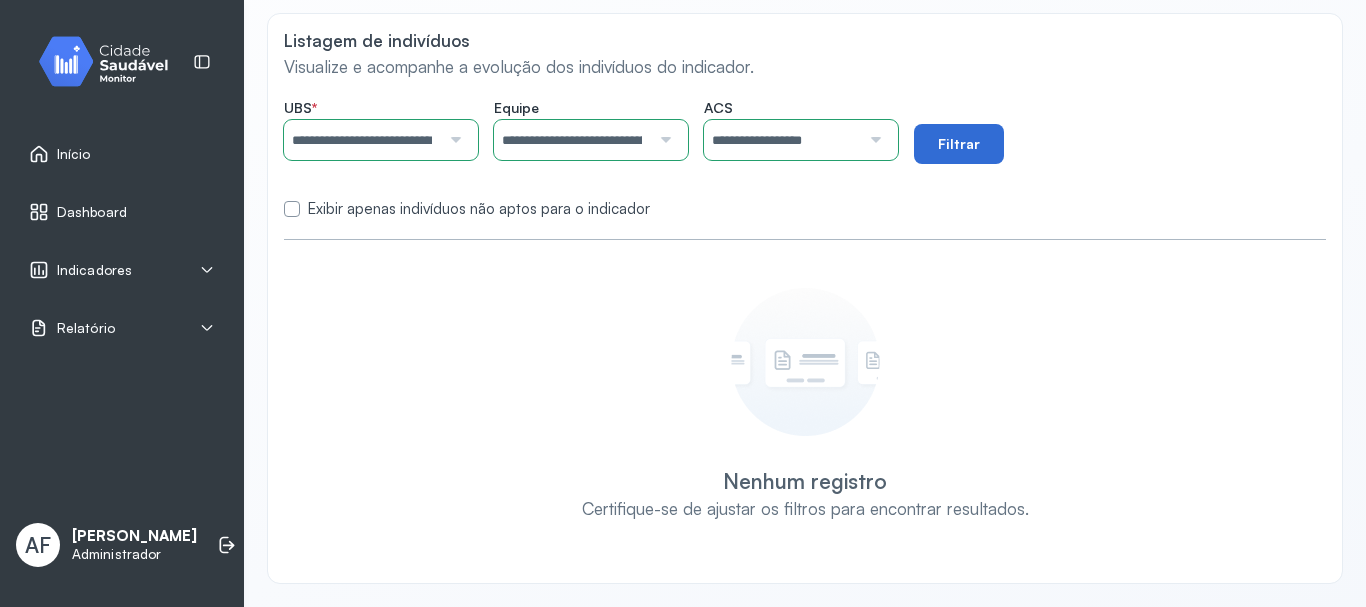 click on "Filtrar" at bounding box center [959, 144] 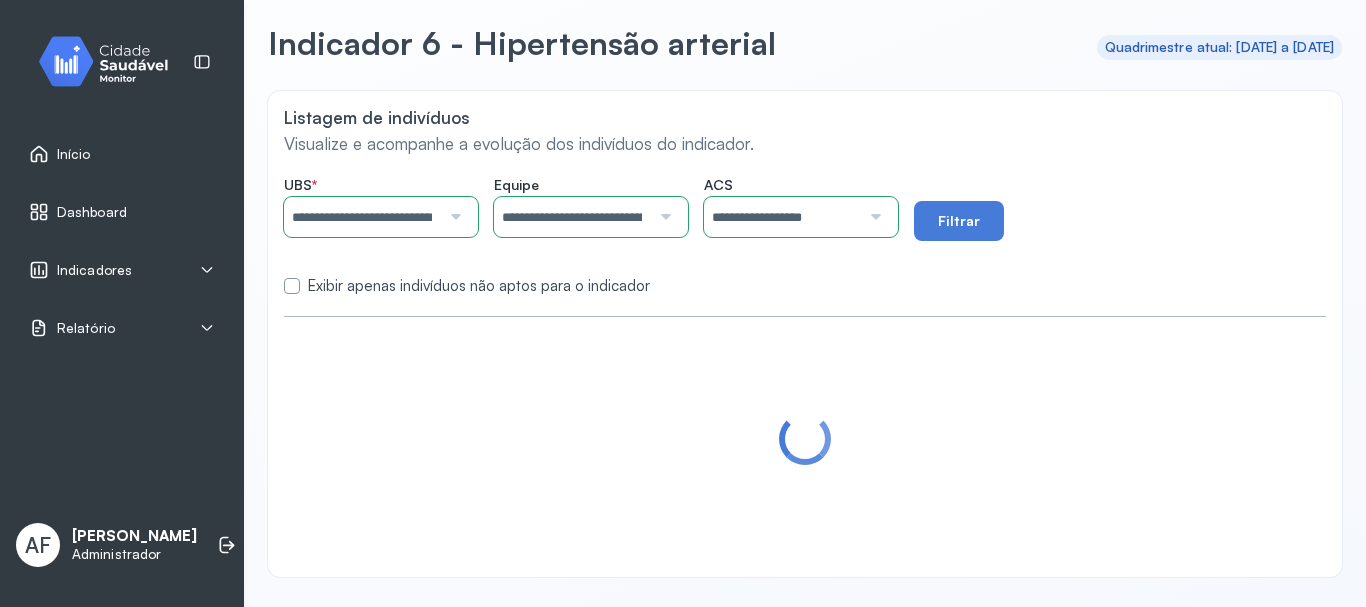 scroll, scrollTop: 159, scrollLeft: 0, axis: vertical 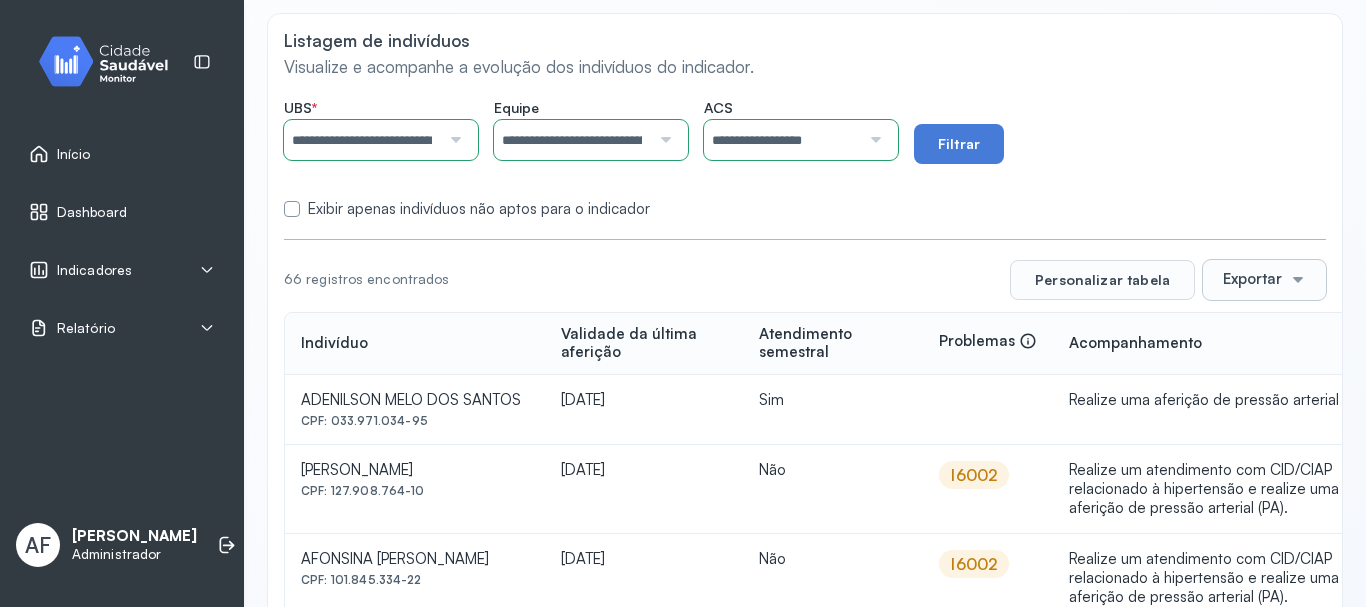 click at bounding box center [292, 209] 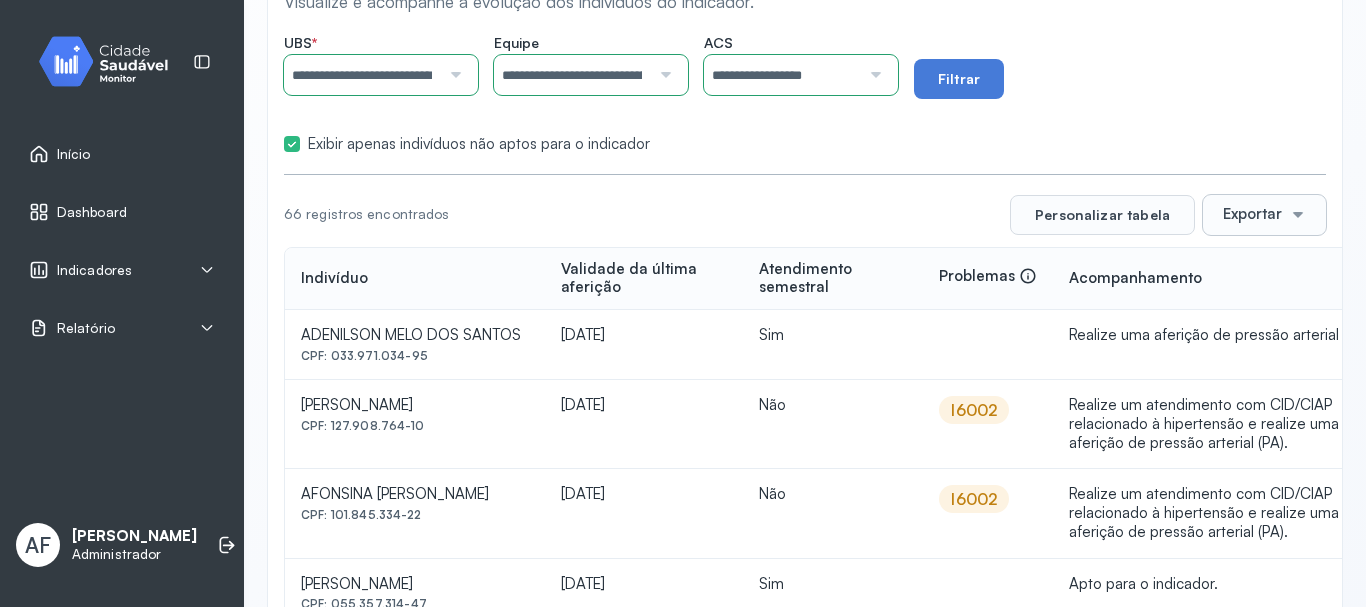 scroll, scrollTop: 200, scrollLeft: 0, axis: vertical 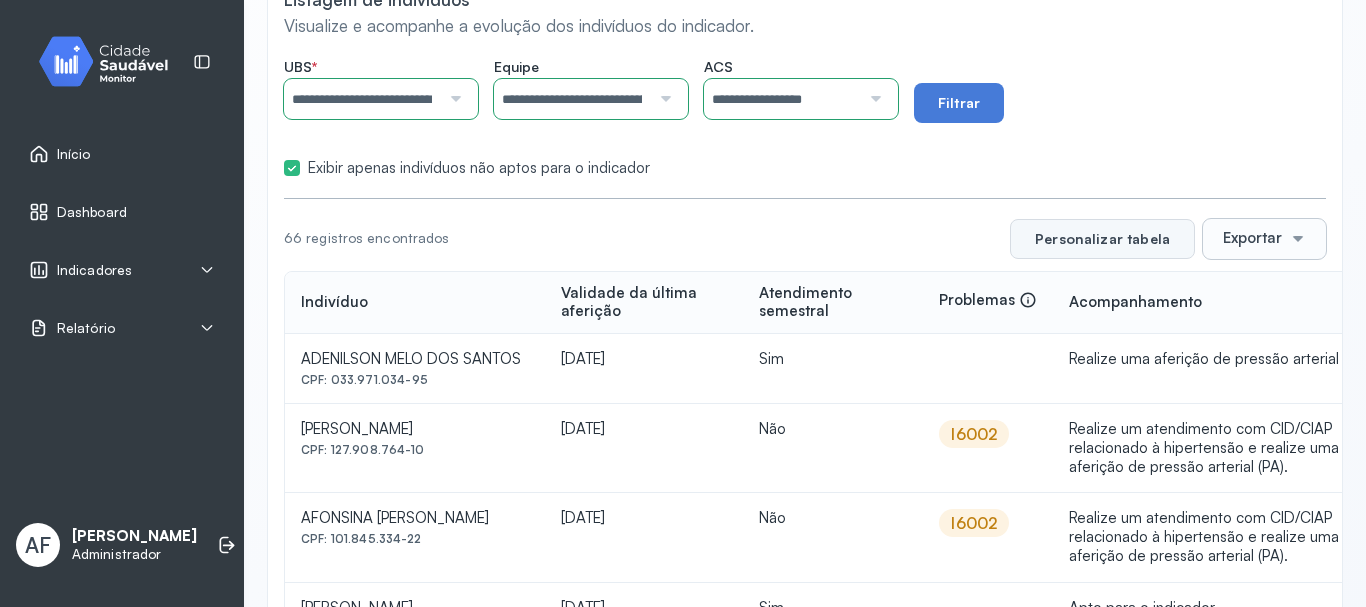 click on "Personalizar tabela" at bounding box center (1102, 239) 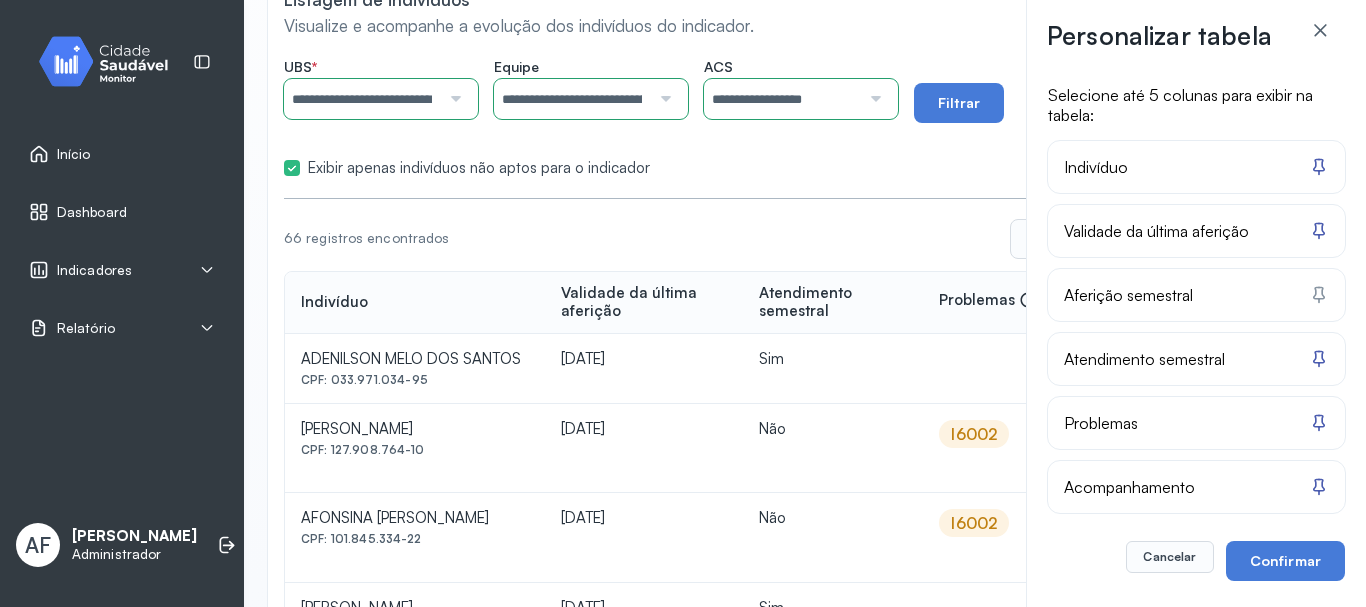 click on "Personalizar tabela  Selecione até 5 colunas para exibir na tabela:  Indivíduo Validade da última aferição Aferição semestral Atendimento semestral Problemas Acompanhamento Cancelar  Confirmar" at bounding box center [683, 303] 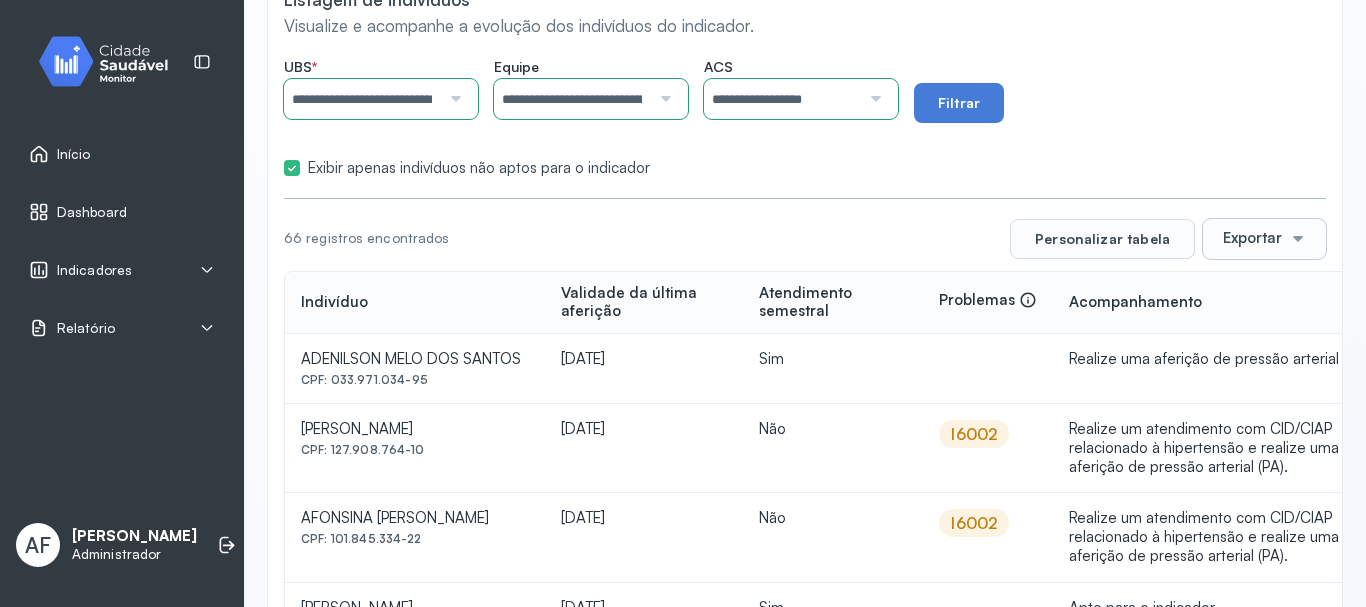 click at bounding box center (1298, 239) 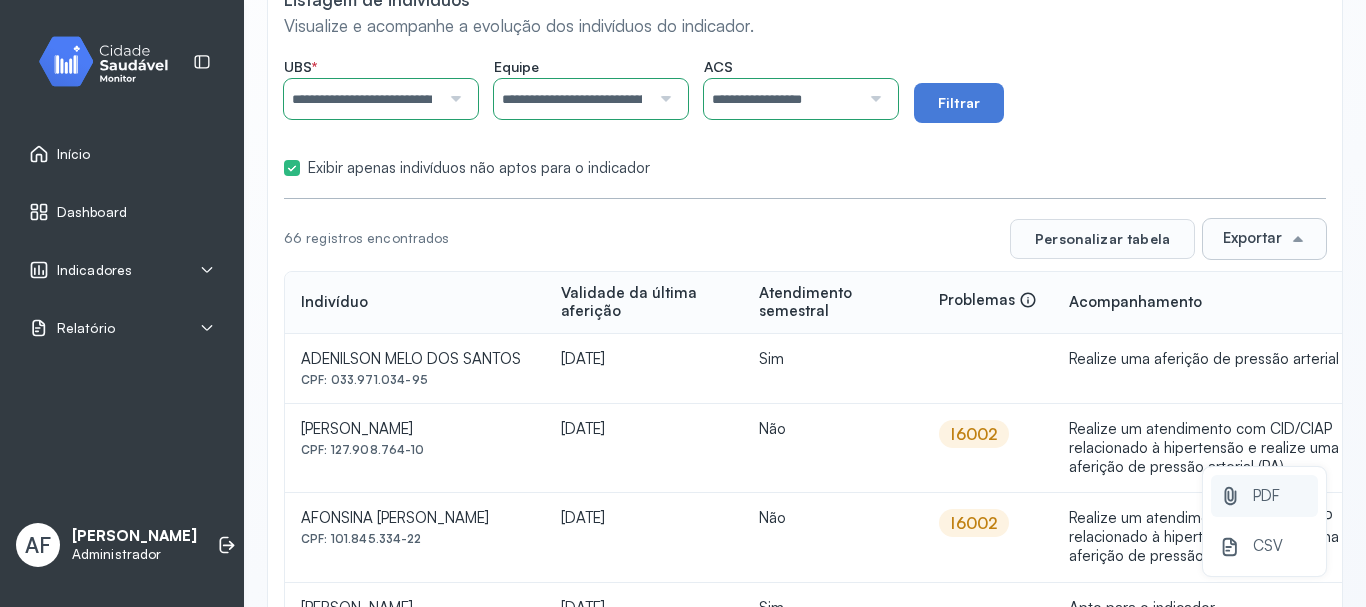 click on "PDF" at bounding box center (1266, 496) 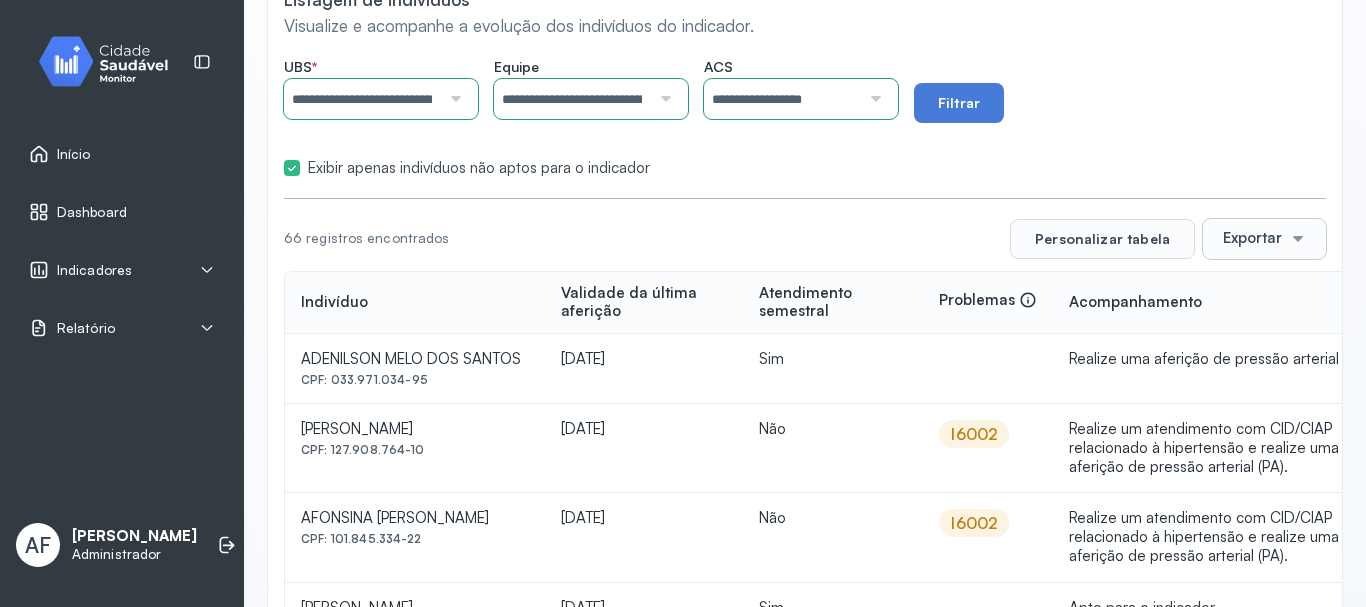 click at bounding box center (873, 99) 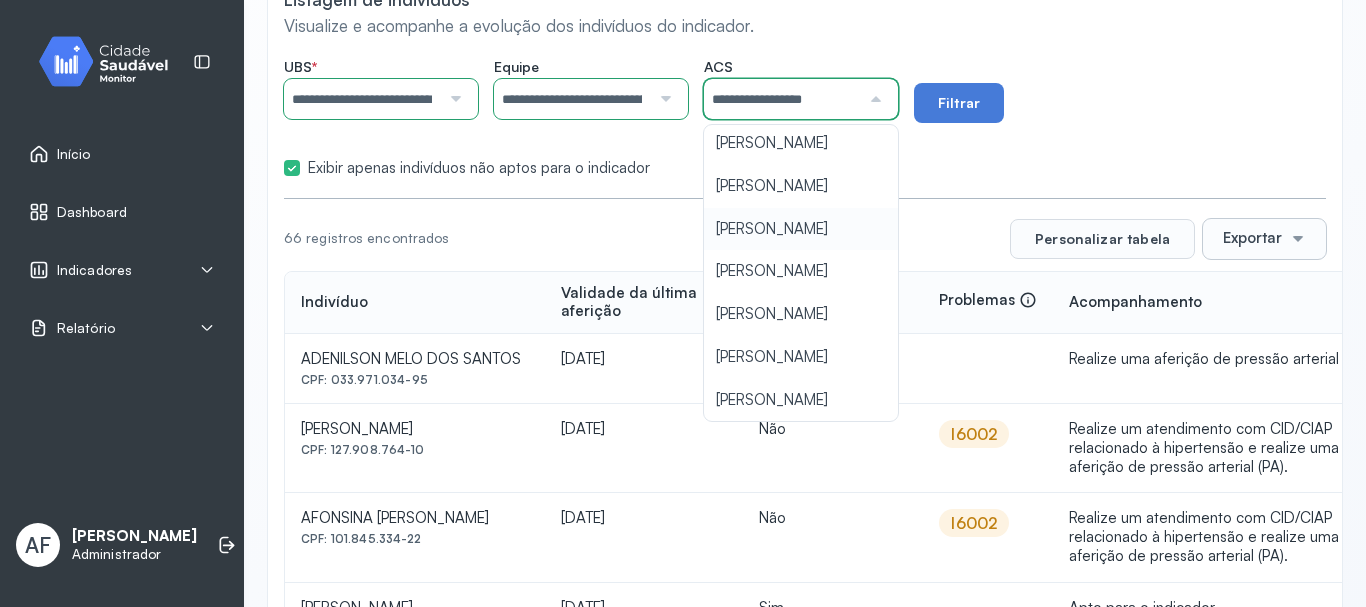 scroll, scrollTop: 632, scrollLeft: 0, axis: vertical 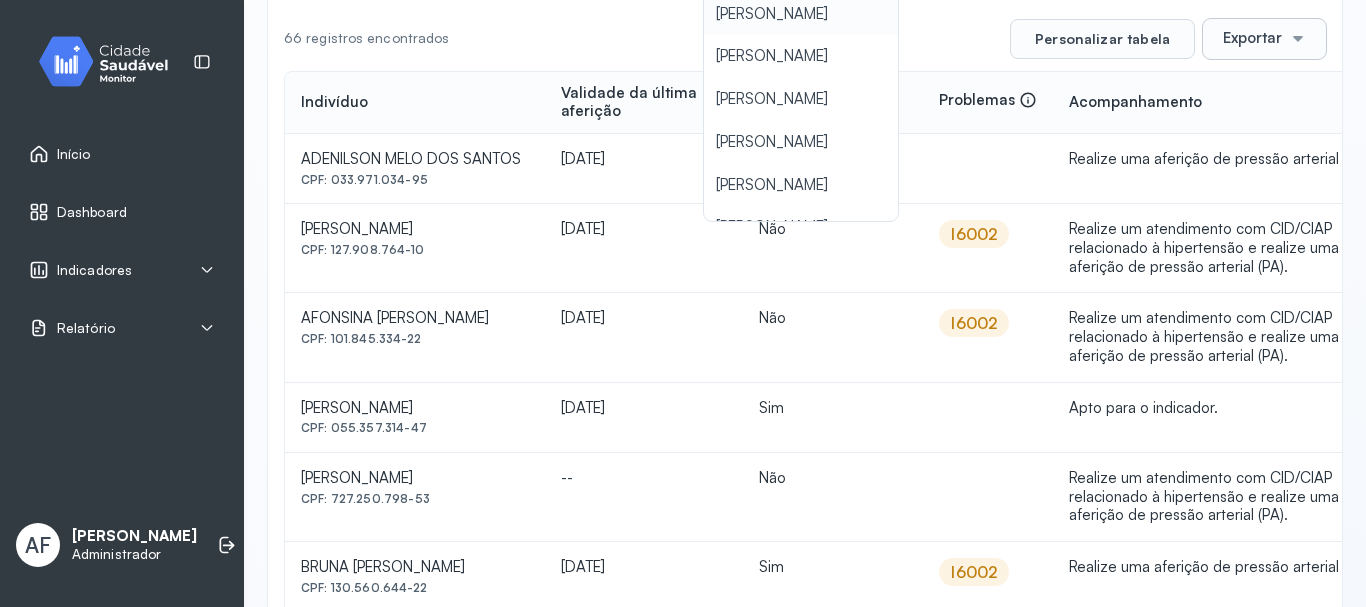 type on "**********" 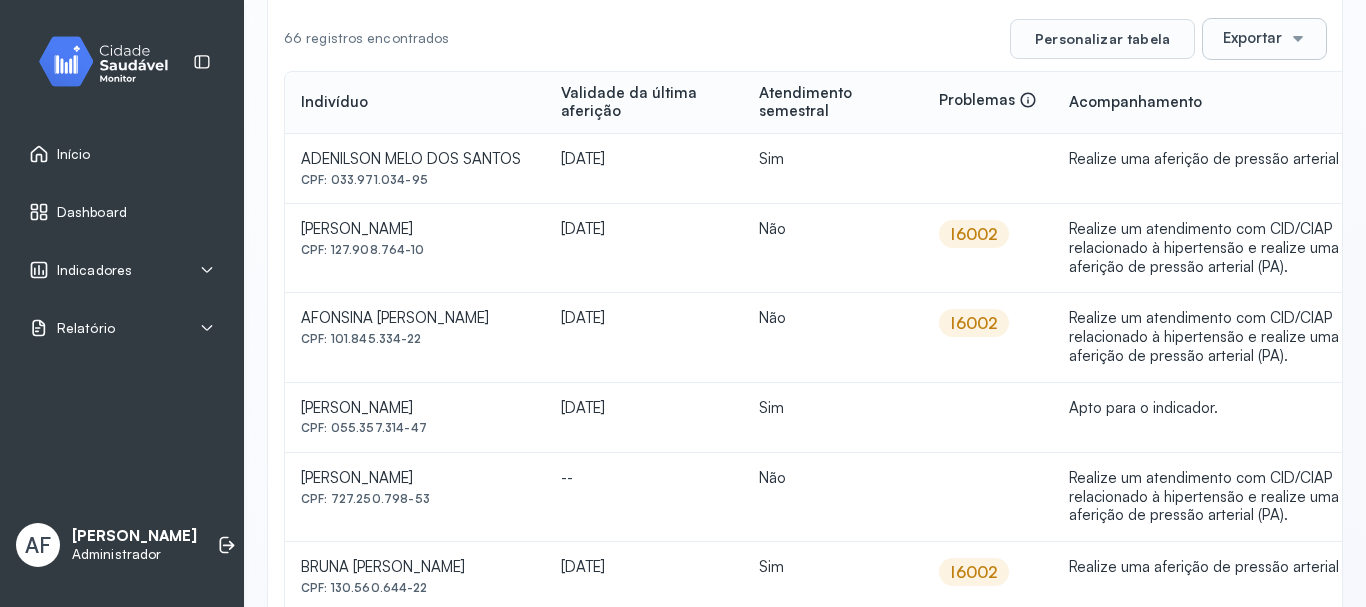 click on "**********" 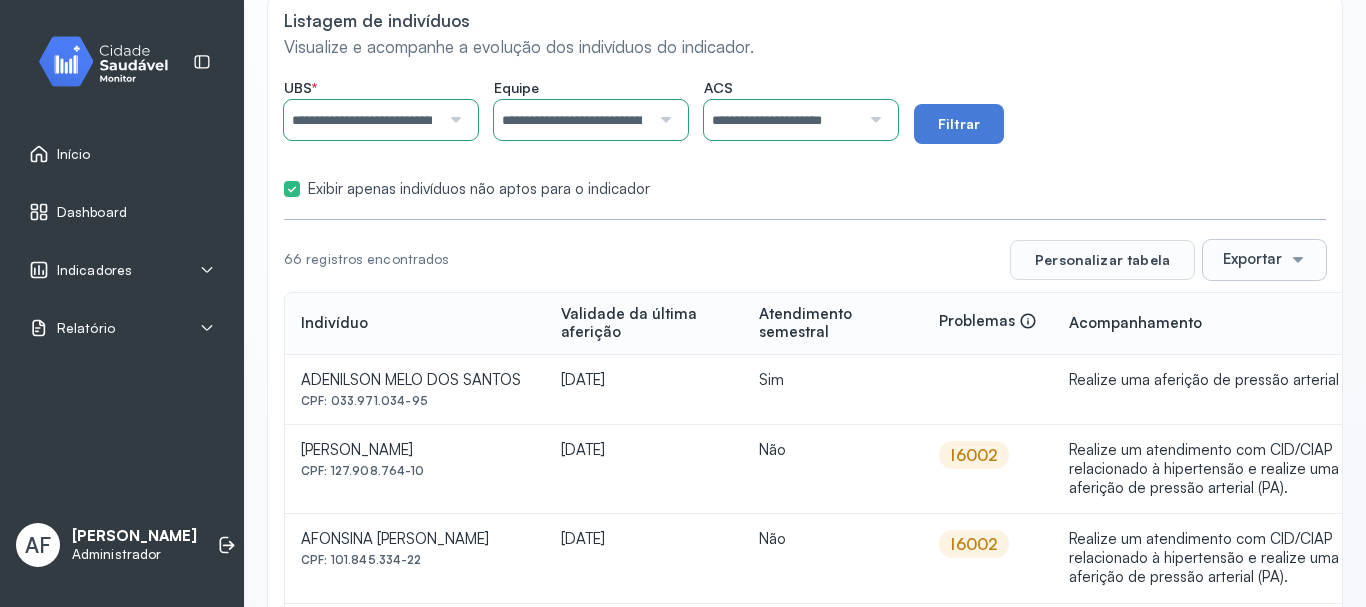 scroll, scrollTop: 0, scrollLeft: 0, axis: both 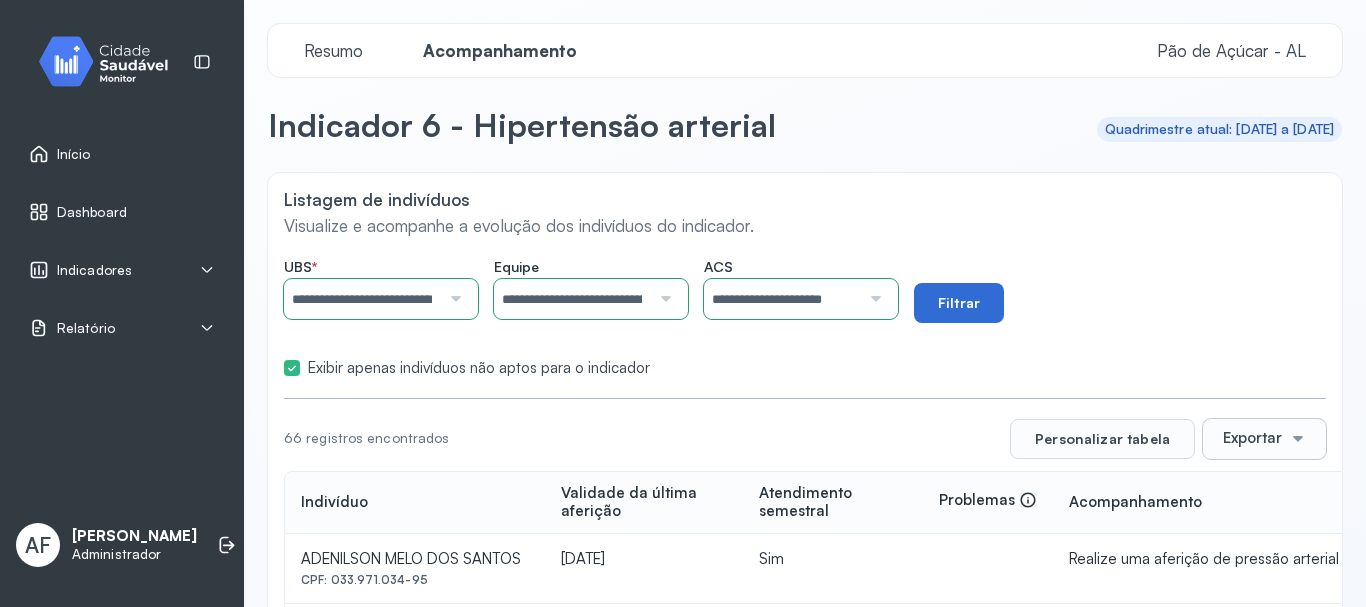click on "Filtrar" at bounding box center [959, 303] 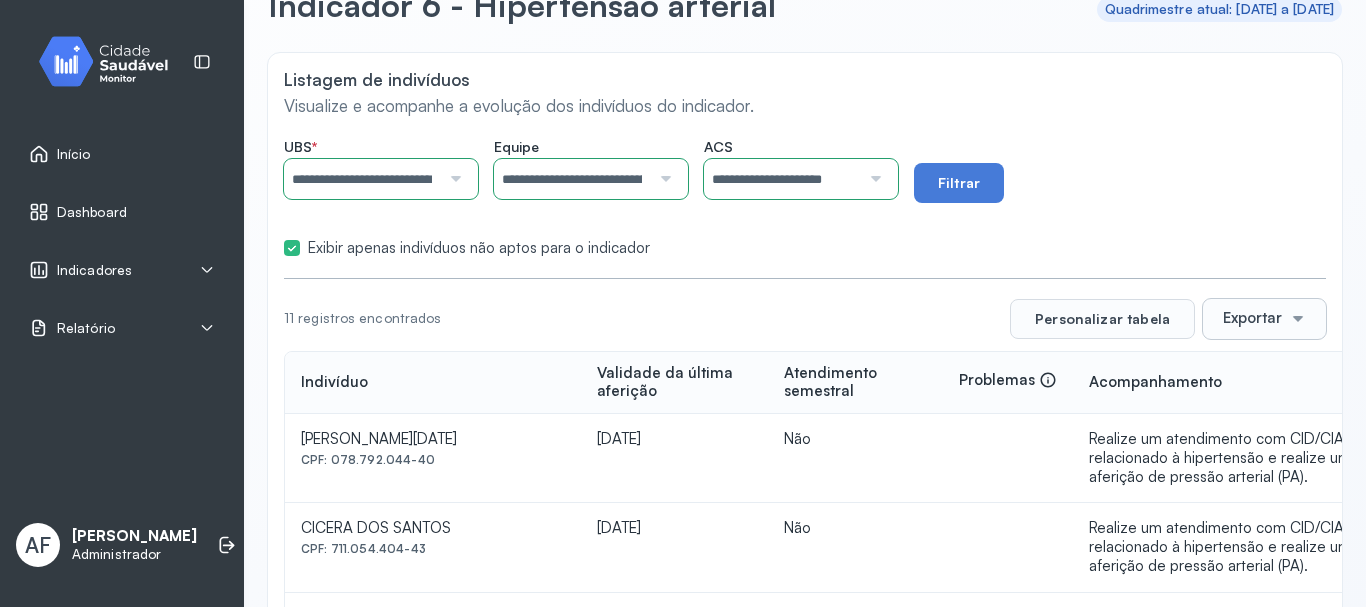 scroll, scrollTop: 301, scrollLeft: 0, axis: vertical 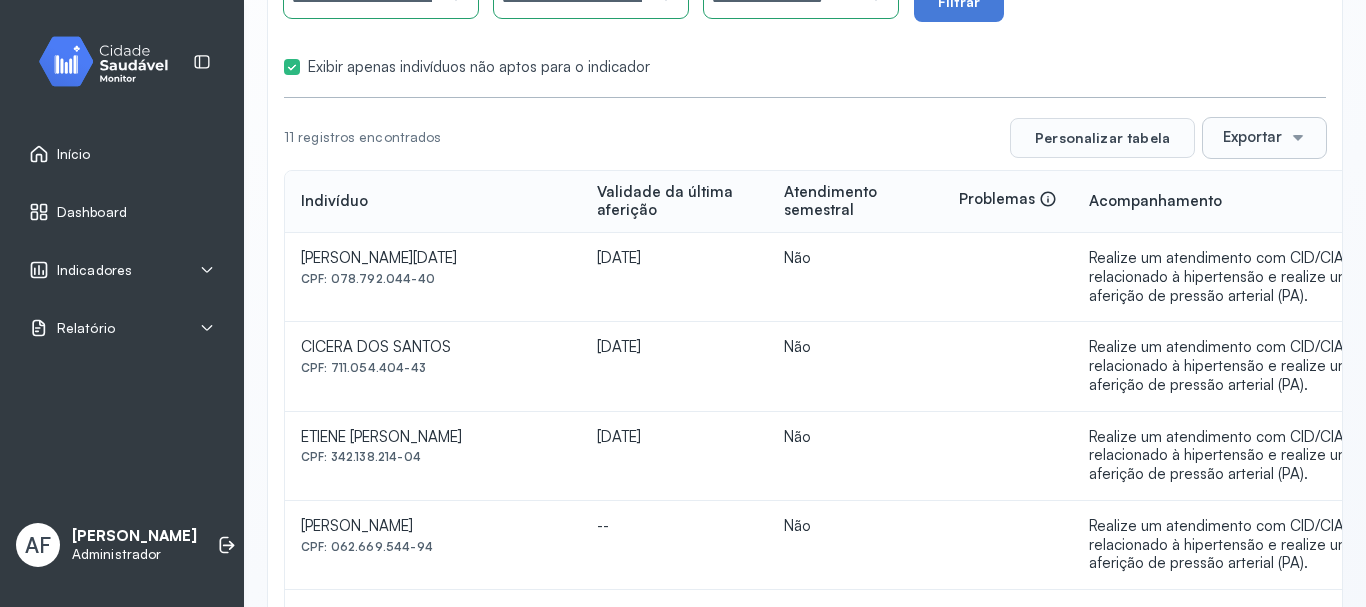 click at bounding box center [1298, 138] 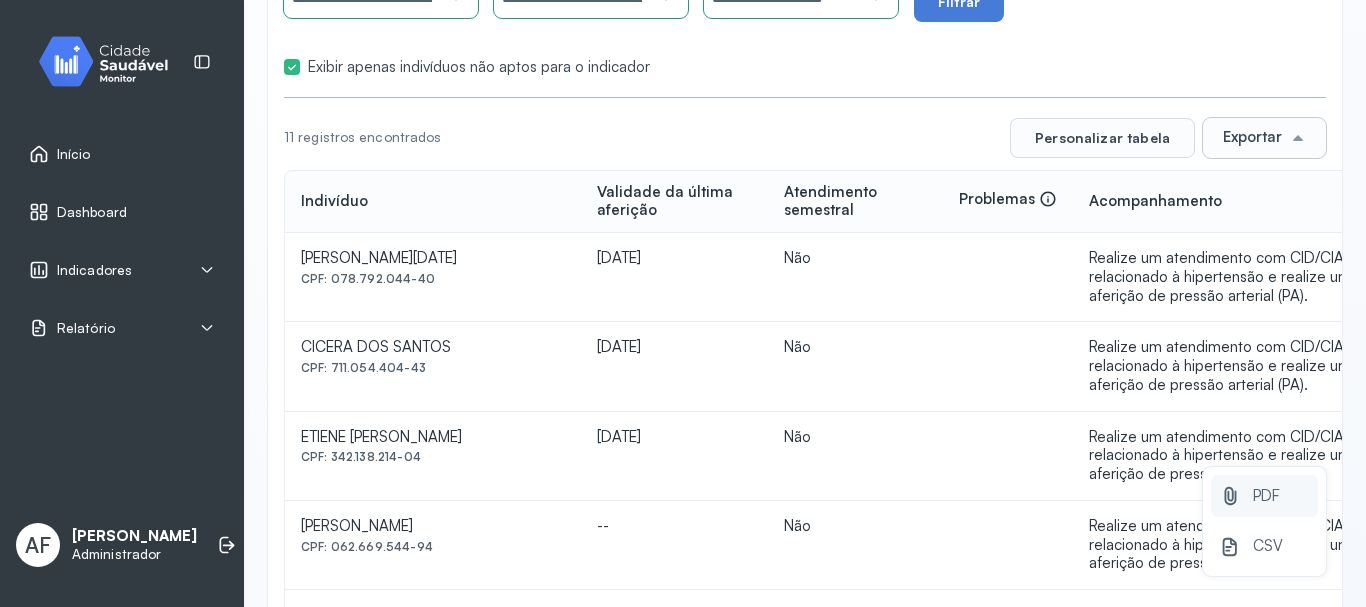 click on "PDF" at bounding box center (1266, 496) 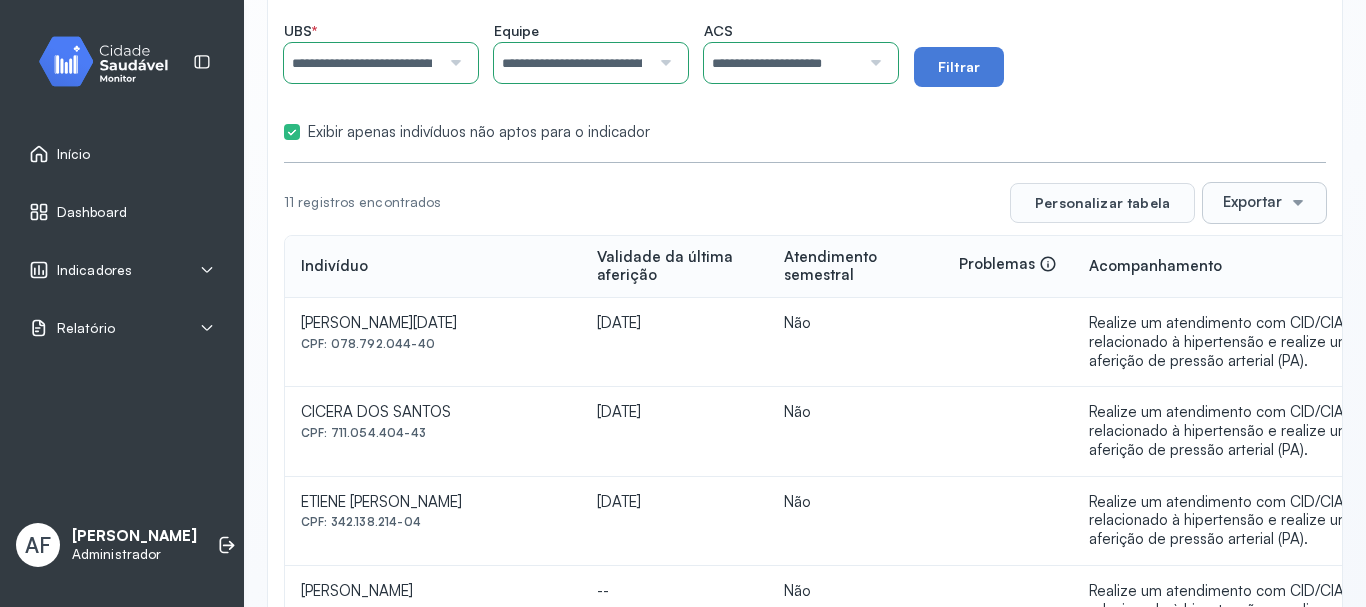 scroll, scrollTop: 201, scrollLeft: 0, axis: vertical 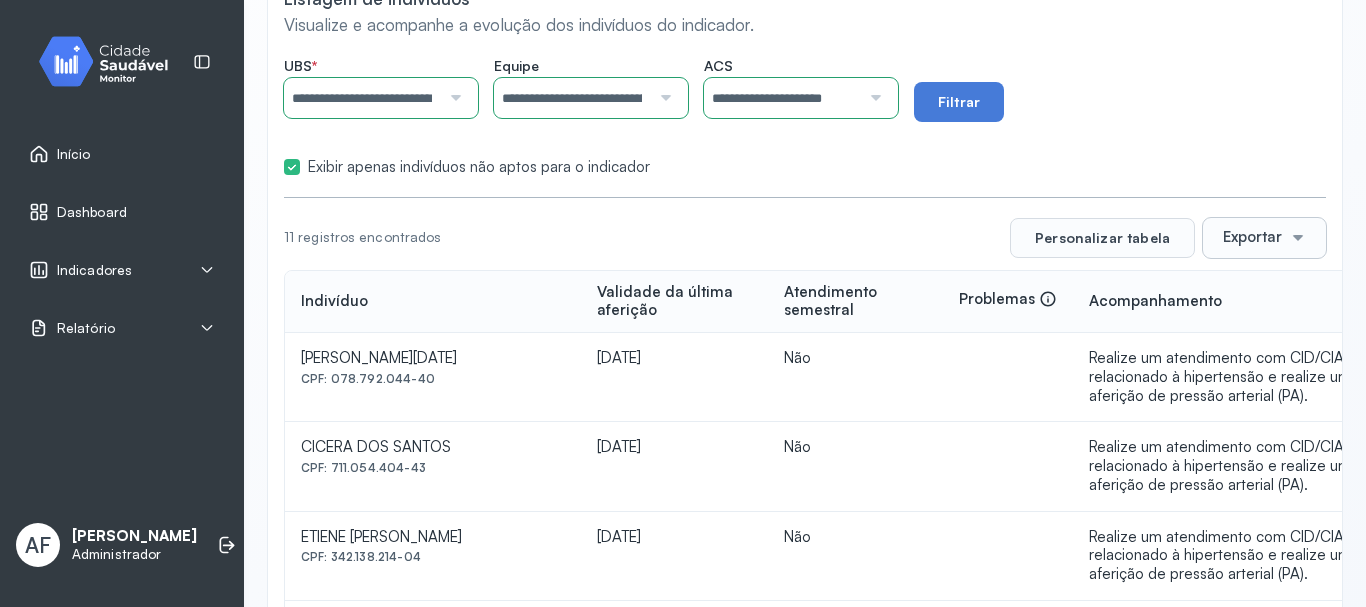 click at bounding box center [873, 98] 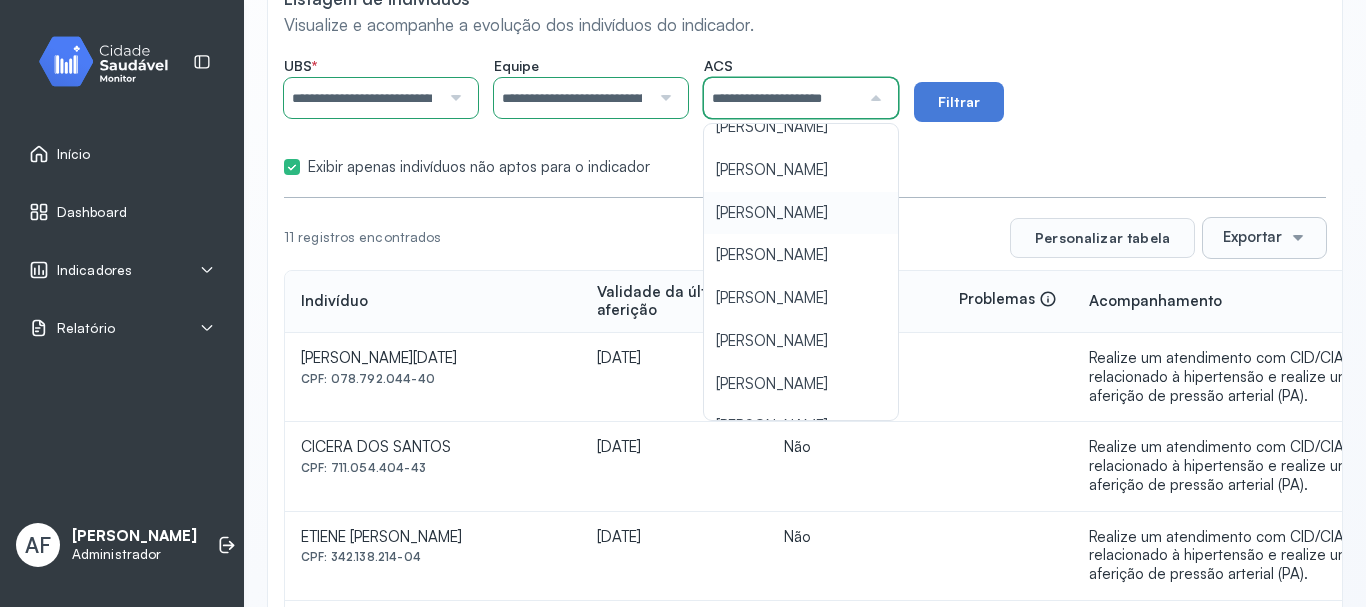 scroll, scrollTop: 0, scrollLeft: 13, axis: horizontal 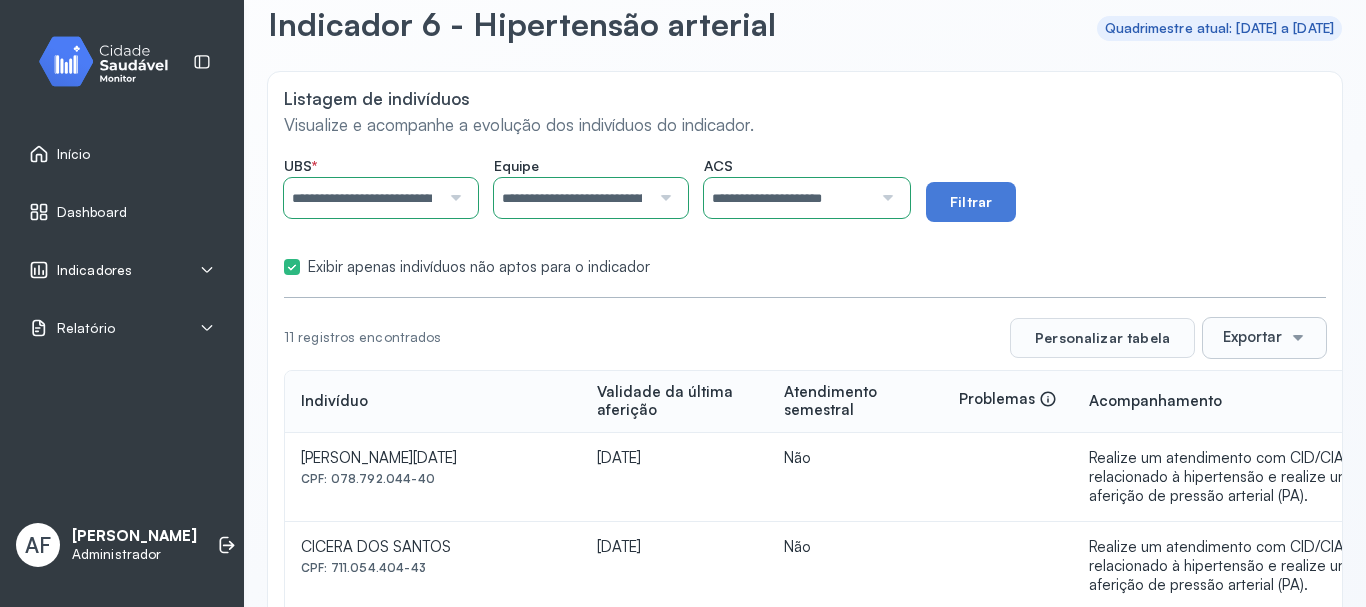 click on "Indicadores" at bounding box center (94, 270) 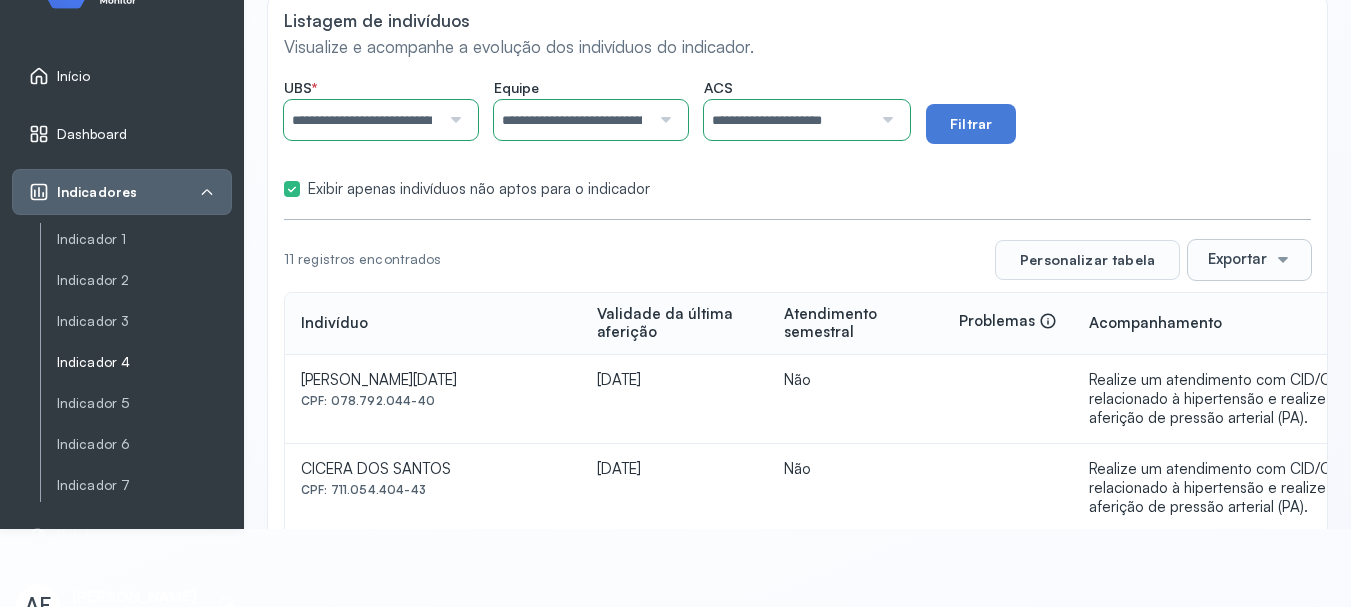 scroll, scrollTop: 100, scrollLeft: 0, axis: vertical 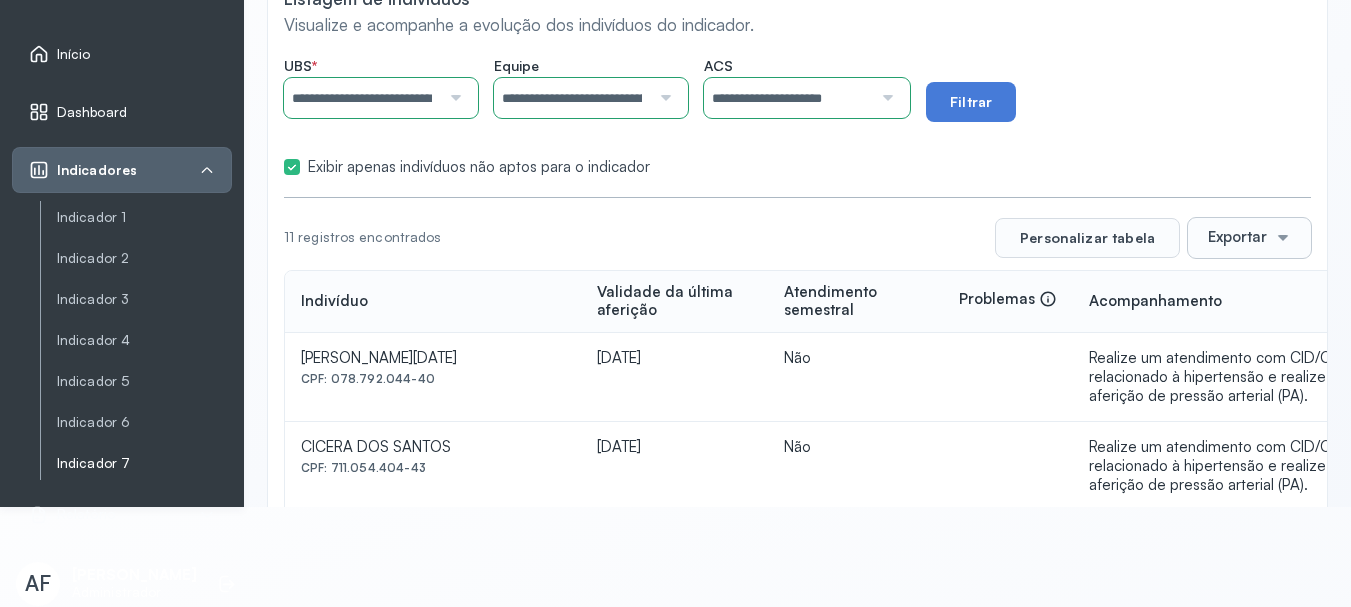 click on "Indicador 7" at bounding box center [144, 463] 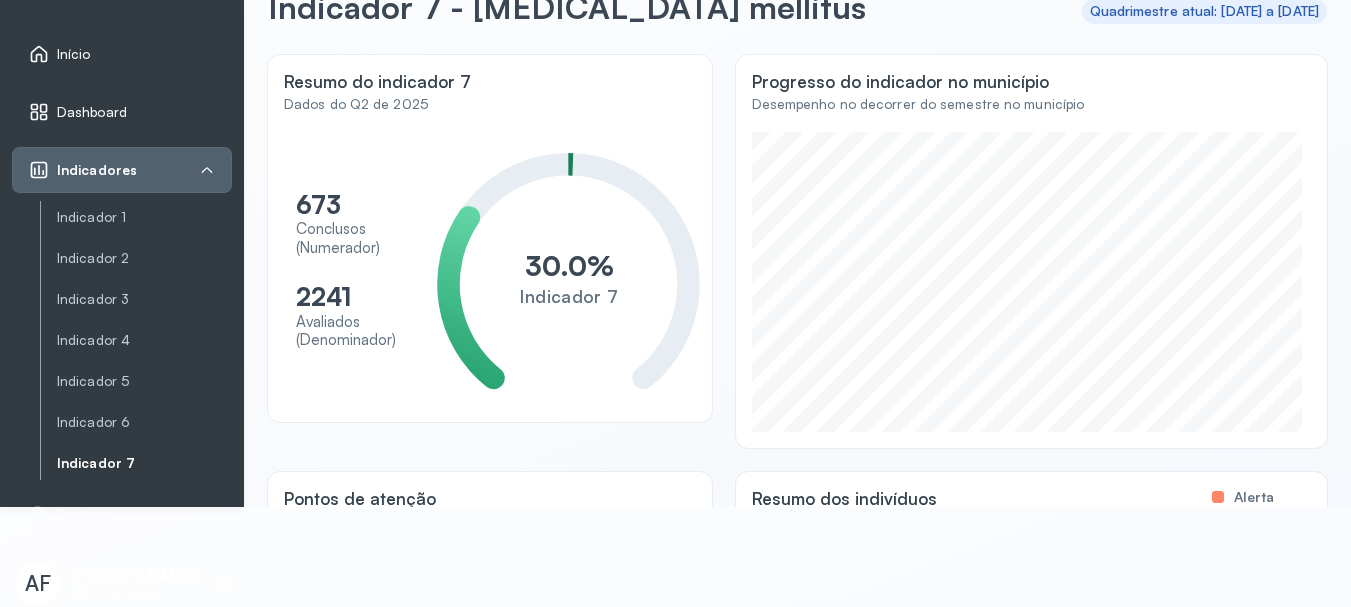 scroll, scrollTop: 0, scrollLeft: 0, axis: both 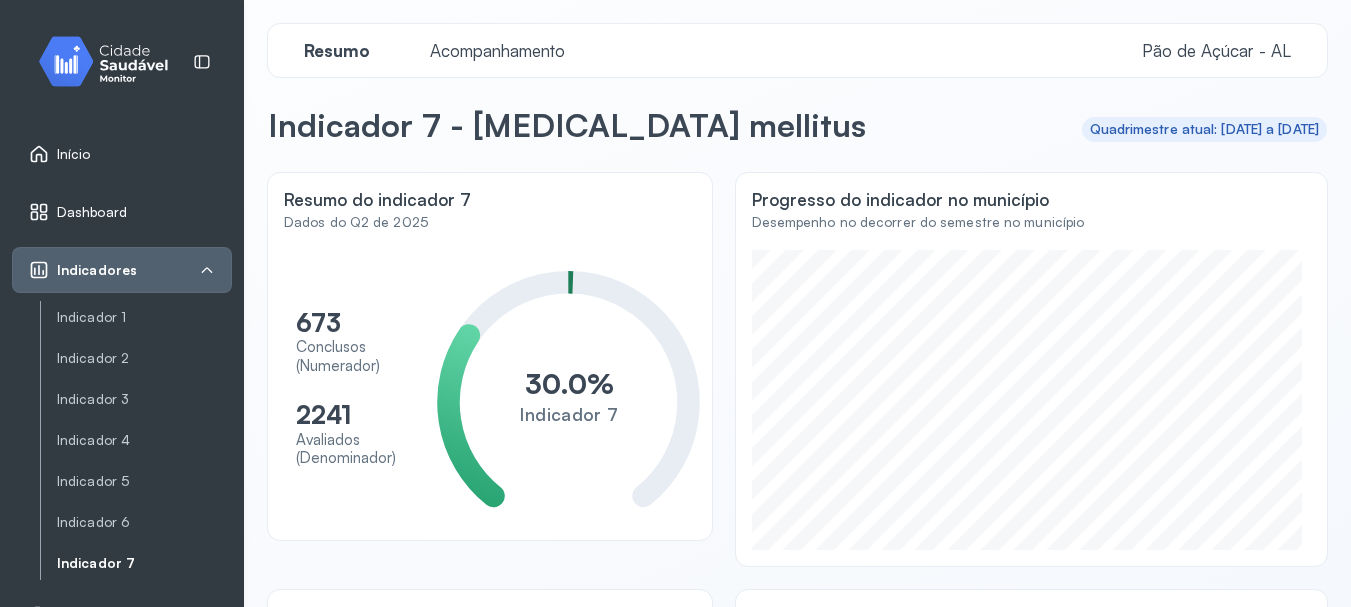 click on "Resumo Acompanhamento Pão de Açúcar - AL" 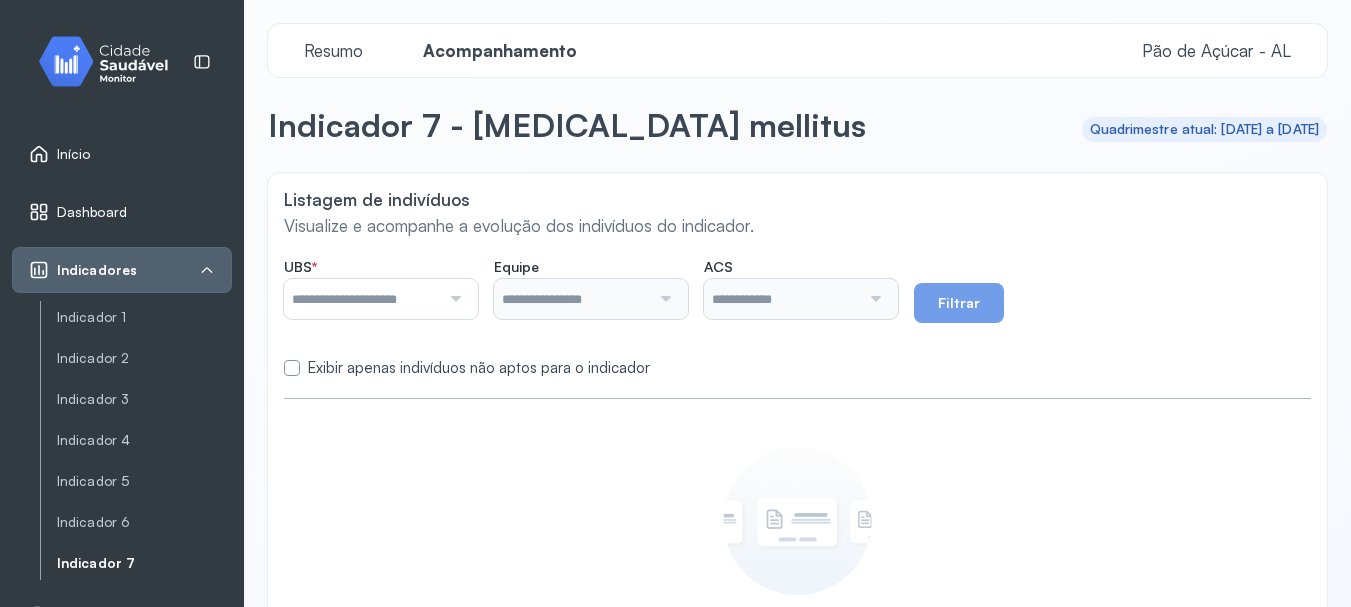 click on "Indicador 7" at bounding box center [144, 563] 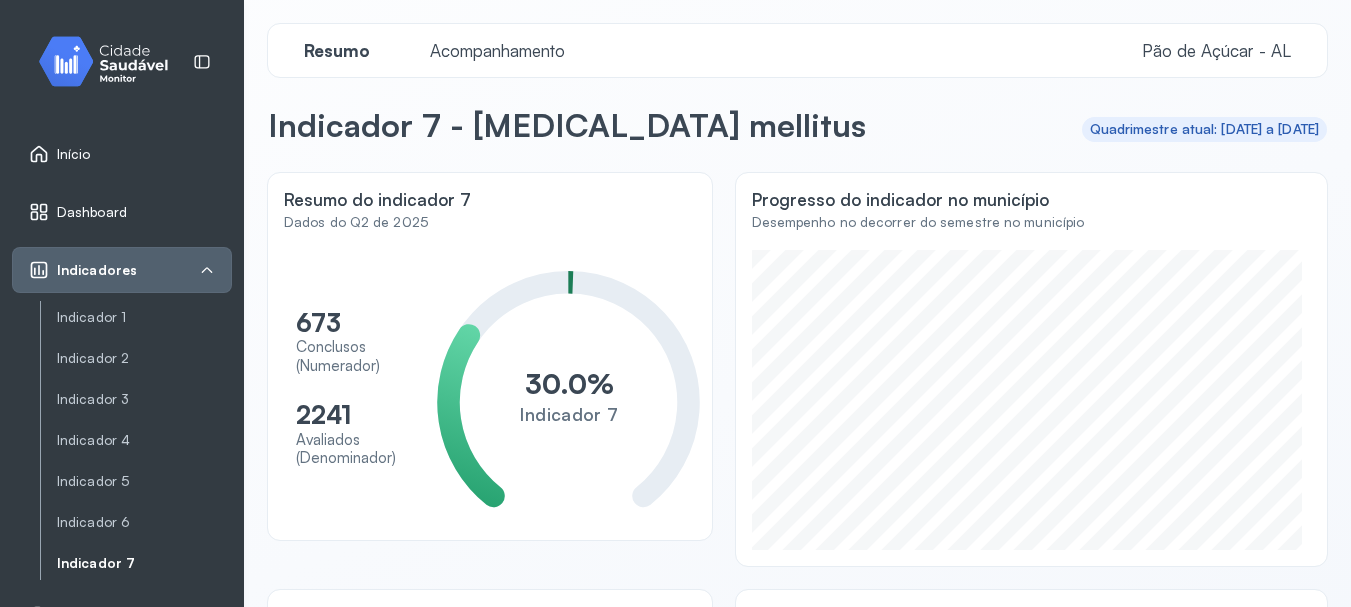 click on "Resumo Acompanhamento Pão de Açúcar - AL" 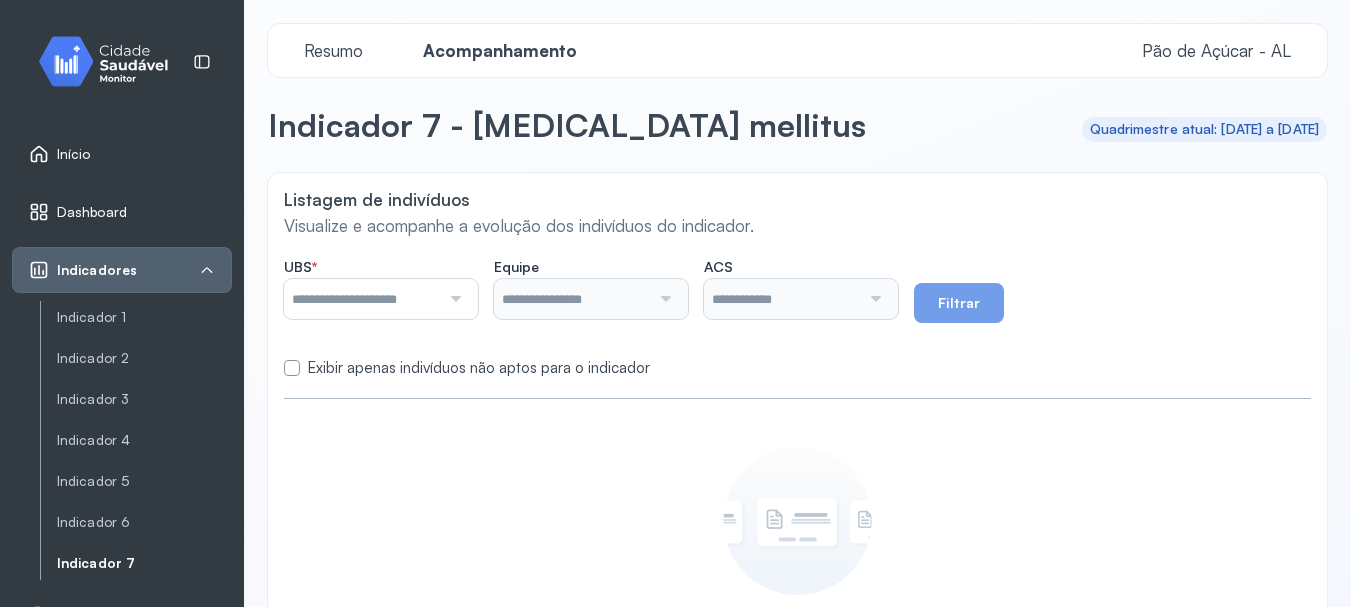 click at bounding box center (453, 299) 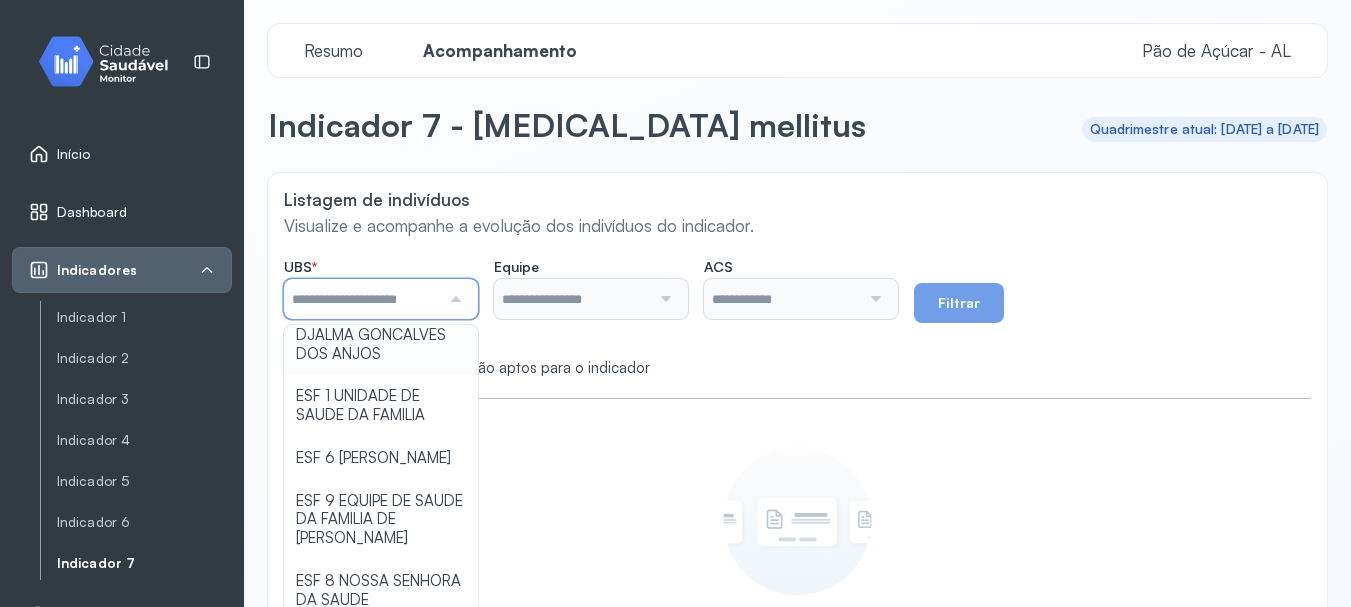 scroll, scrollTop: 611, scrollLeft: 0, axis: vertical 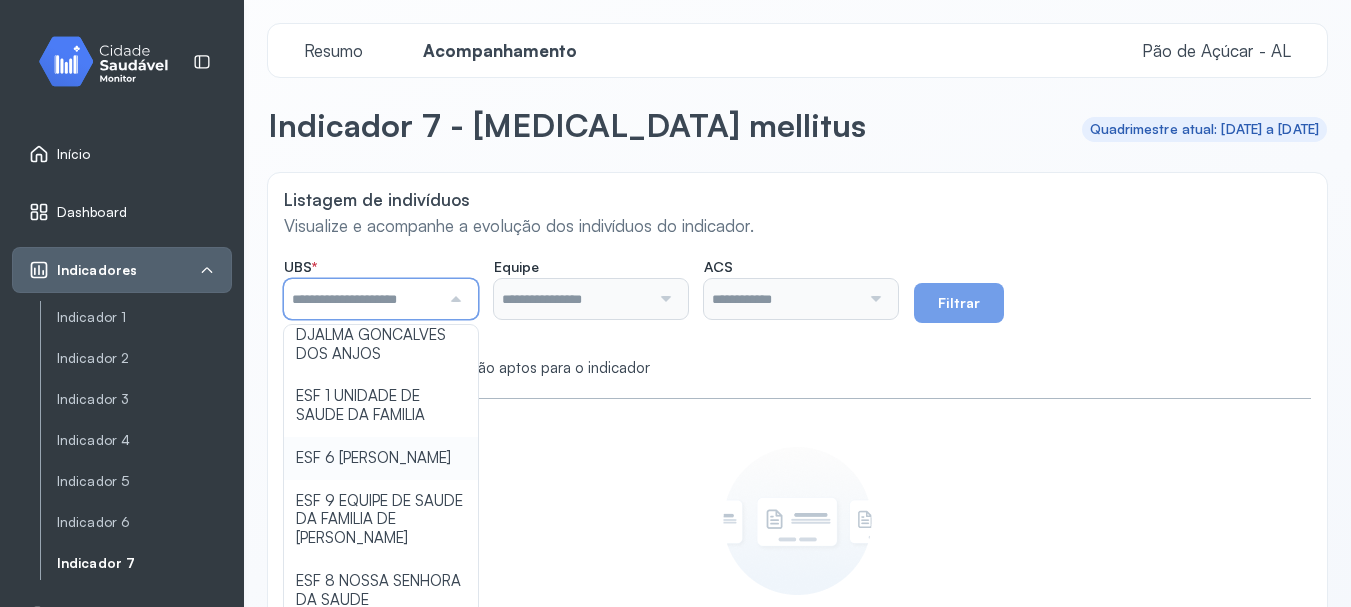 type on "**********" 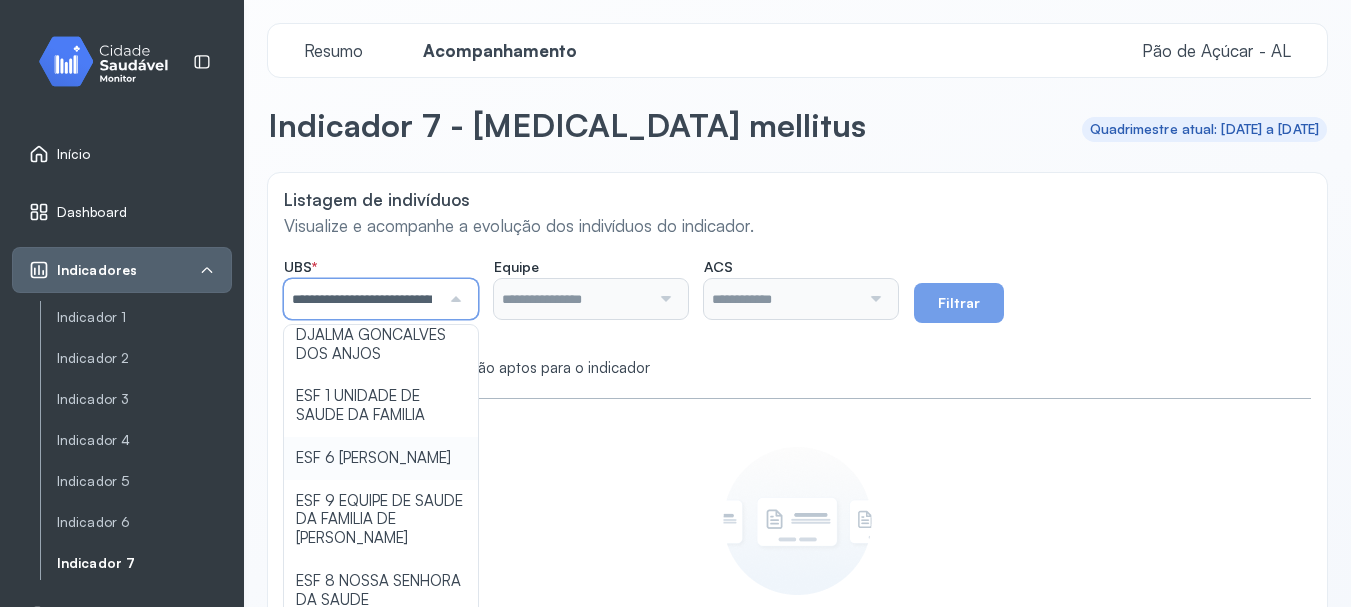 click on "**********" 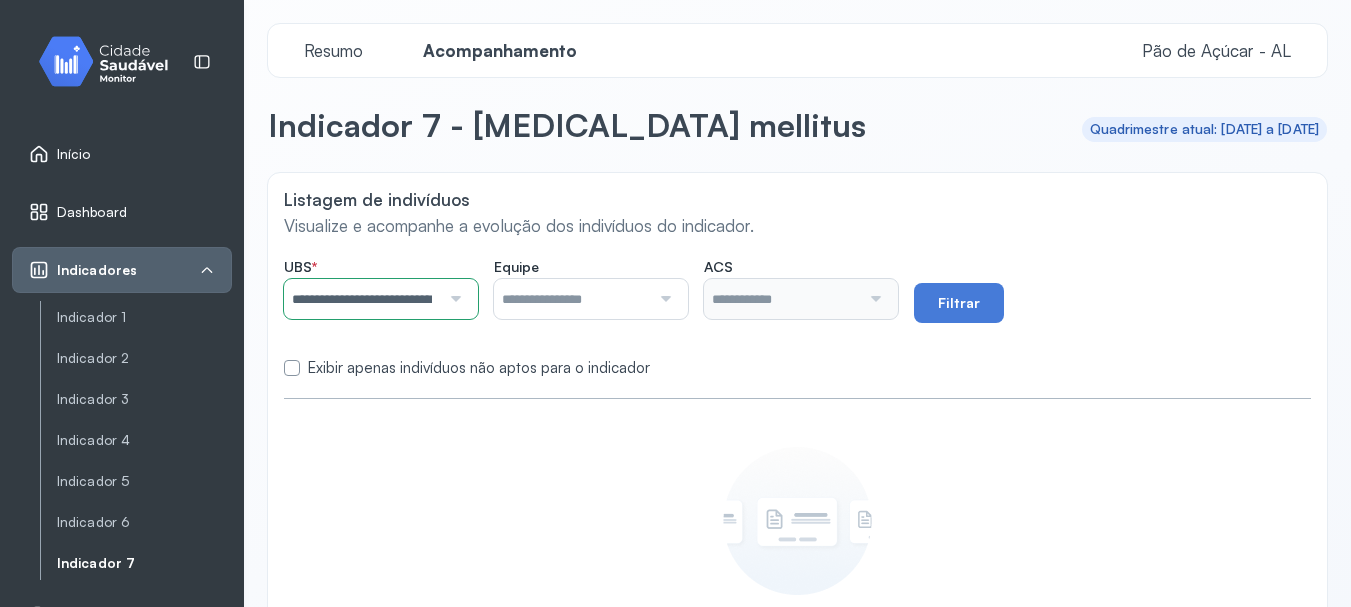 type on "**********" 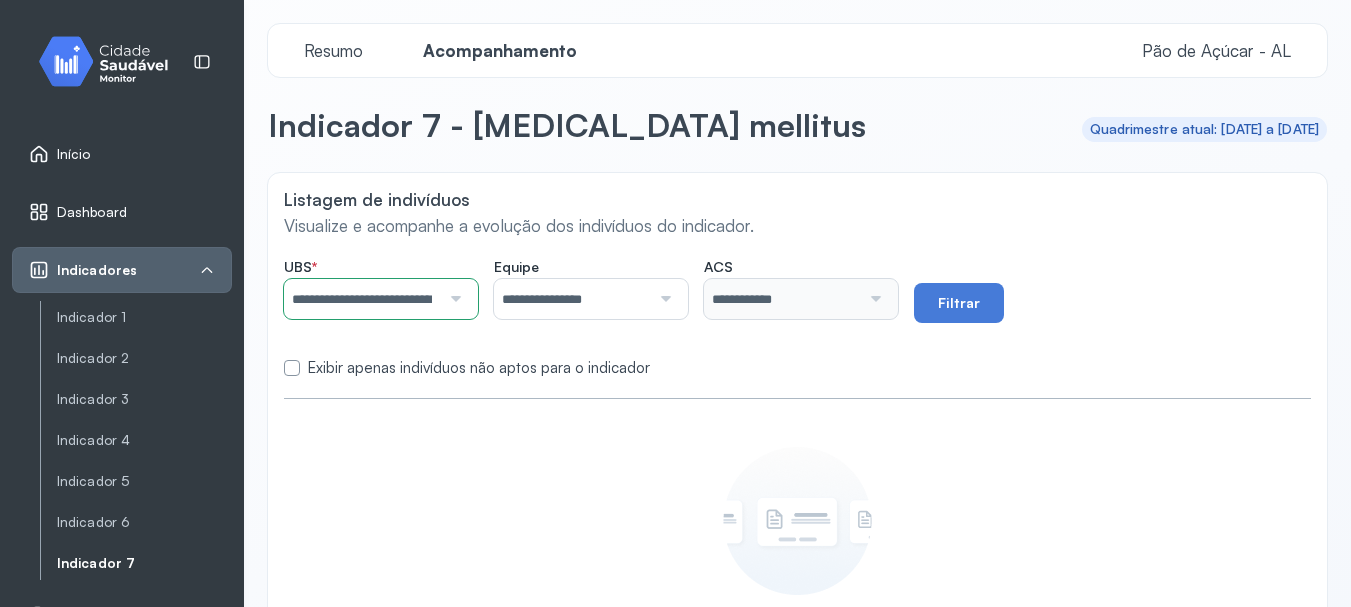 click at bounding box center (663, 299) 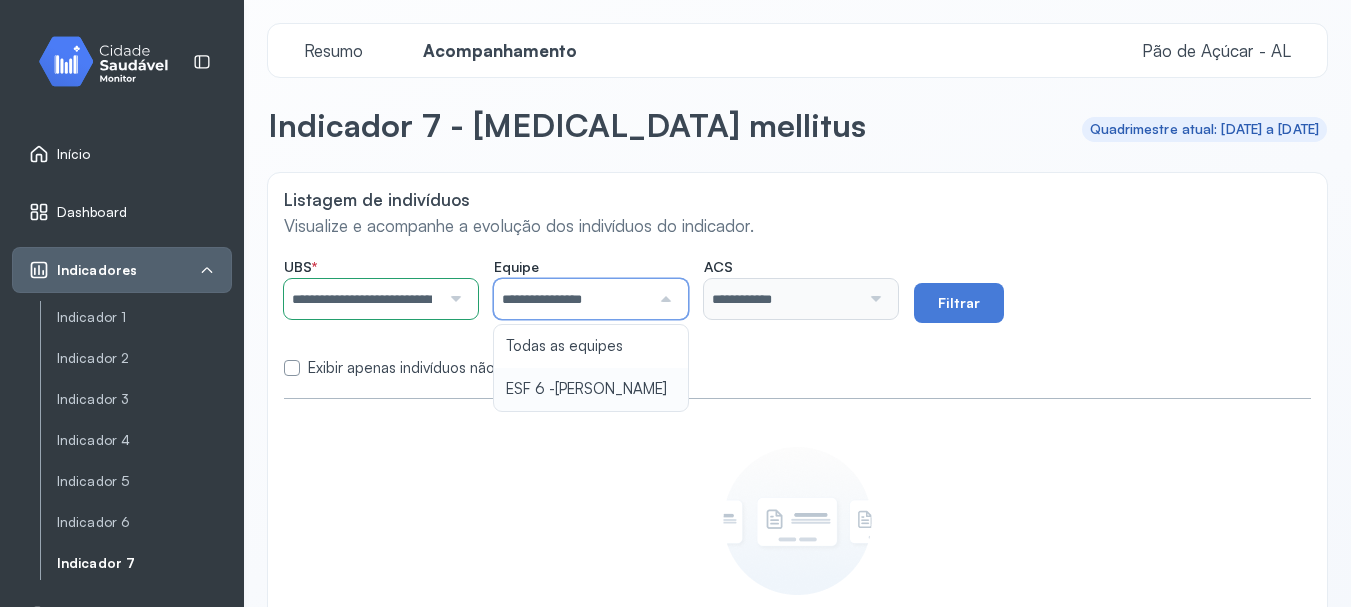 type on "**********" 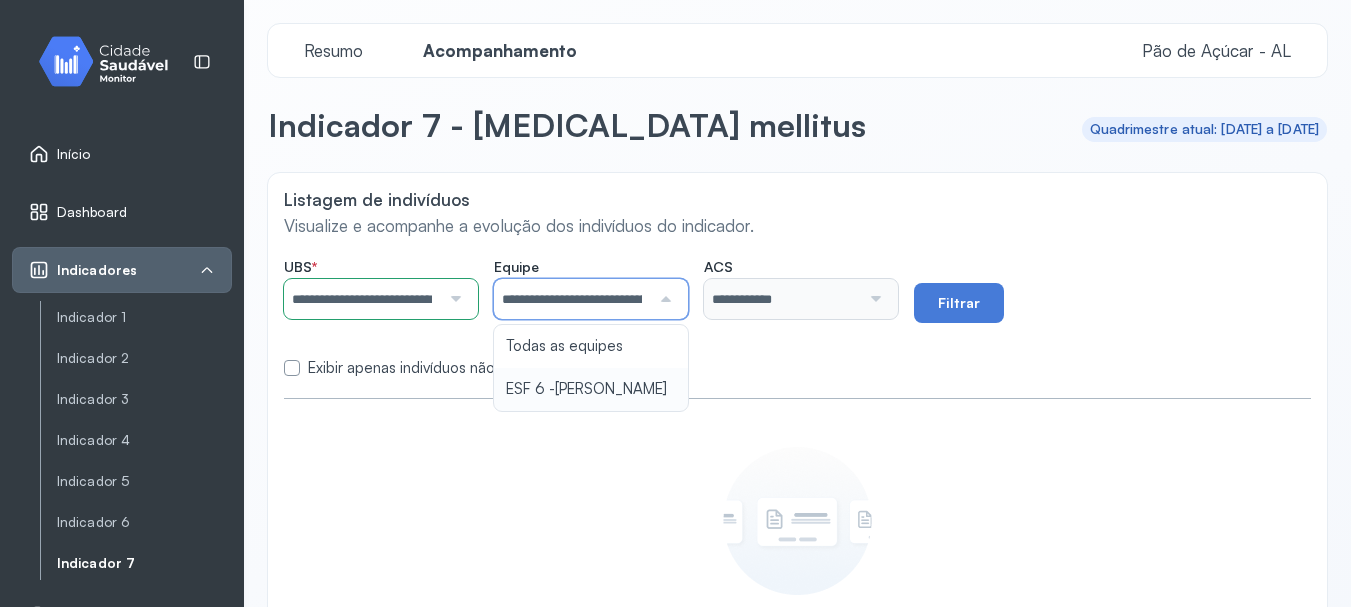 click on "**********" 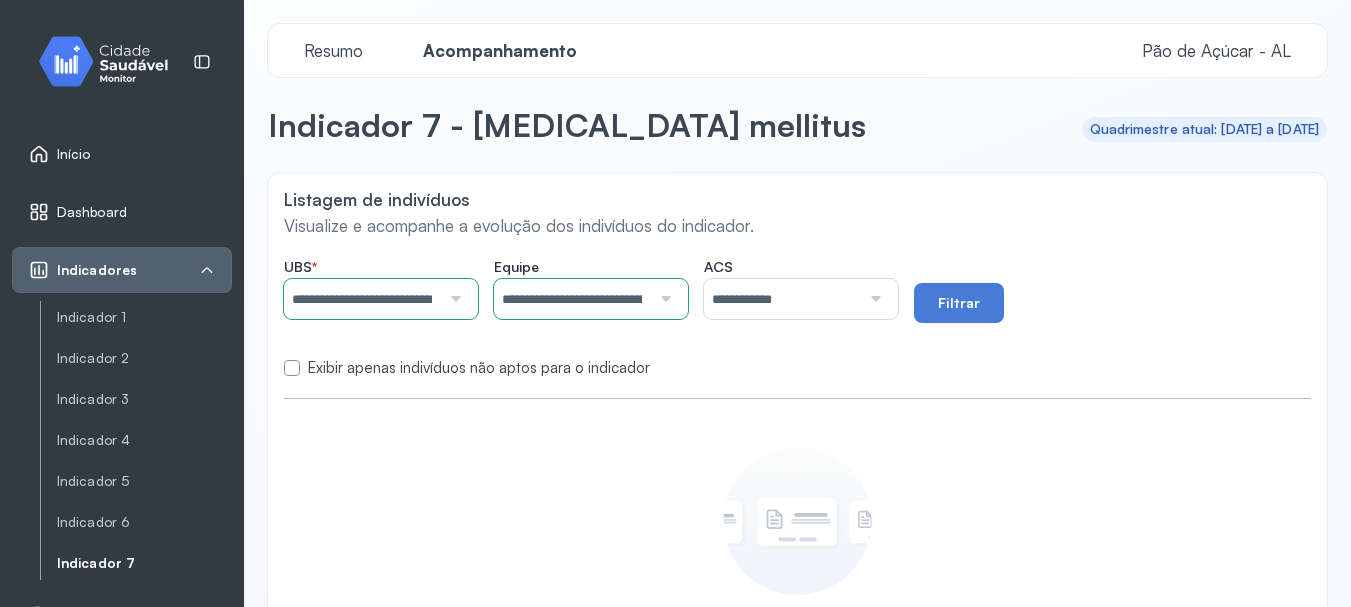 click at bounding box center [873, 299] 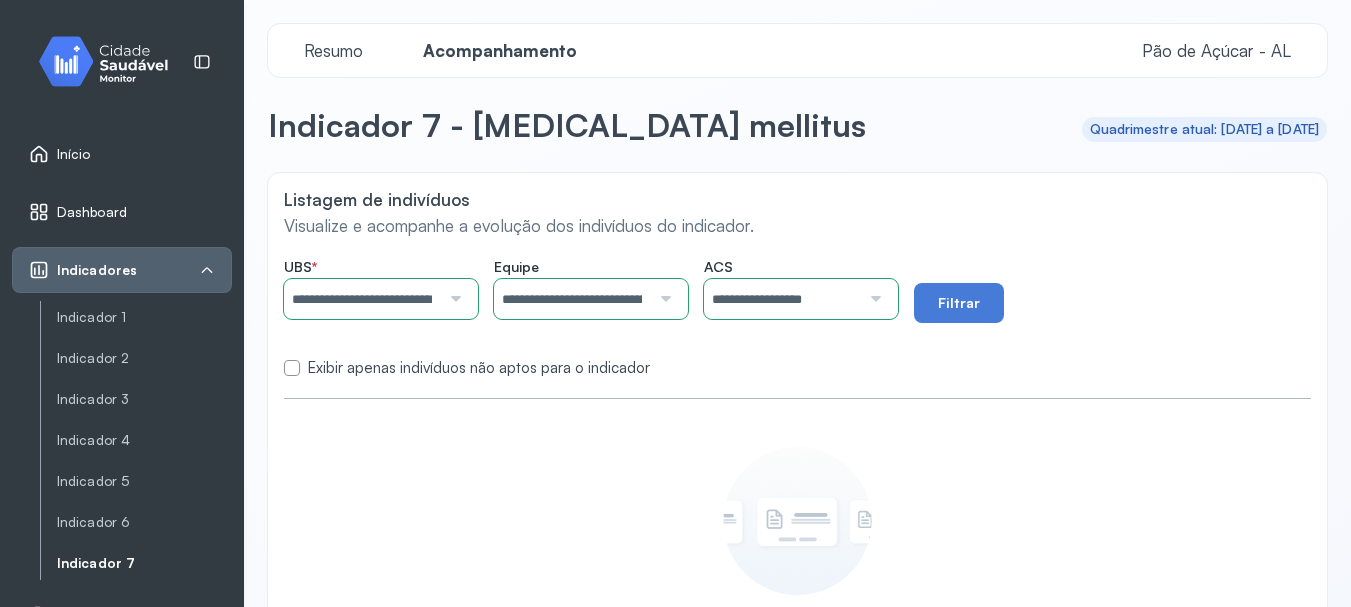 click on "**********" 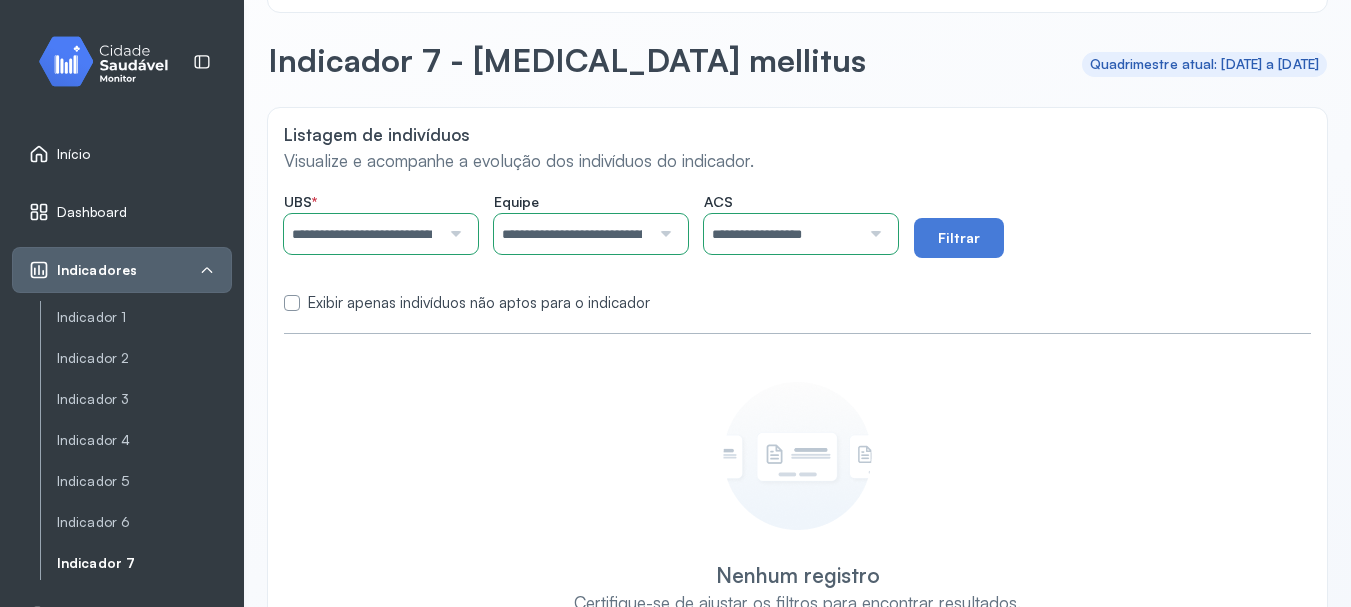 scroll, scrollTop: 100, scrollLeft: 0, axis: vertical 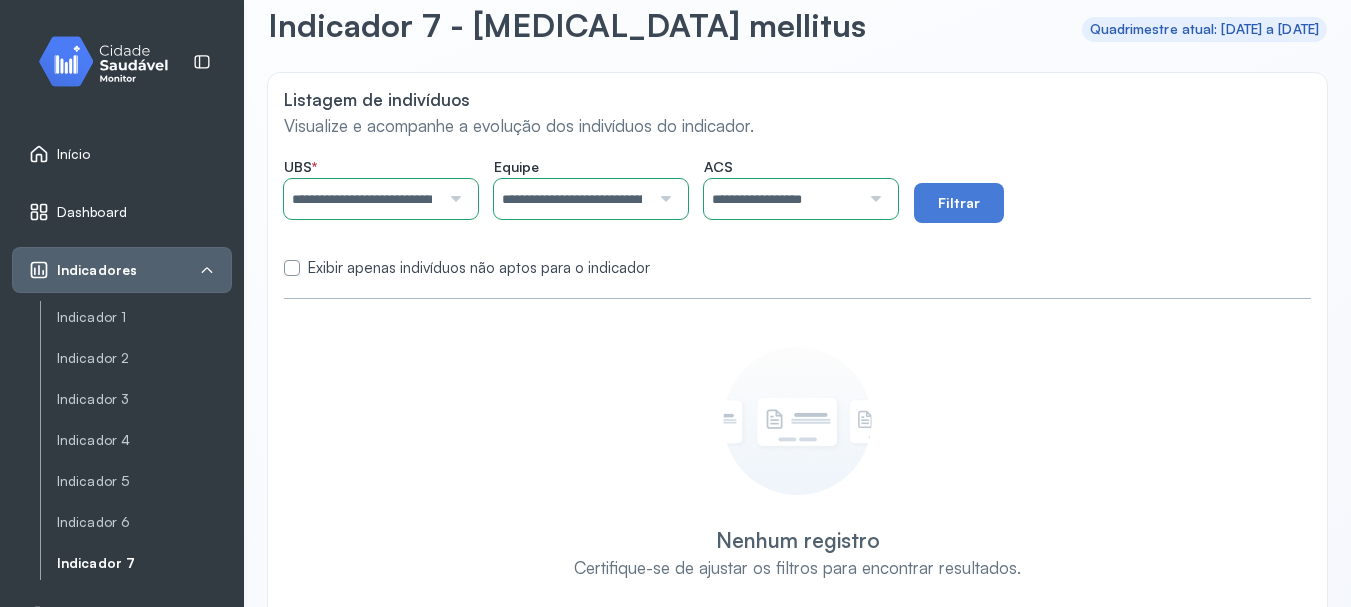 click at bounding box center [292, 268] 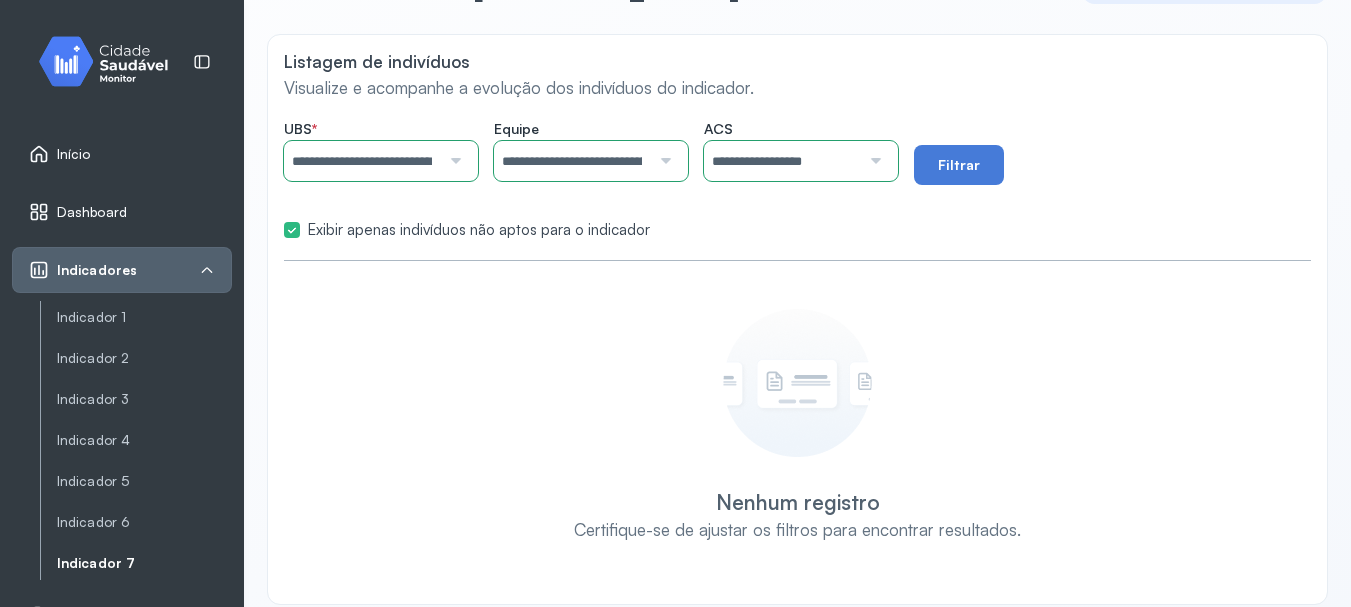scroll, scrollTop: 159, scrollLeft: 0, axis: vertical 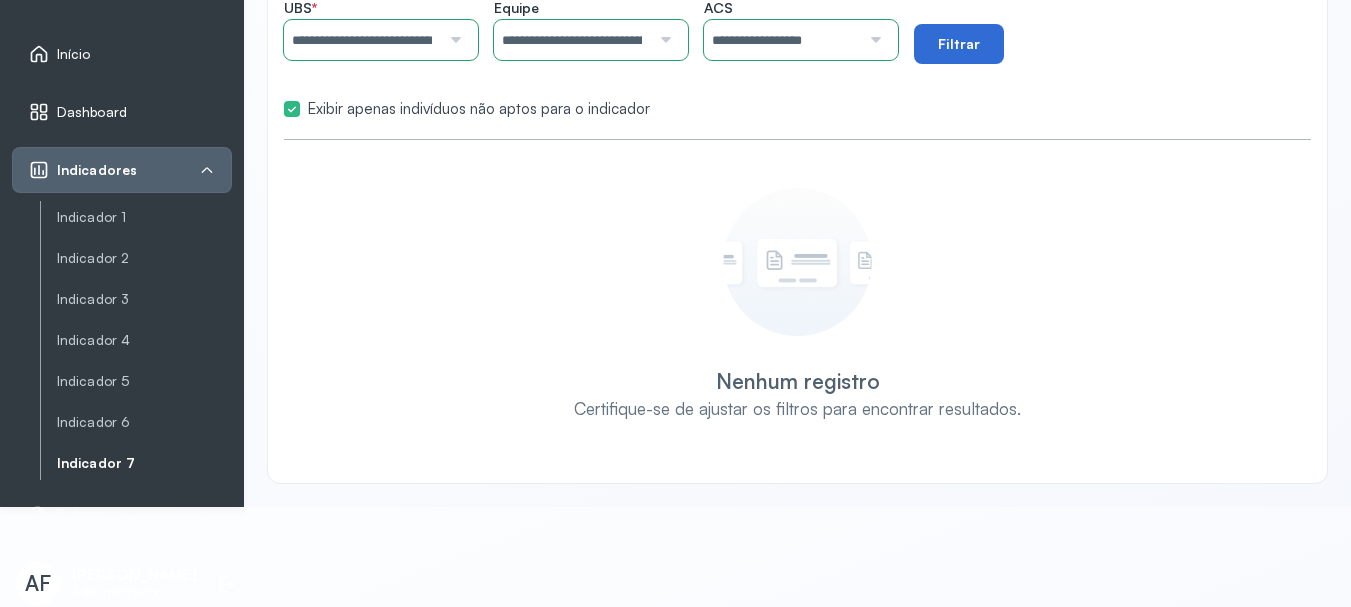 click on "Filtrar" at bounding box center (959, 44) 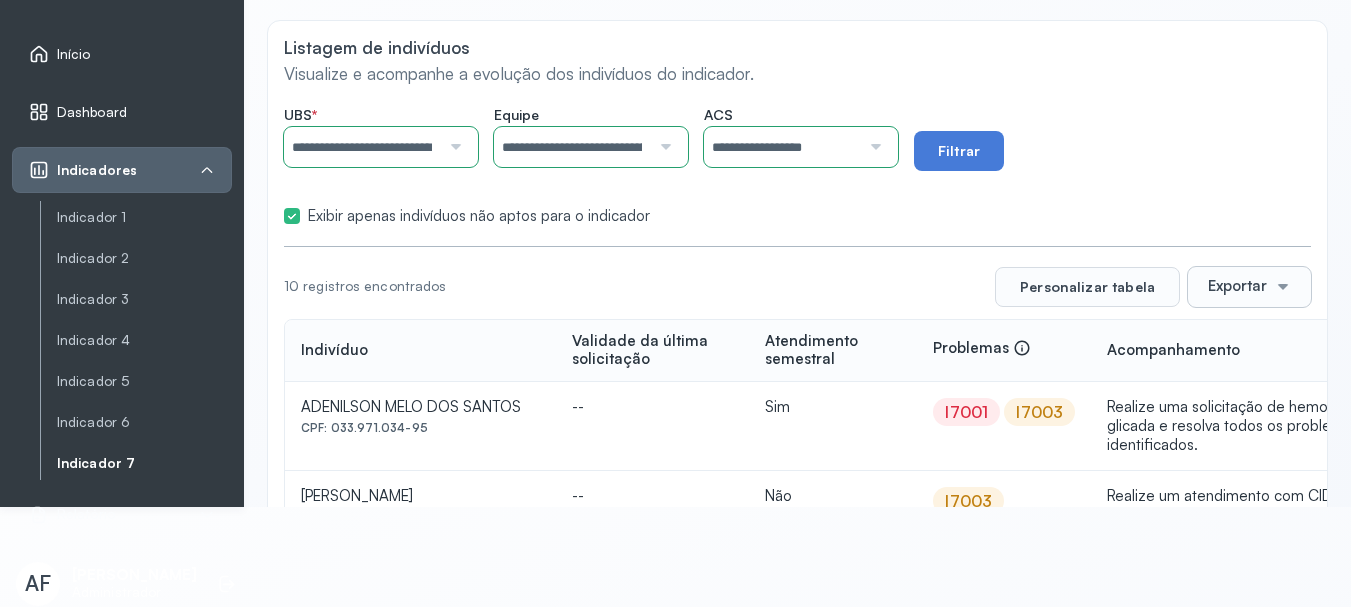 scroll, scrollTop: 0, scrollLeft: 0, axis: both 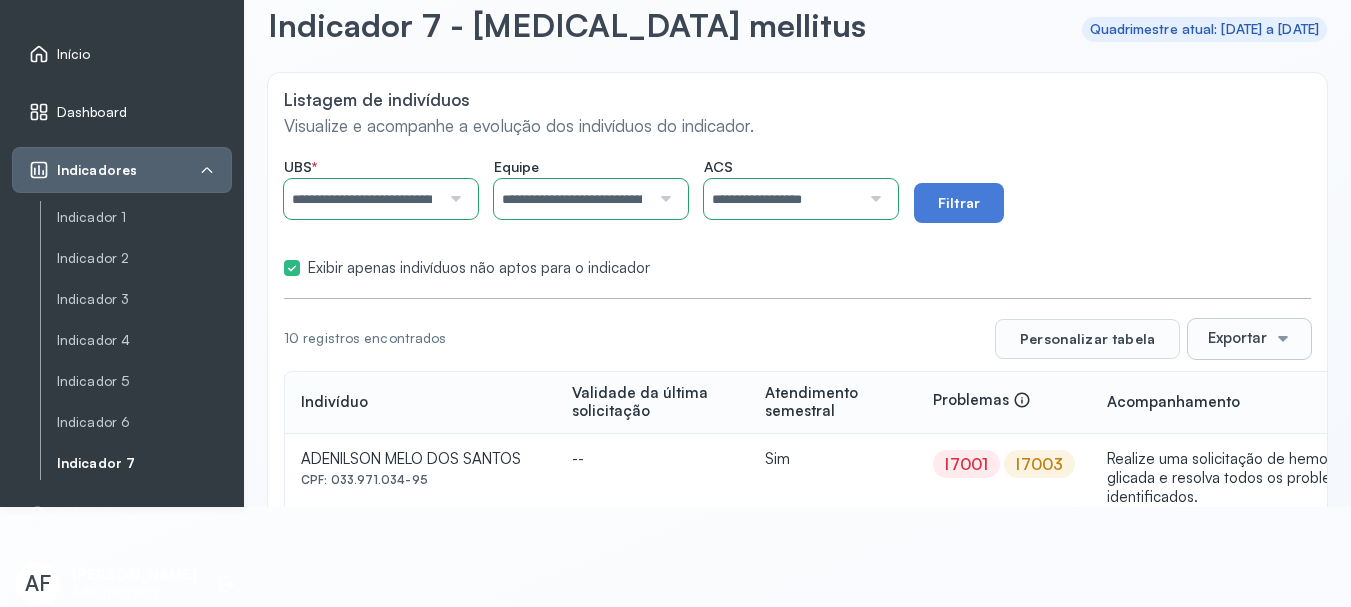 click at bounding box center (1283, 339) 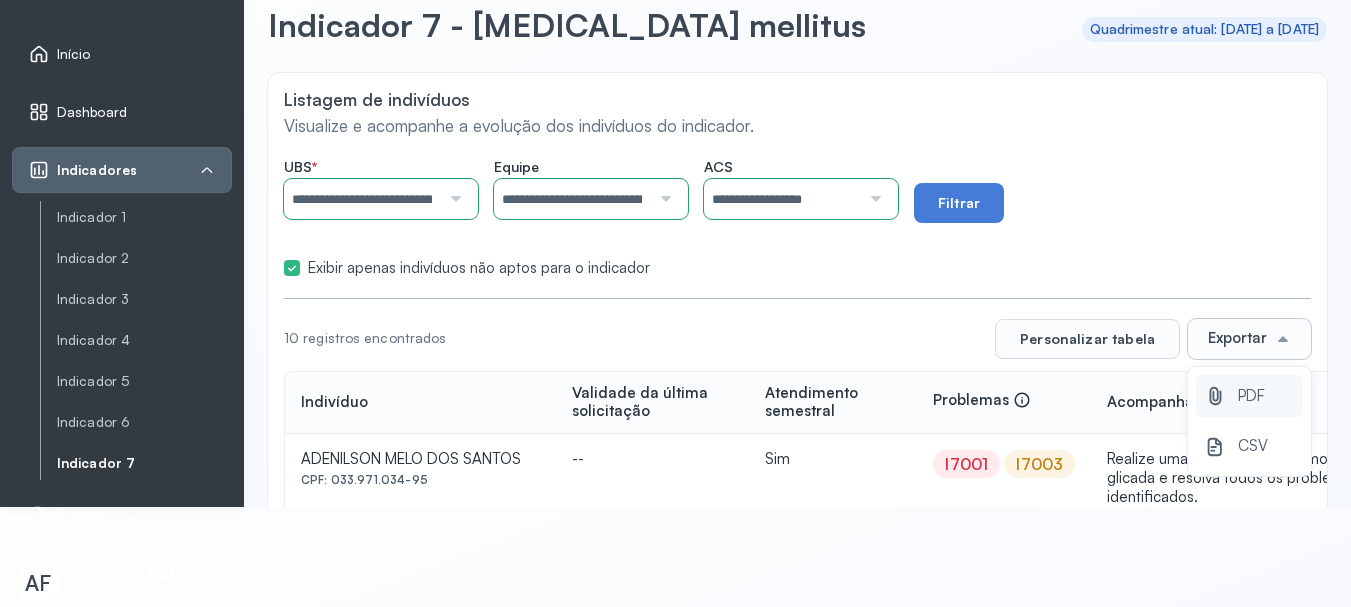click on "PDF" at bounding box center [1251, 396] 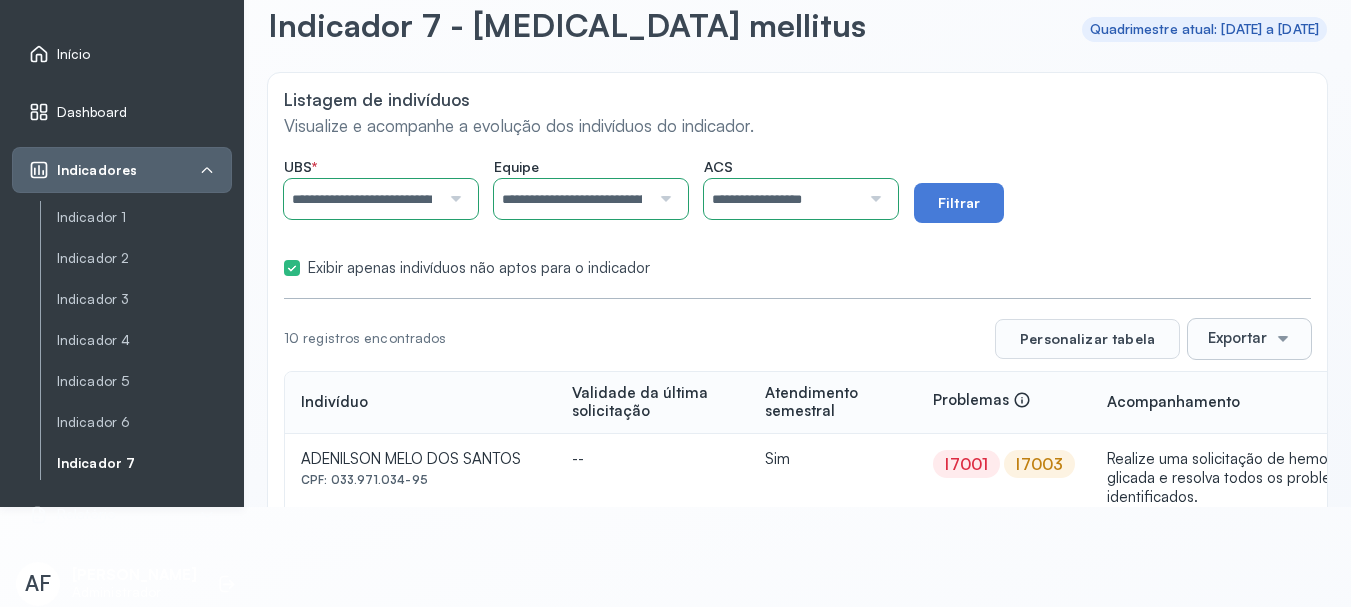 click at bounding box center (873, 199) 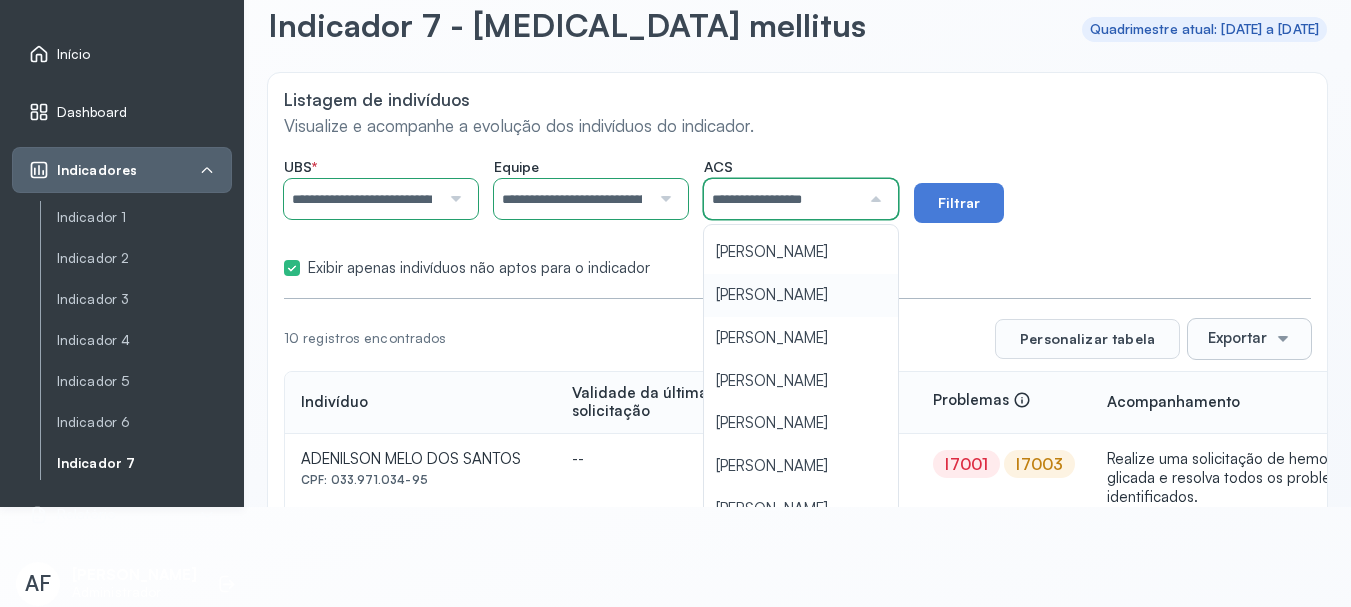 scroll, scrollTop: 200, scrollLeft: 0, axis: vertical 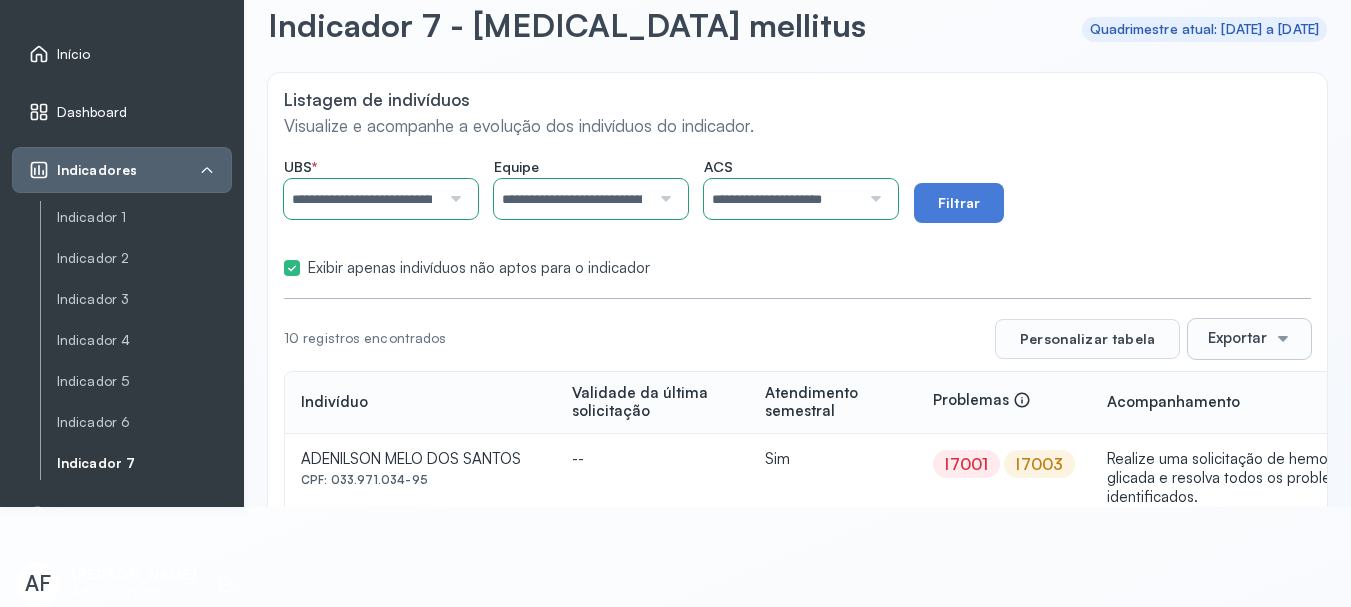 click on "**********" 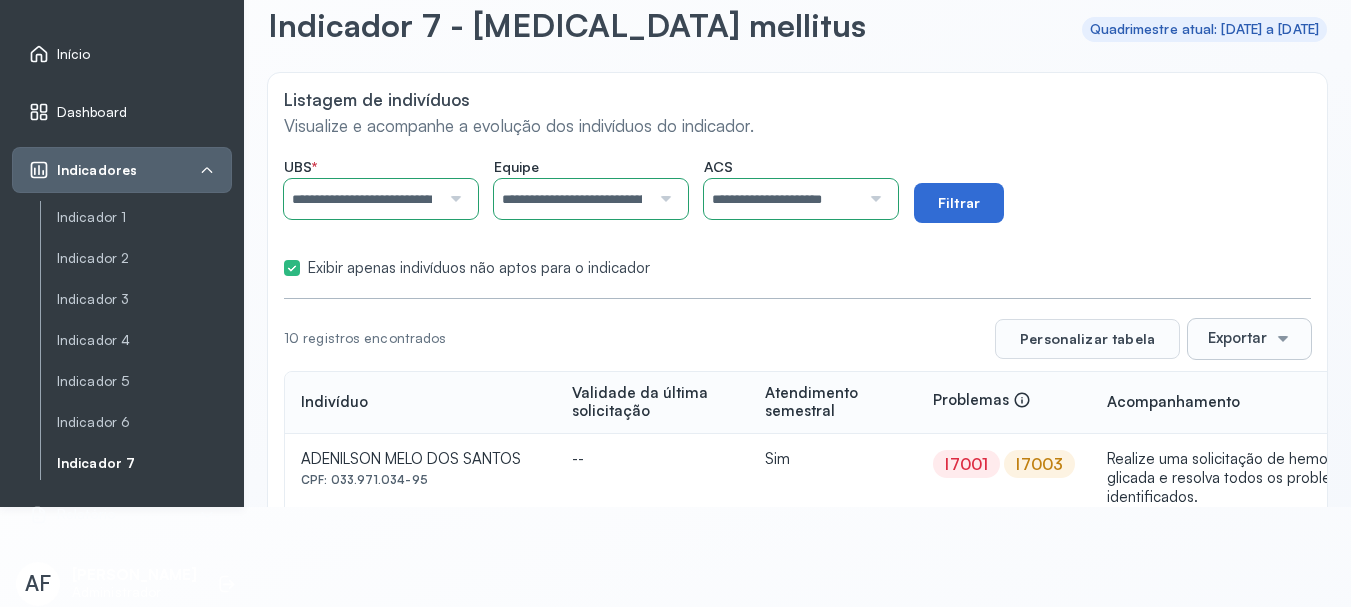 click on "Filtrar" at bounding box center [959, 203] 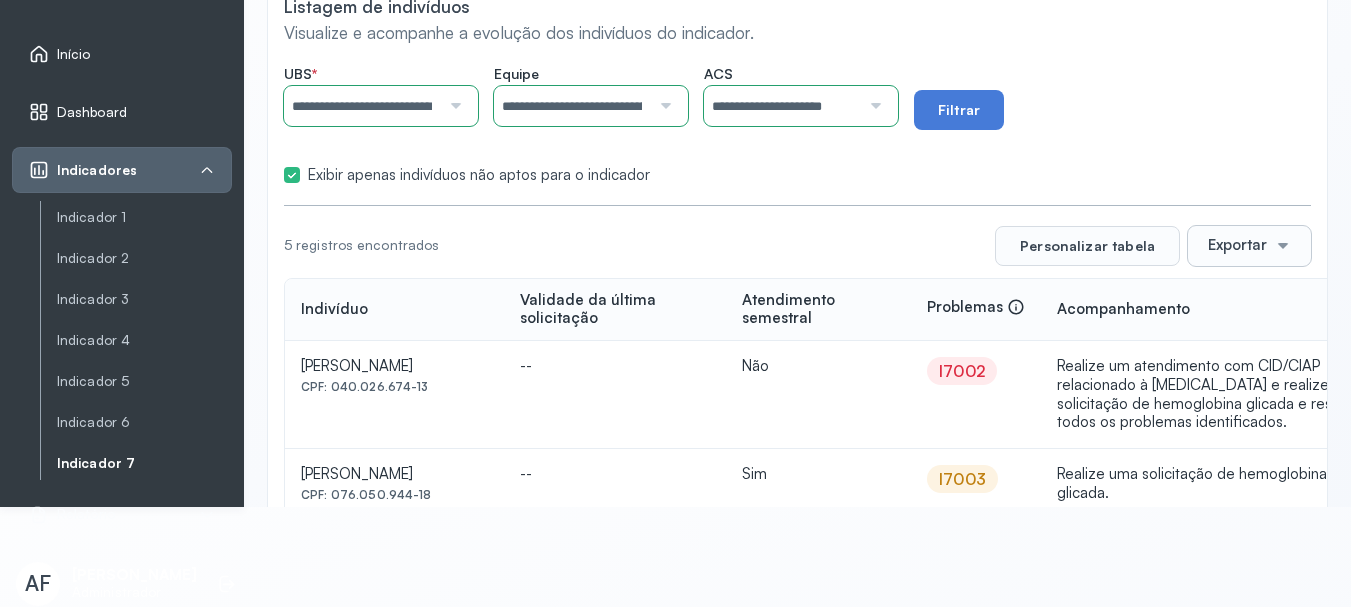 scroll, scrollTop: 92, scrollLeft: 0, axis: vertical 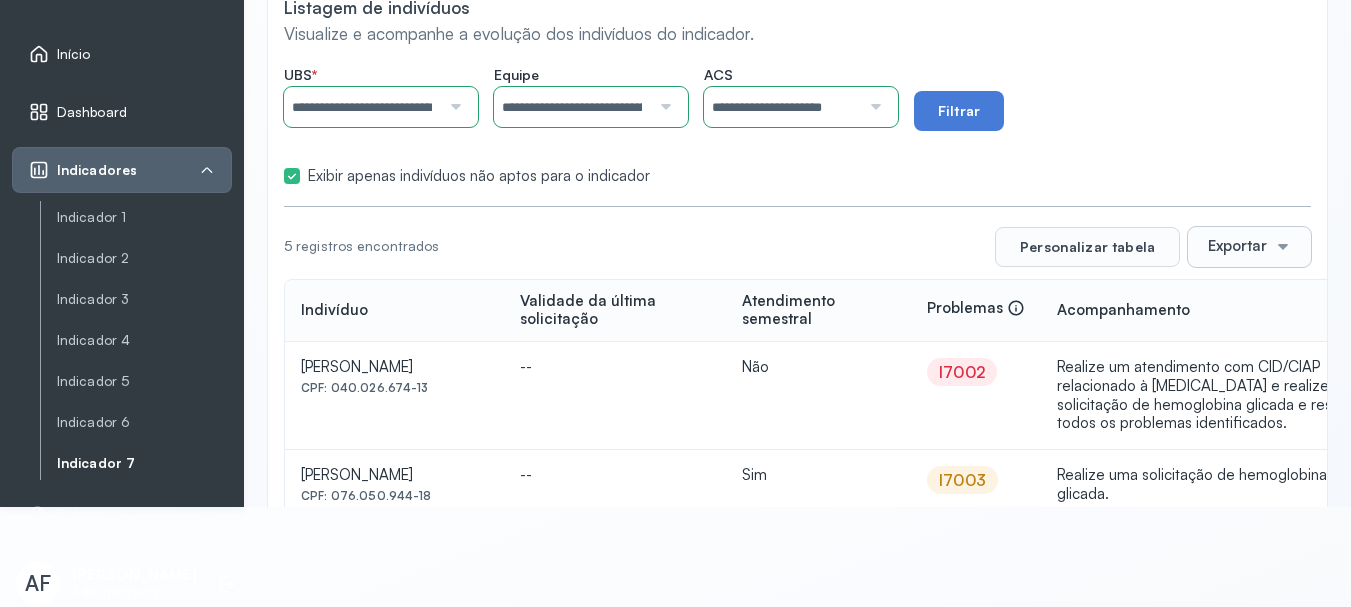 click at bounding box center [1283, 247] 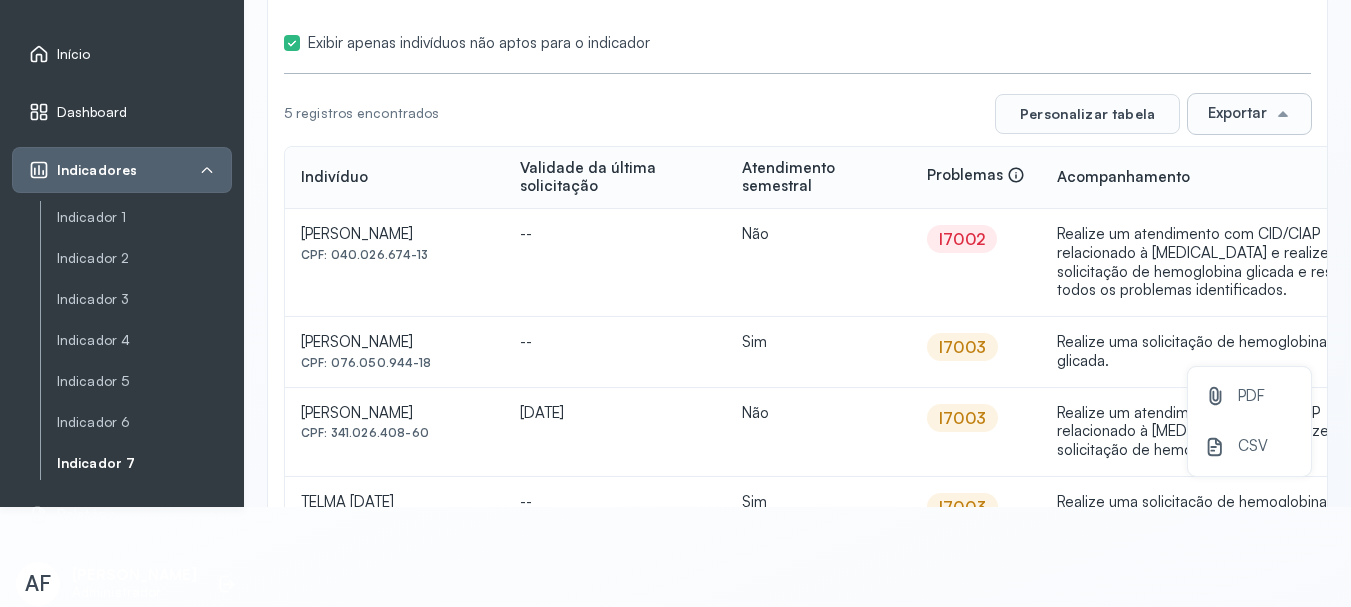 scroll, scrollTop: 292, scrollLeft: 0, axis: vertical 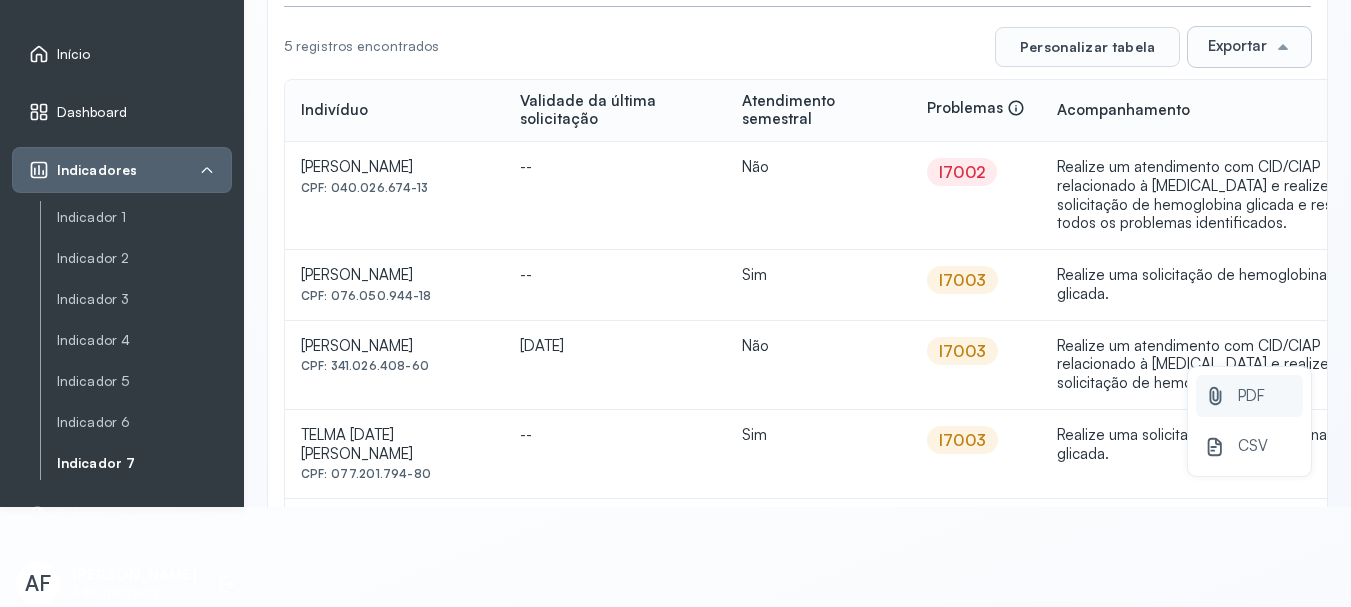 click on "PDF" at bounding box center [1251, 396] 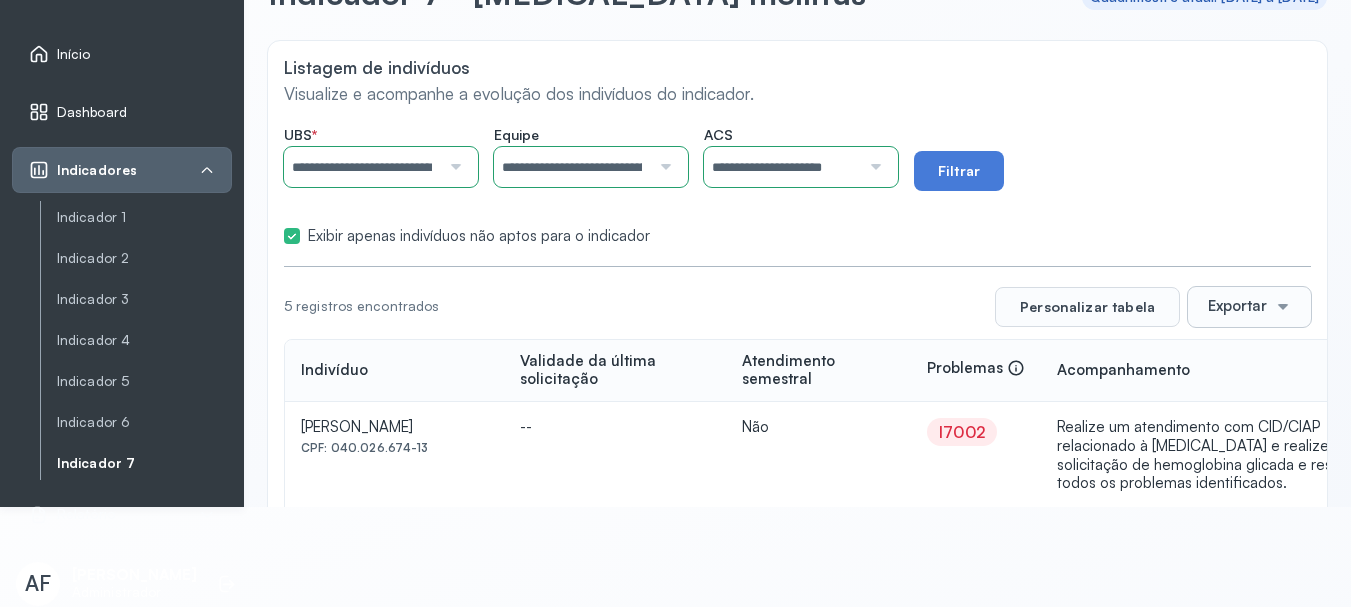 scroll, scrollTop: 0, scrollLeft: 0, axis: both 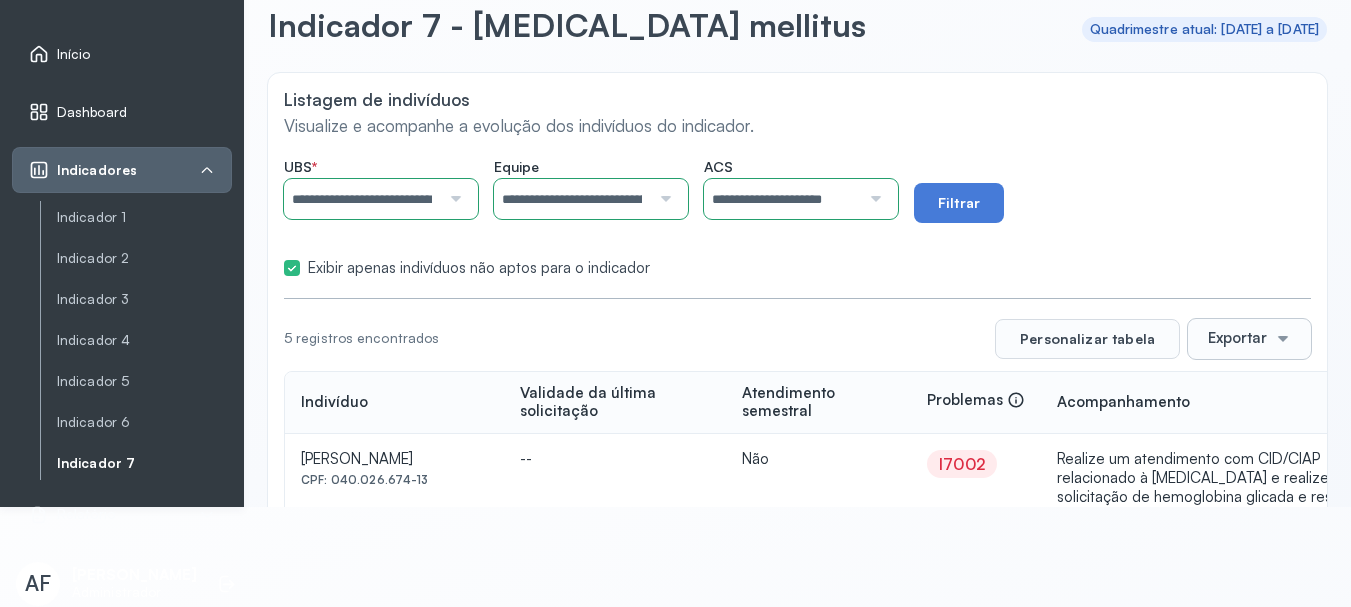 click at bounding box center [873, 199] 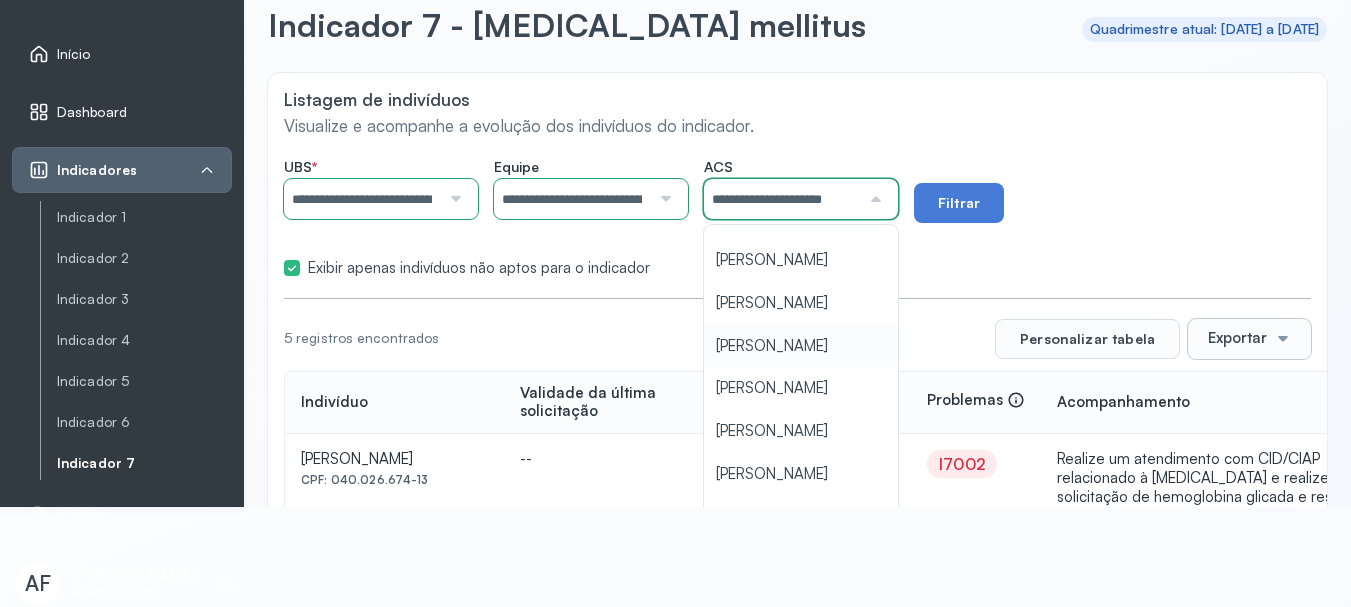 scroll, scrollTop: 0, scrollLeft: 13, axis: horizontal 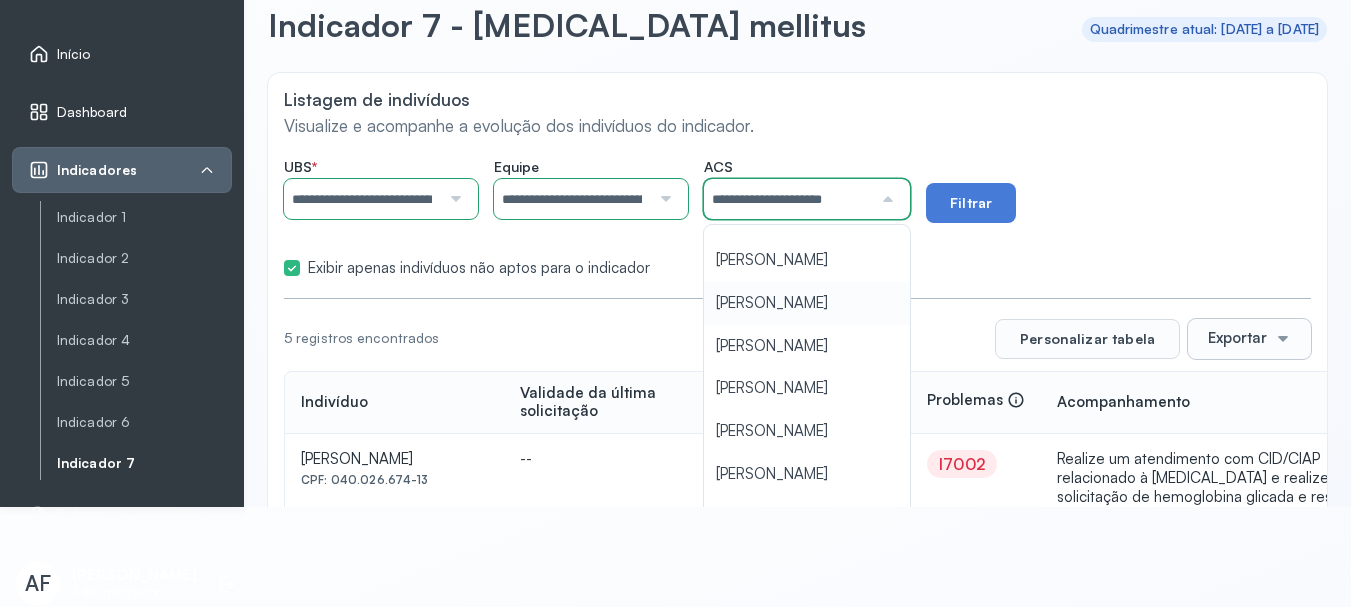 type on "**********" 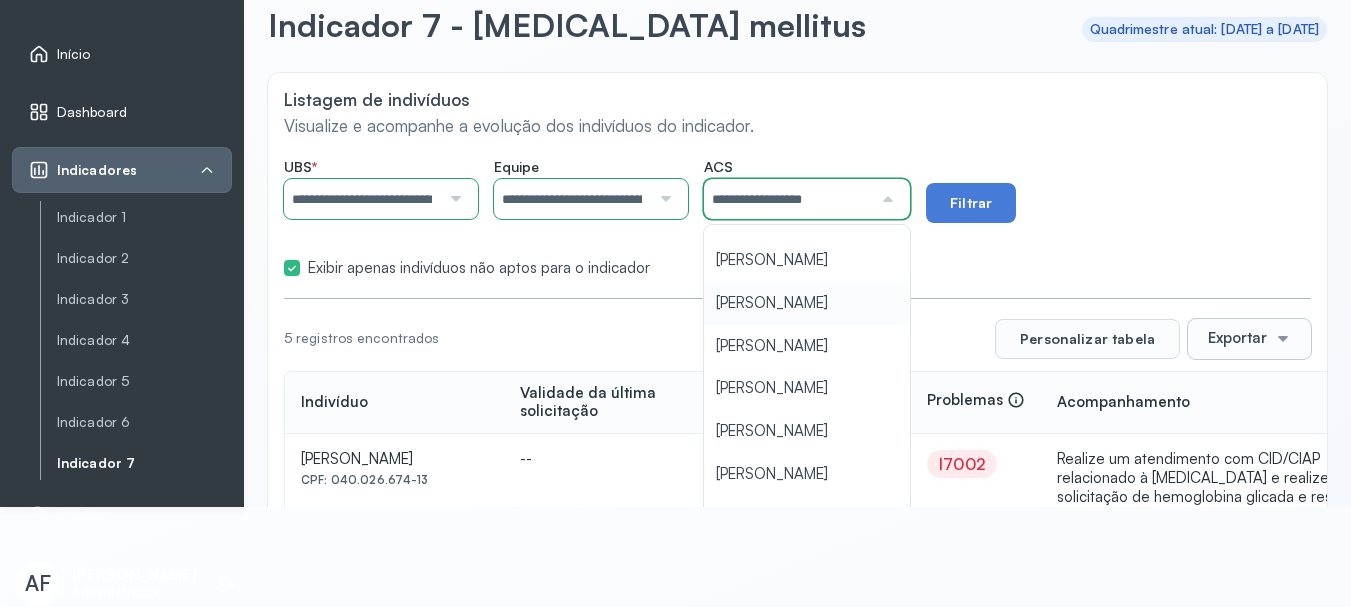 scroll, scrollTop: 0, scrollLeft: 0, axis: both 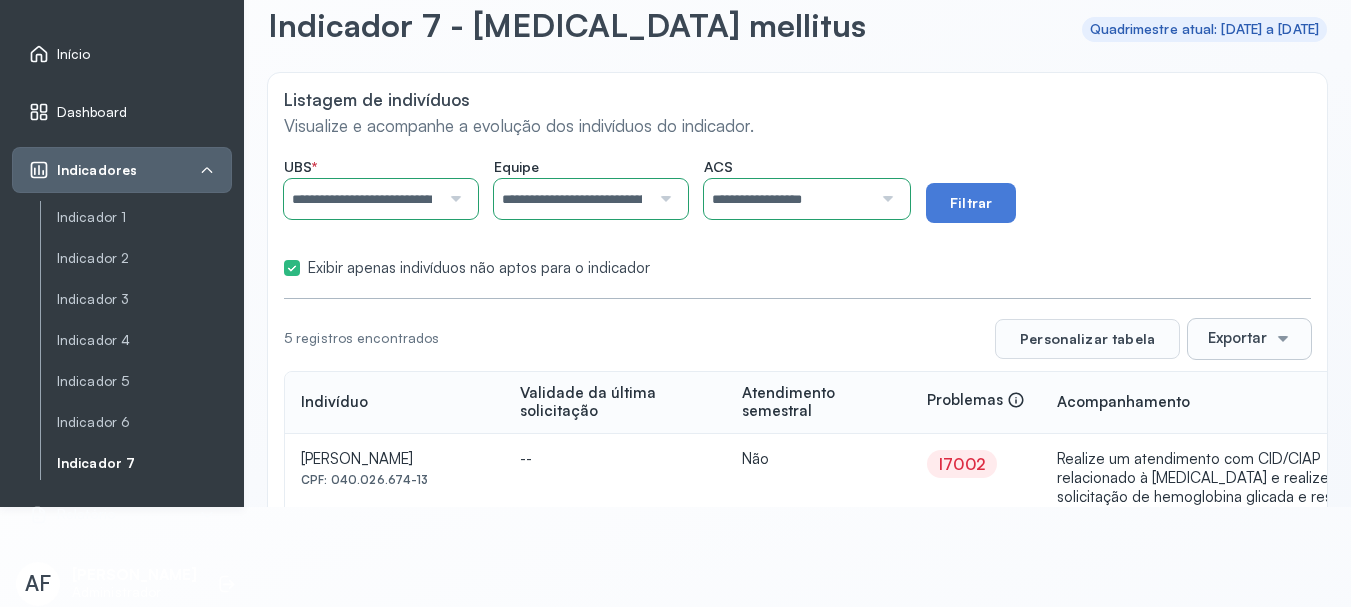 click on "**********" 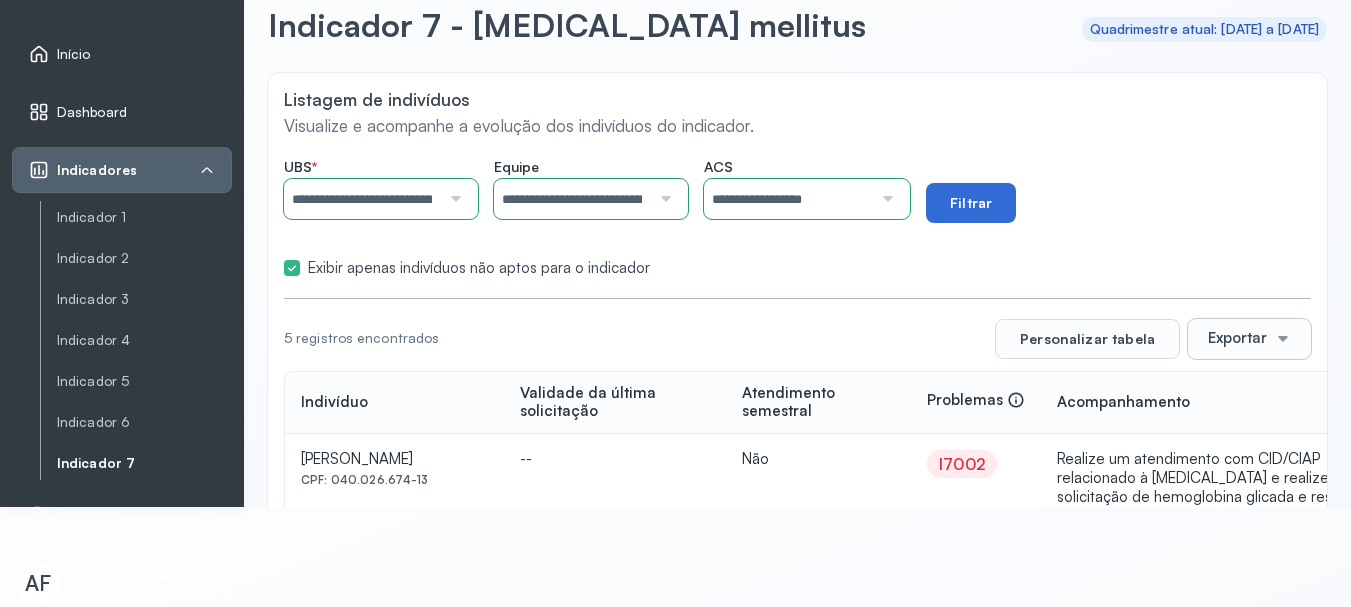 click on "Filtrar" at bounding box center (971, 203) 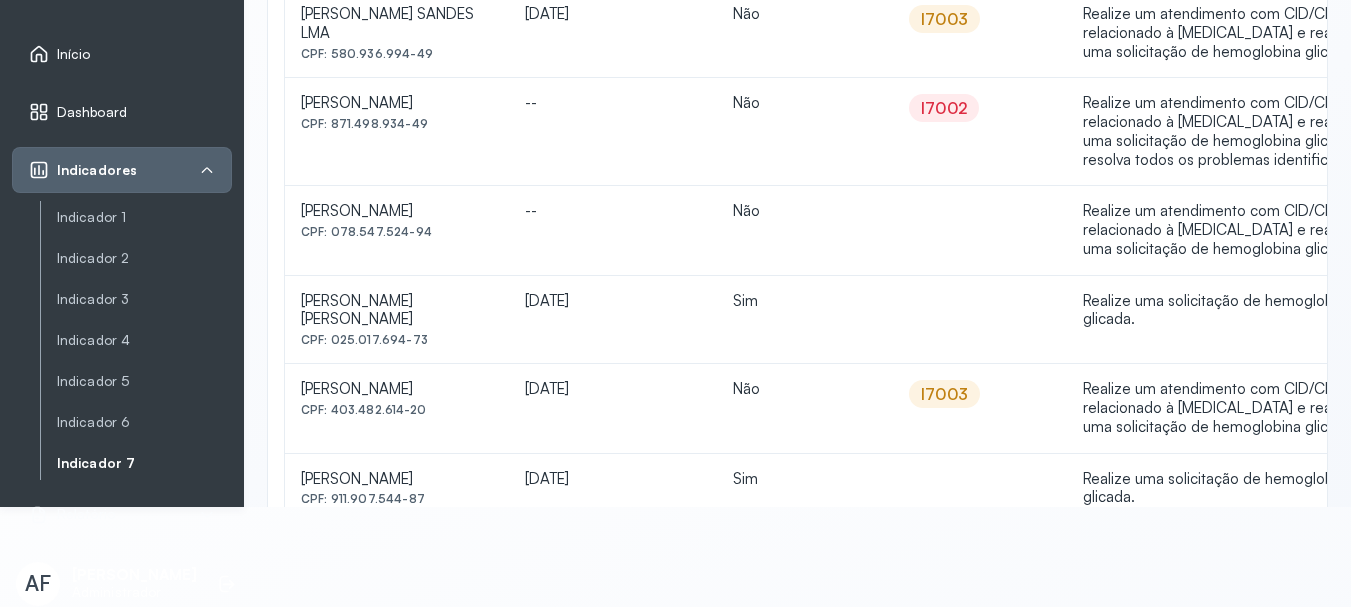 scroll, scrollTop: 500, scrollLeft: 0, axis: vertical 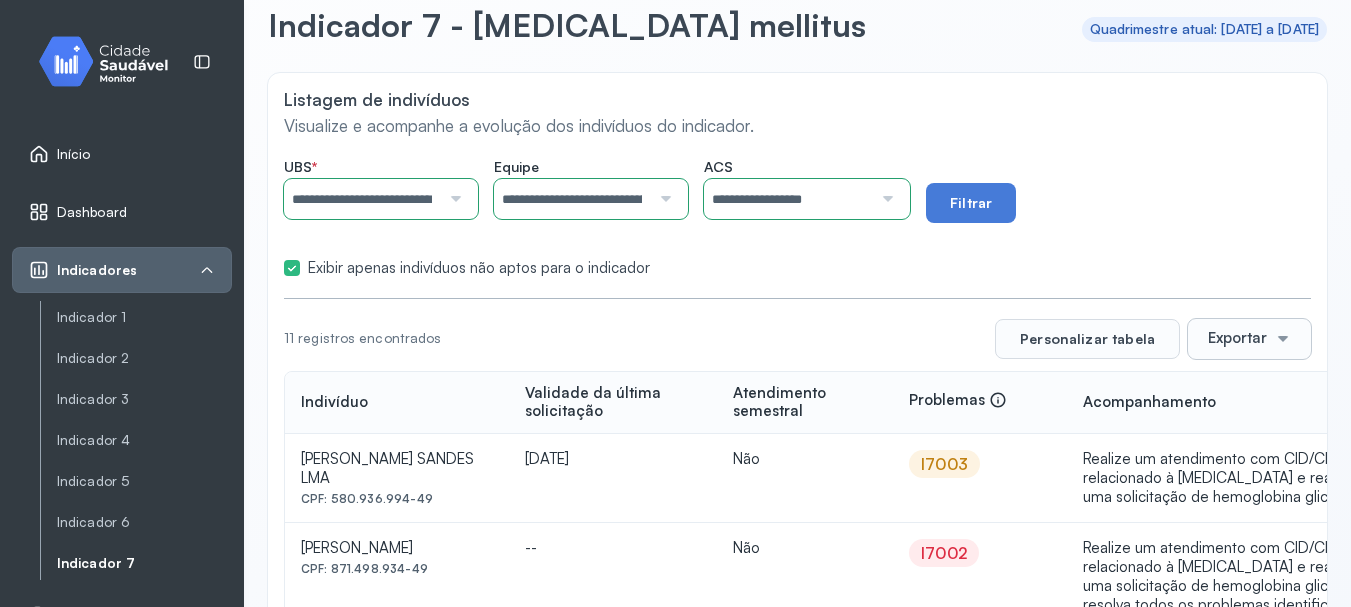 click at bounding box center (1283, 339) 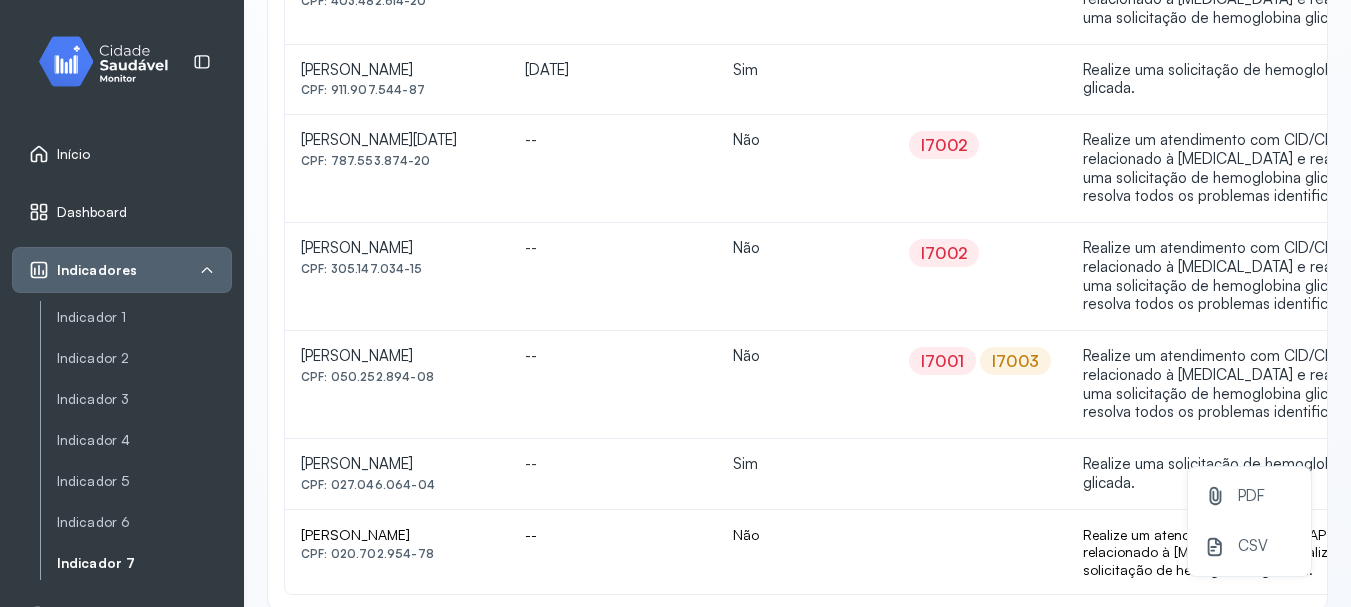 scroll, scrollTop: 982, scrollLeft: 0, axis: vertical 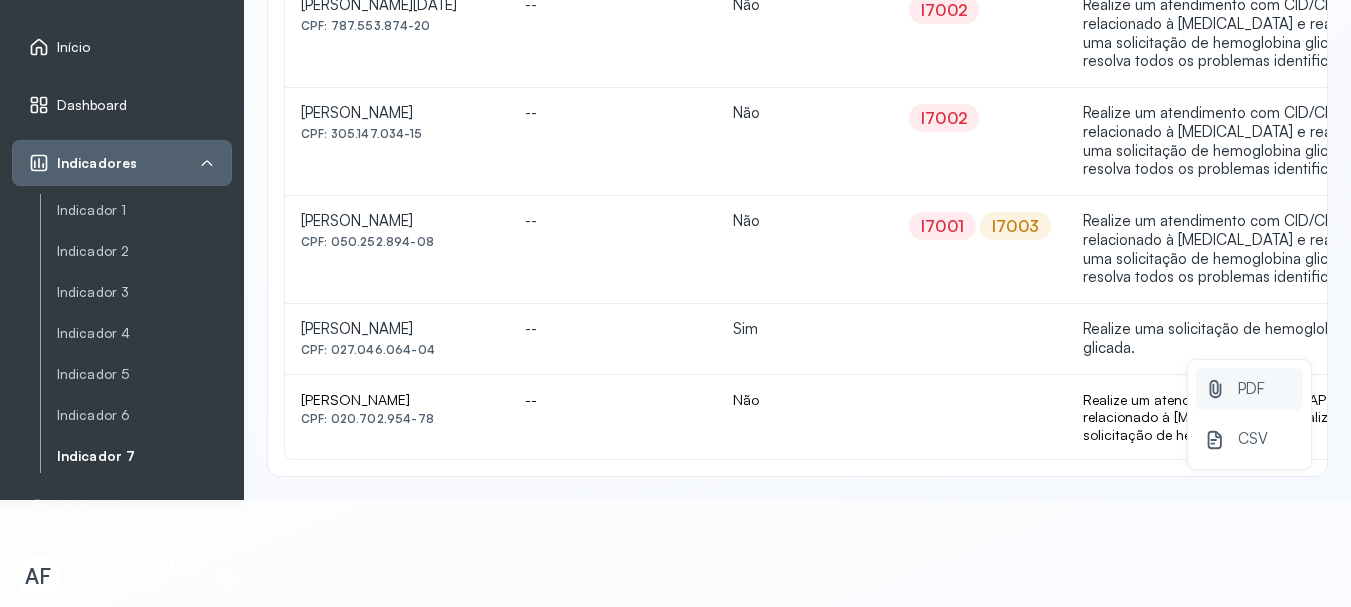 click 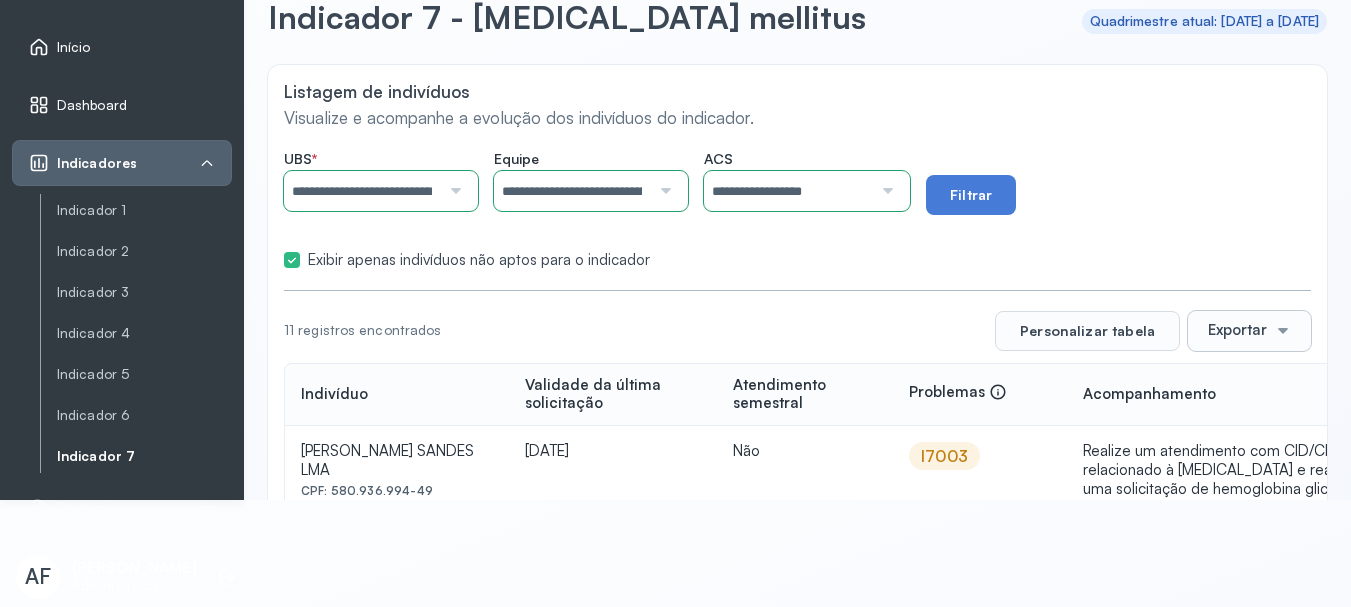 scroll, scrollTop: 0, scrollLeft: 0, axis: both 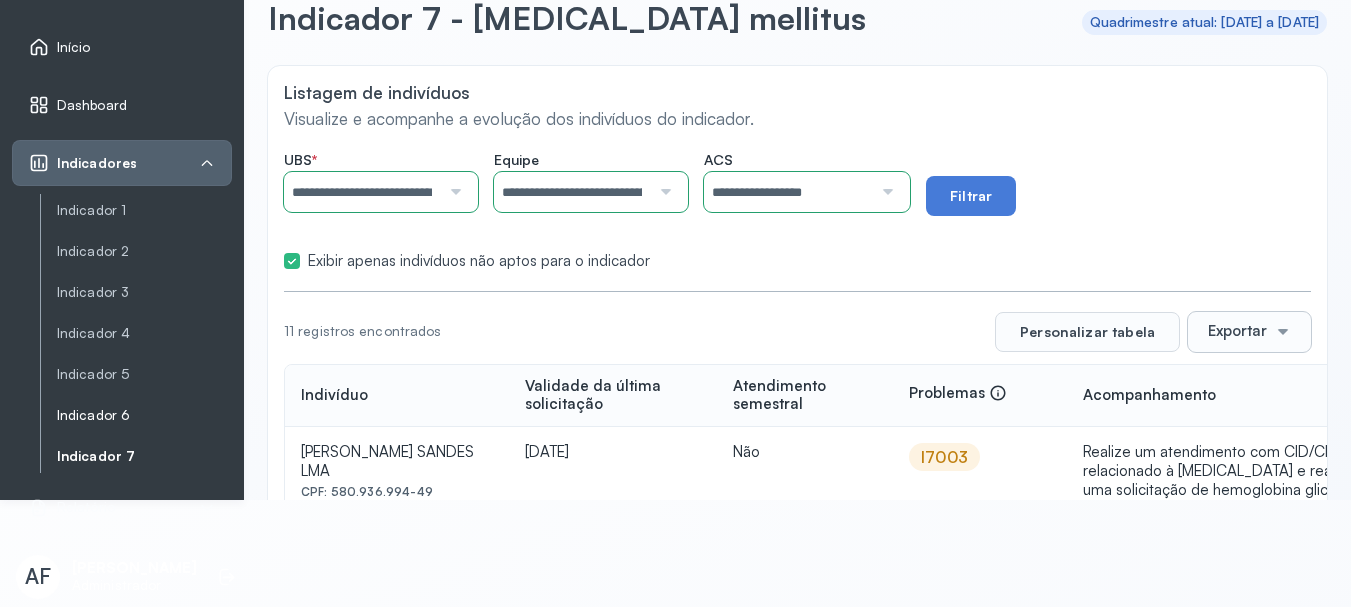 click on "Indicador 6" at bounding box center (144, 415) 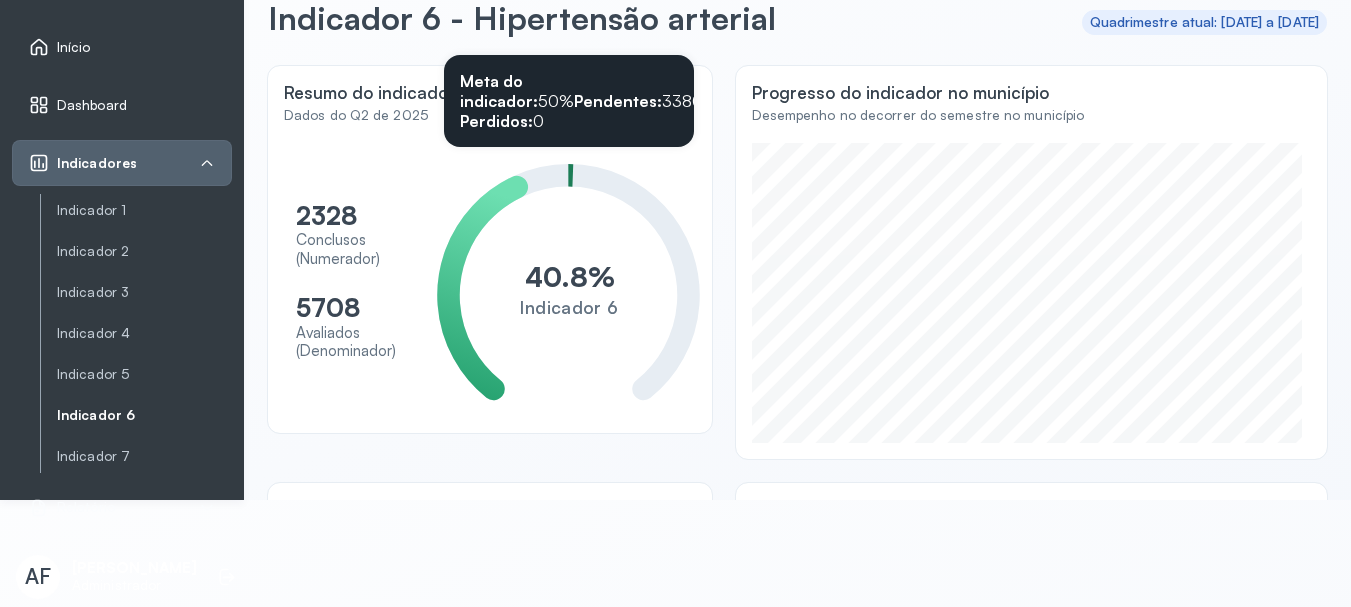scroll, scrollTop: 0, scrollLeft: 0, axis: both 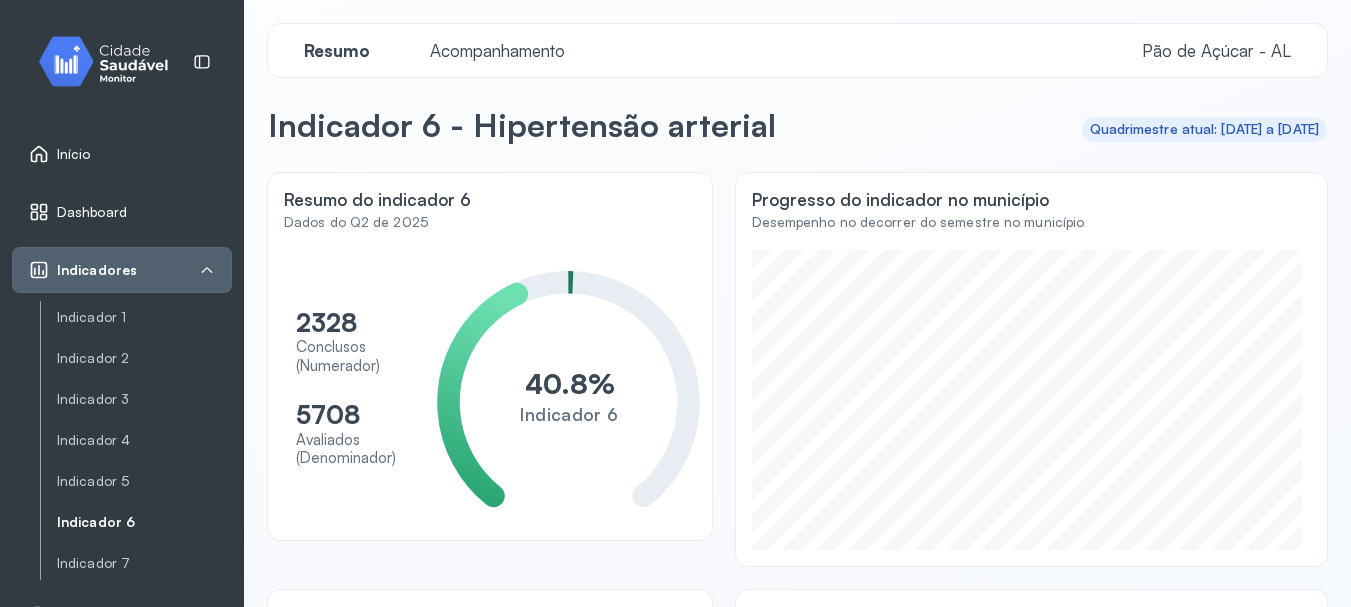 click on "Resumo Acompanhamento Pão de Açúcar - AL" 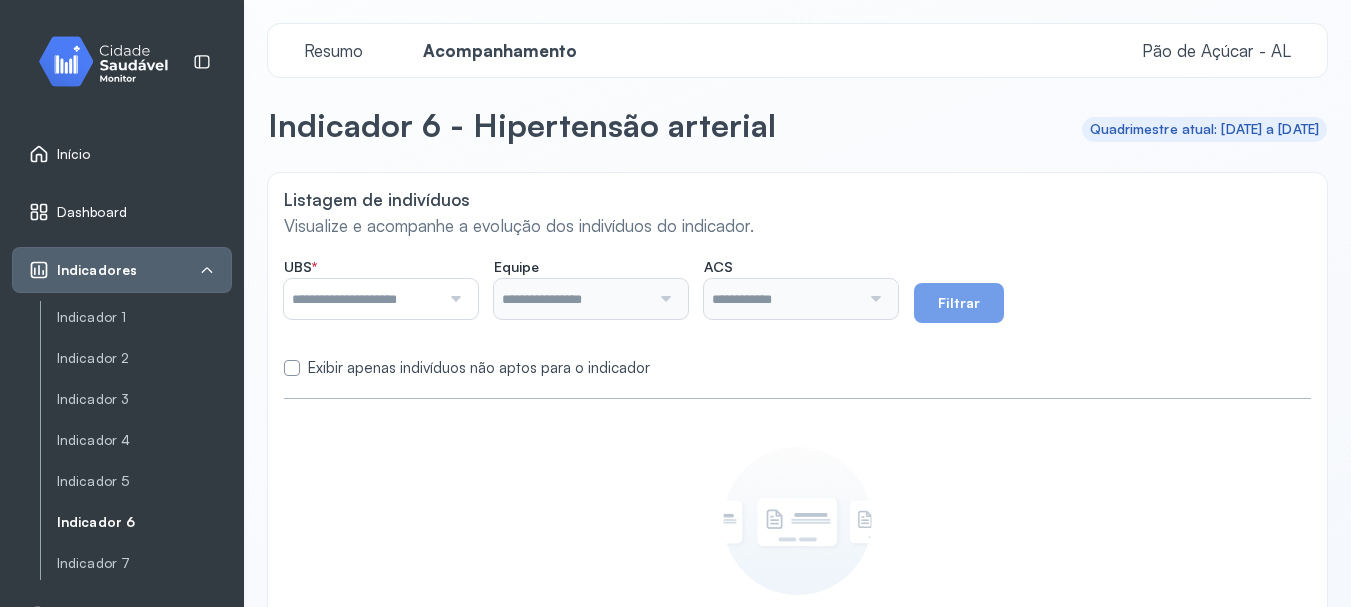 click at bounding box center [453, 299] 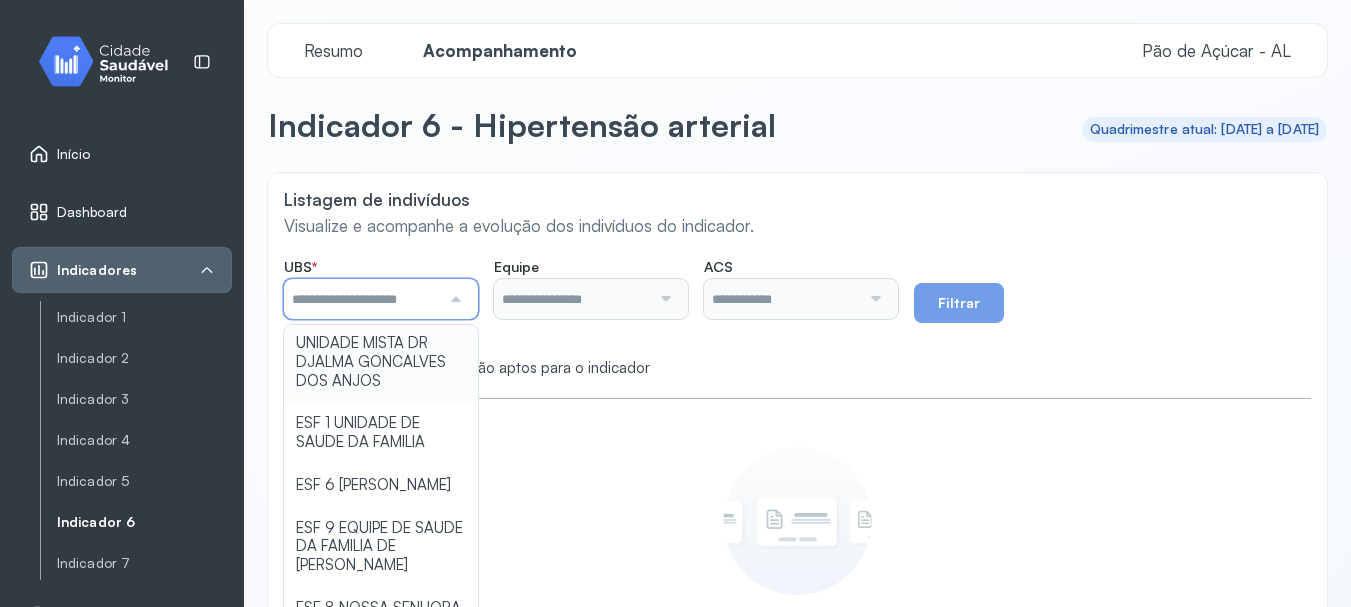 scroll, scrollTop: 600, scrollLeft: 0, axis: vertical 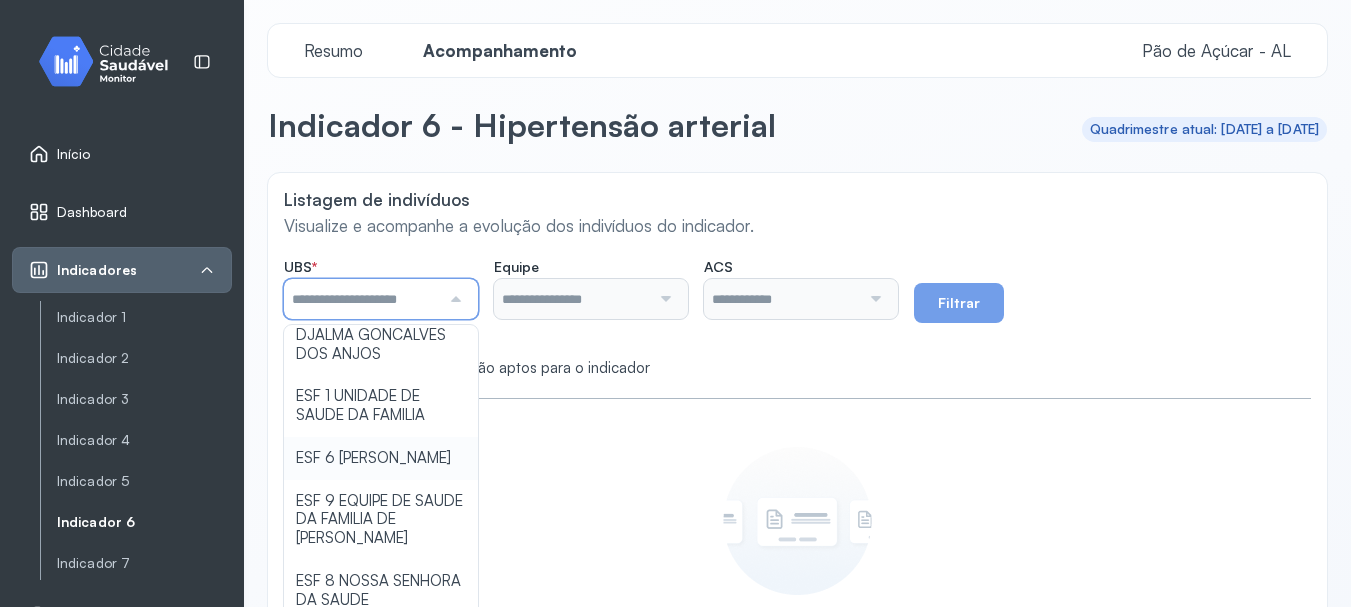 type on "**********" 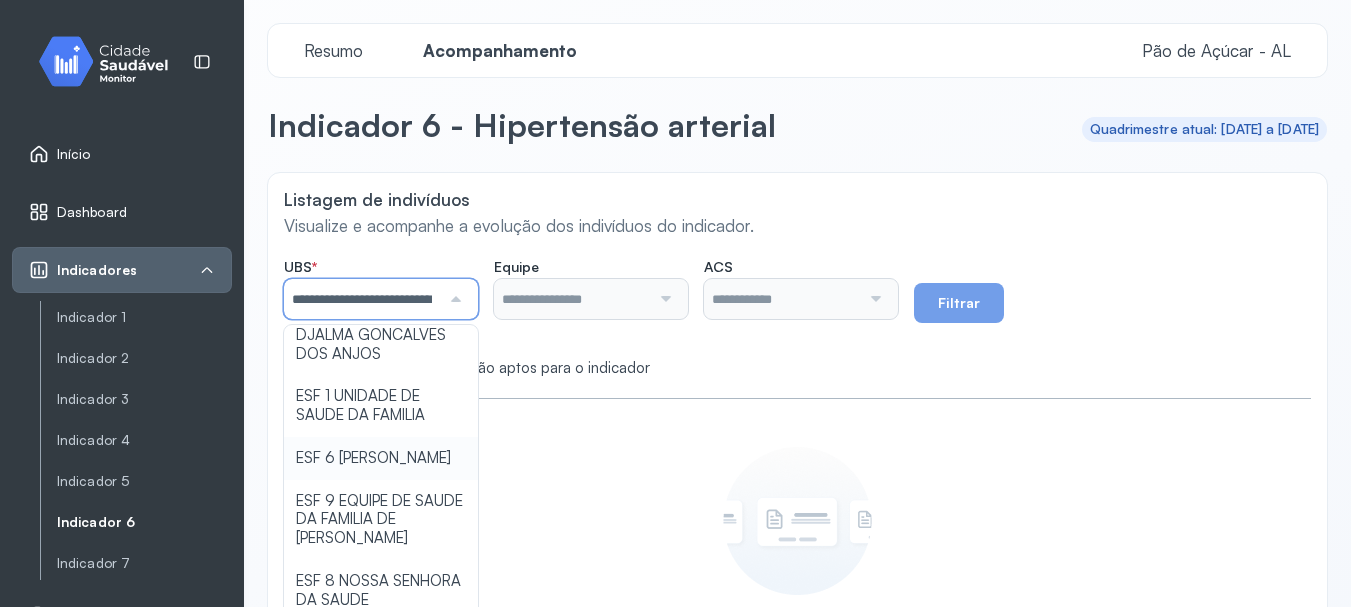 click on "**********" 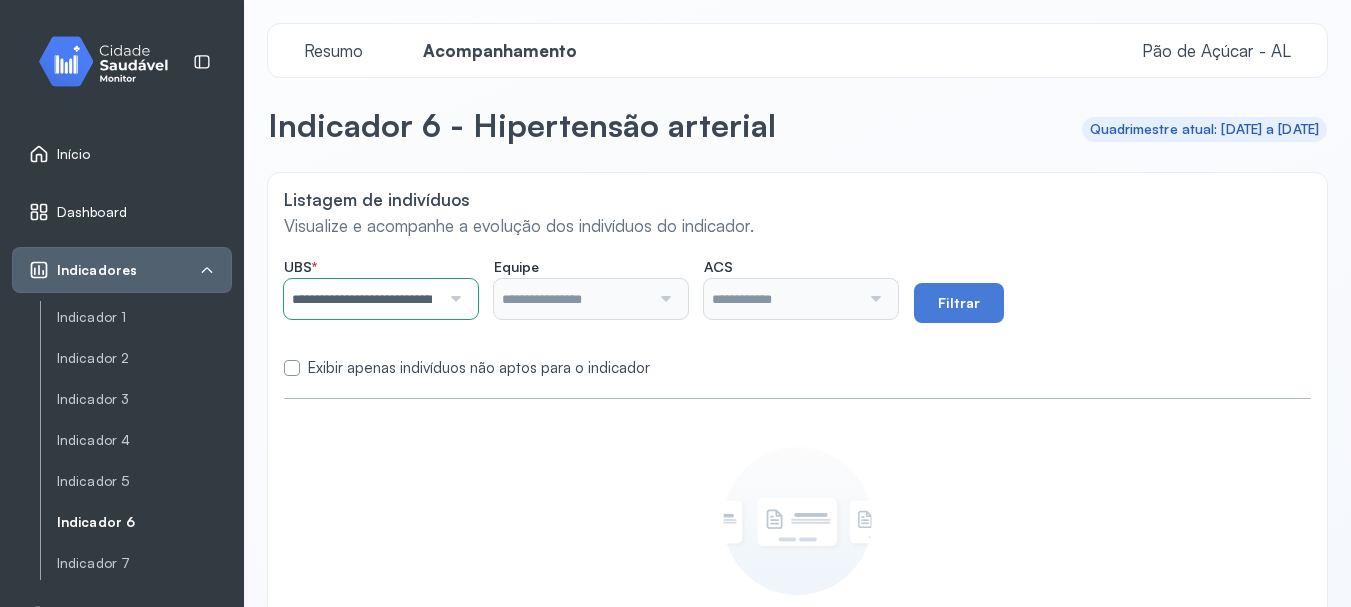 type on "**********" 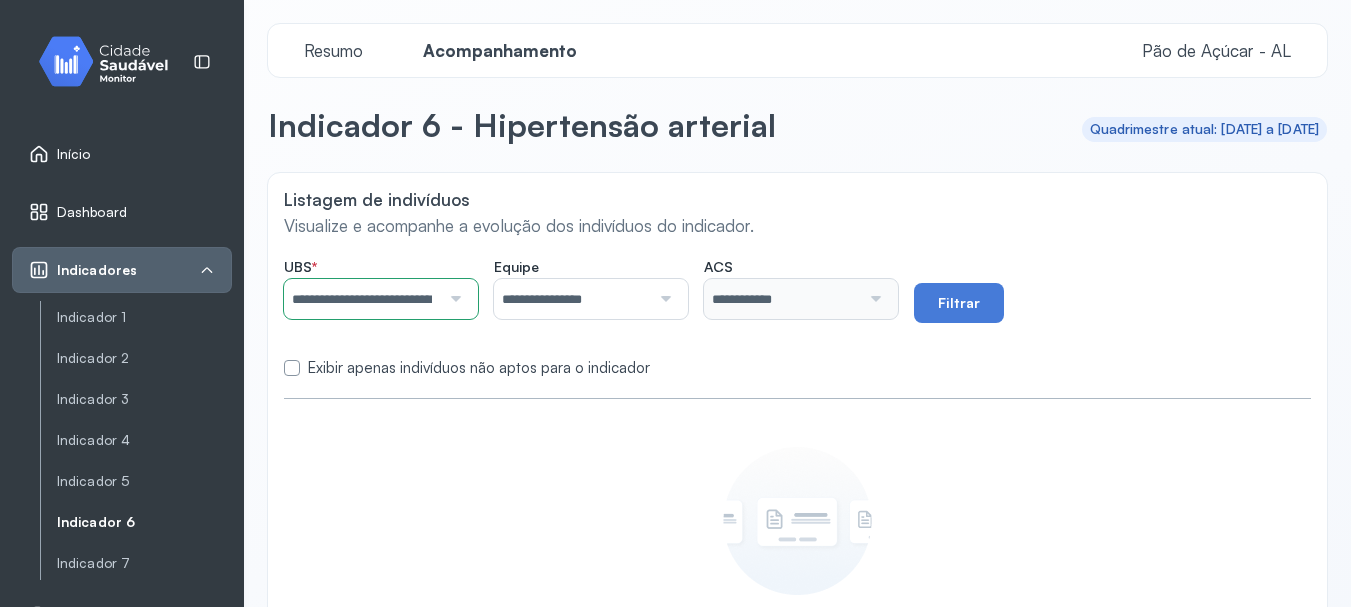 click at bounding box center [663, 299] 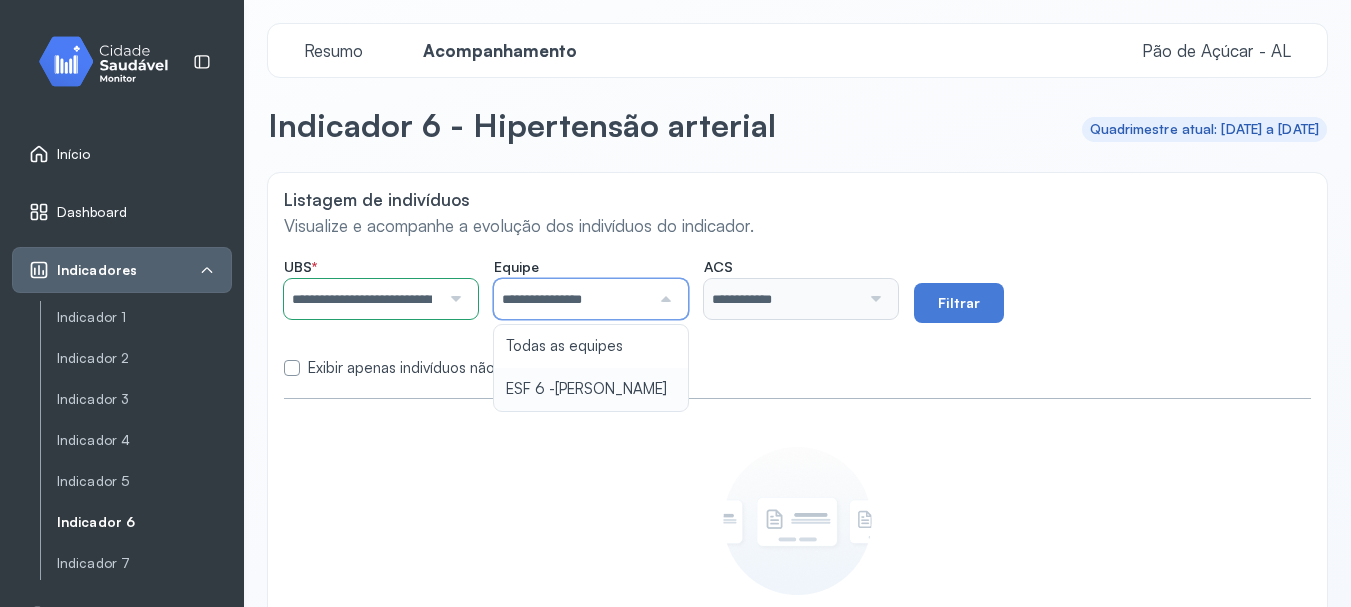 type on "**********" 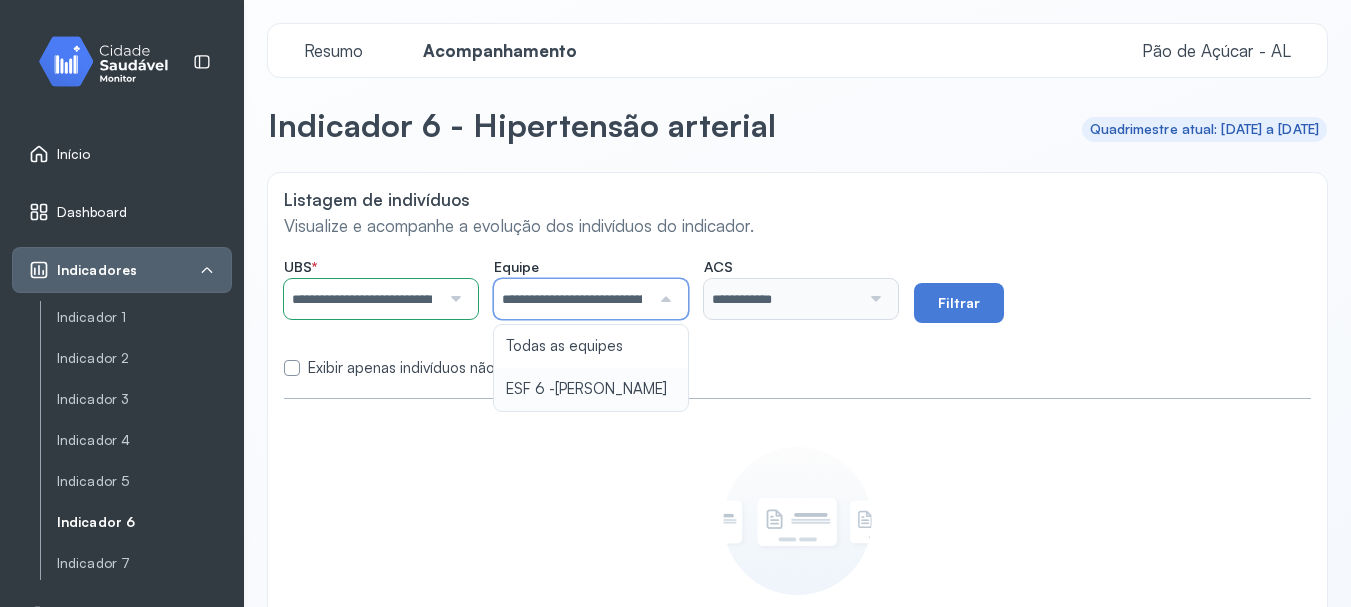click on "**********" 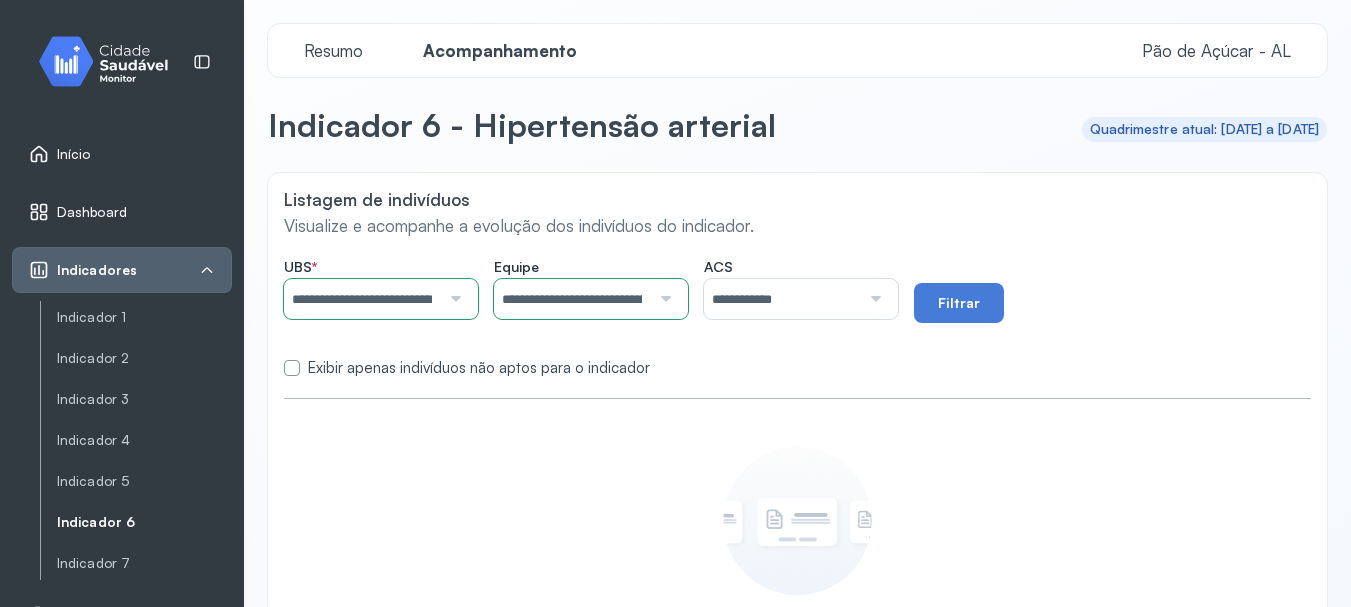 click at bounding box center (873, 299) 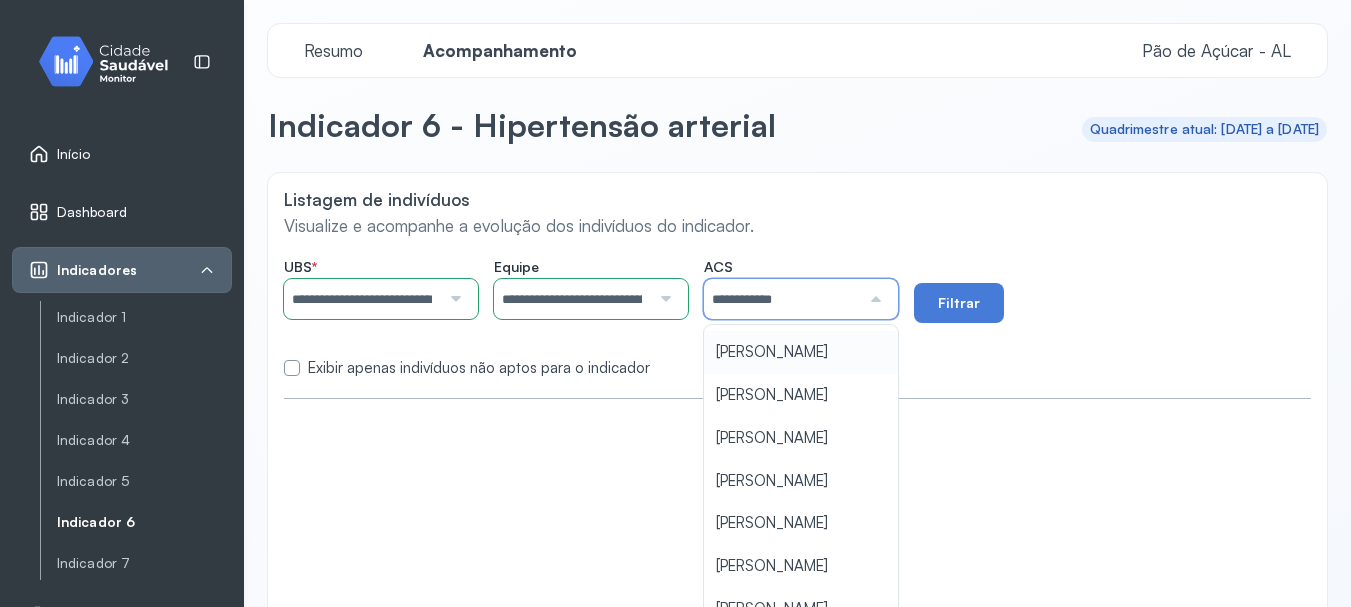 scroll, scrollTop: 200, scrollLeft: 0, axis: vertical 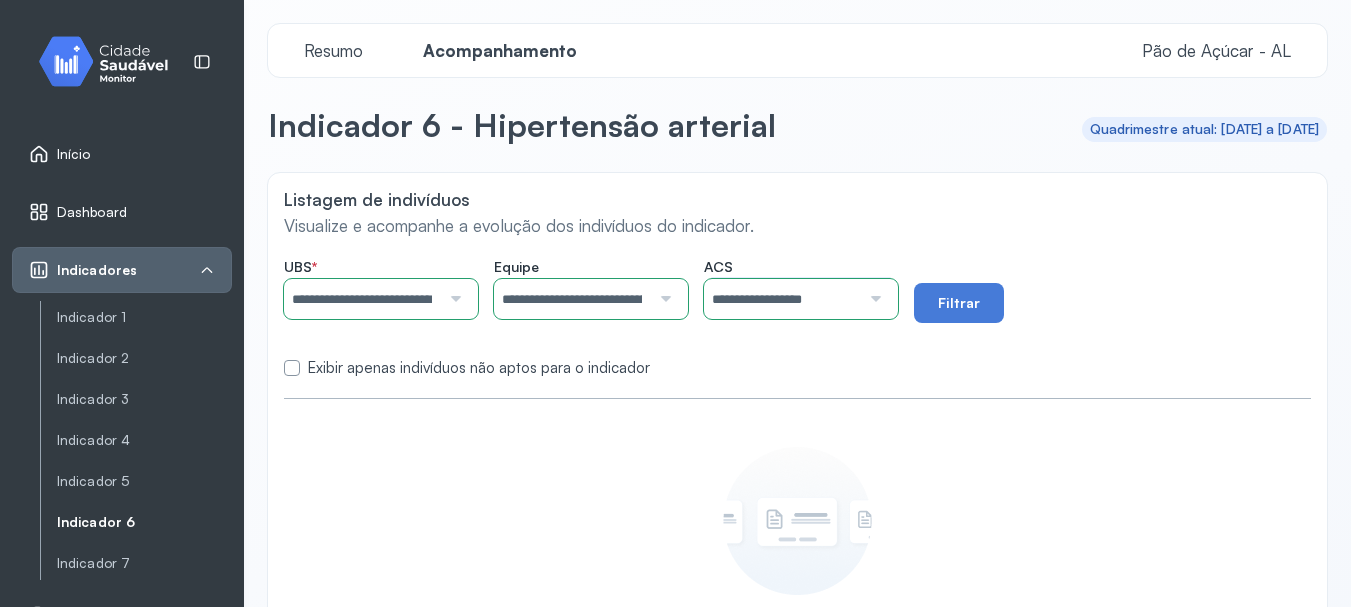 click on "**********" 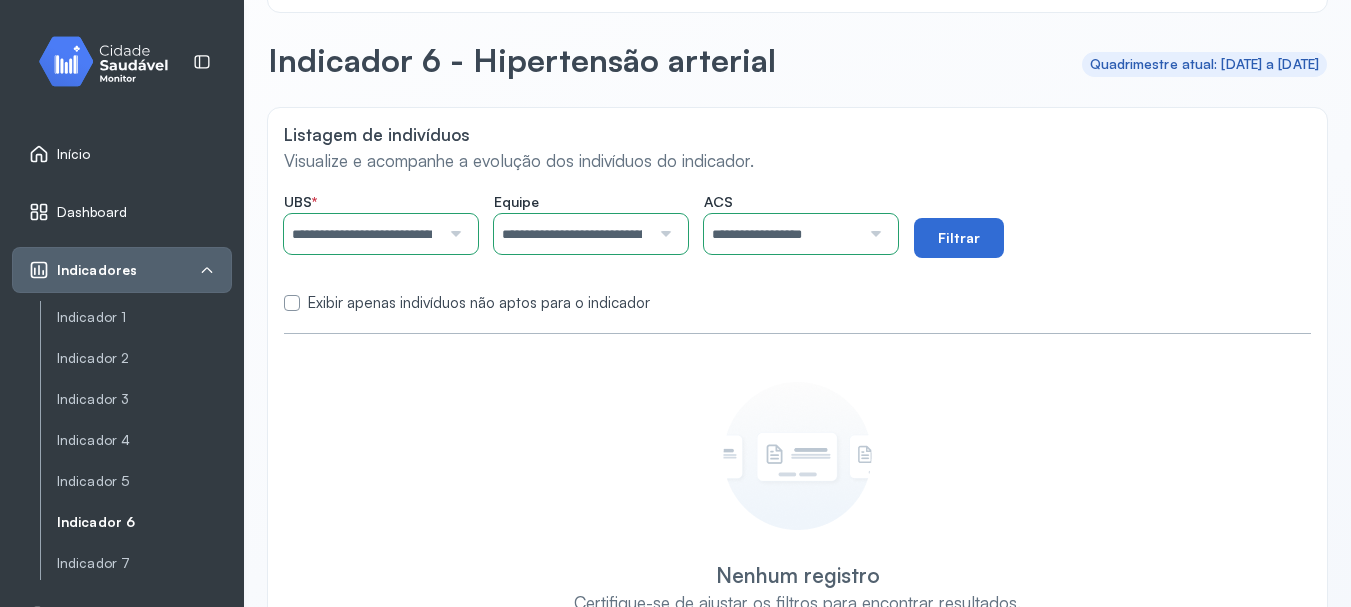 scroll, scrollTop: 100, scrollLeft: 0, axis: vertical 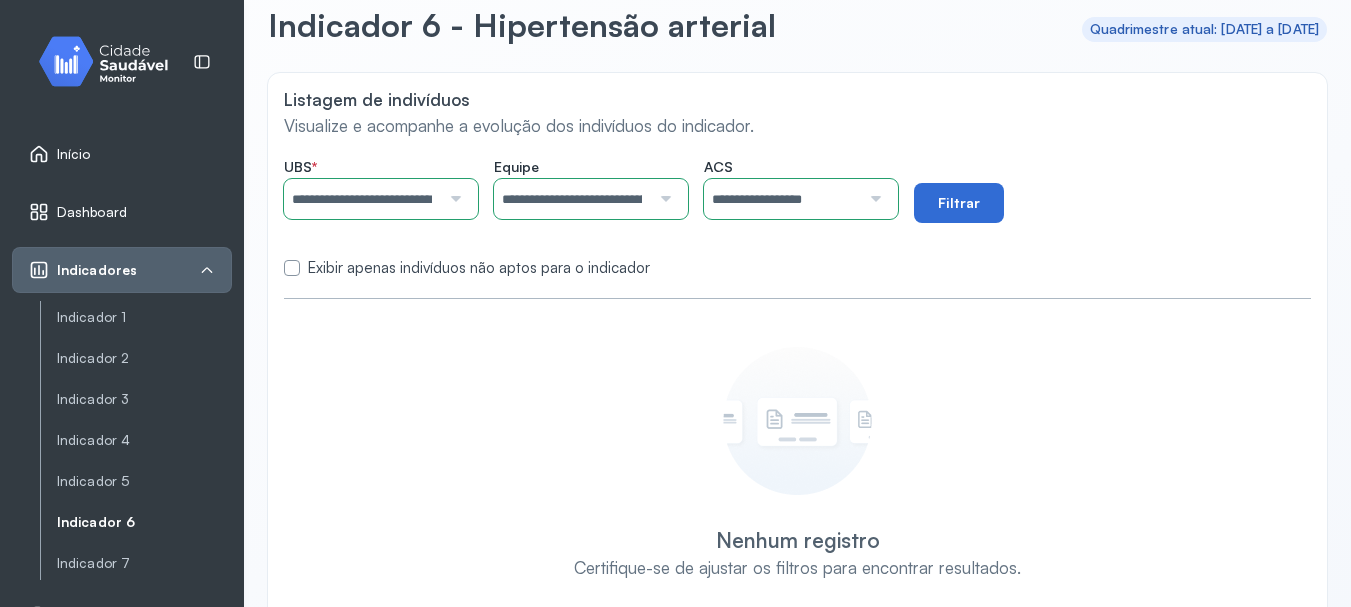 click on "Filtrar" at bounding box center (959, 203) 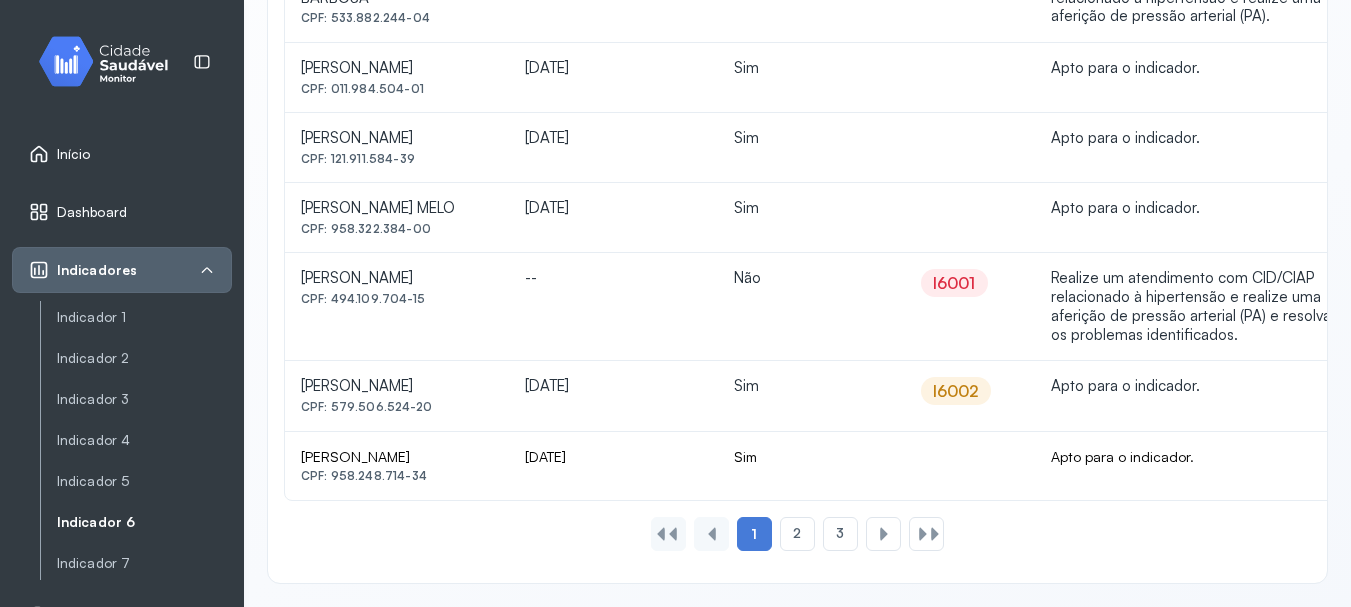 scroll, scrollTop: 1661, scrollLeft: 0, axis: vertical 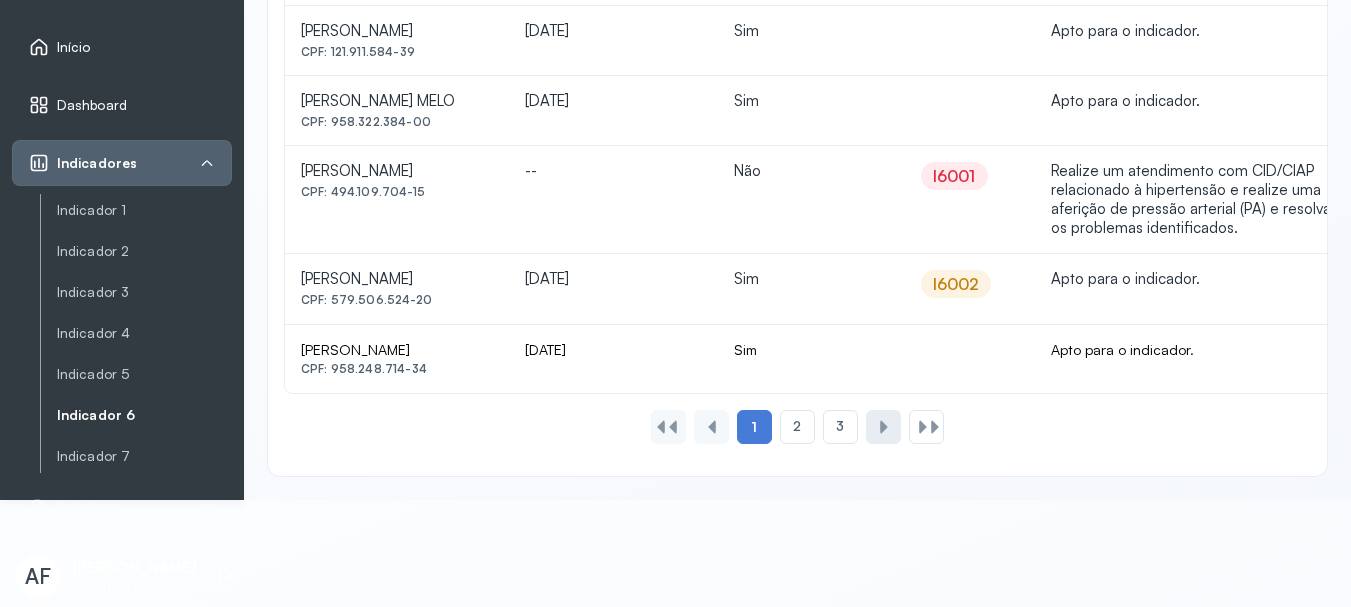 click at bounding box center (884, 427) 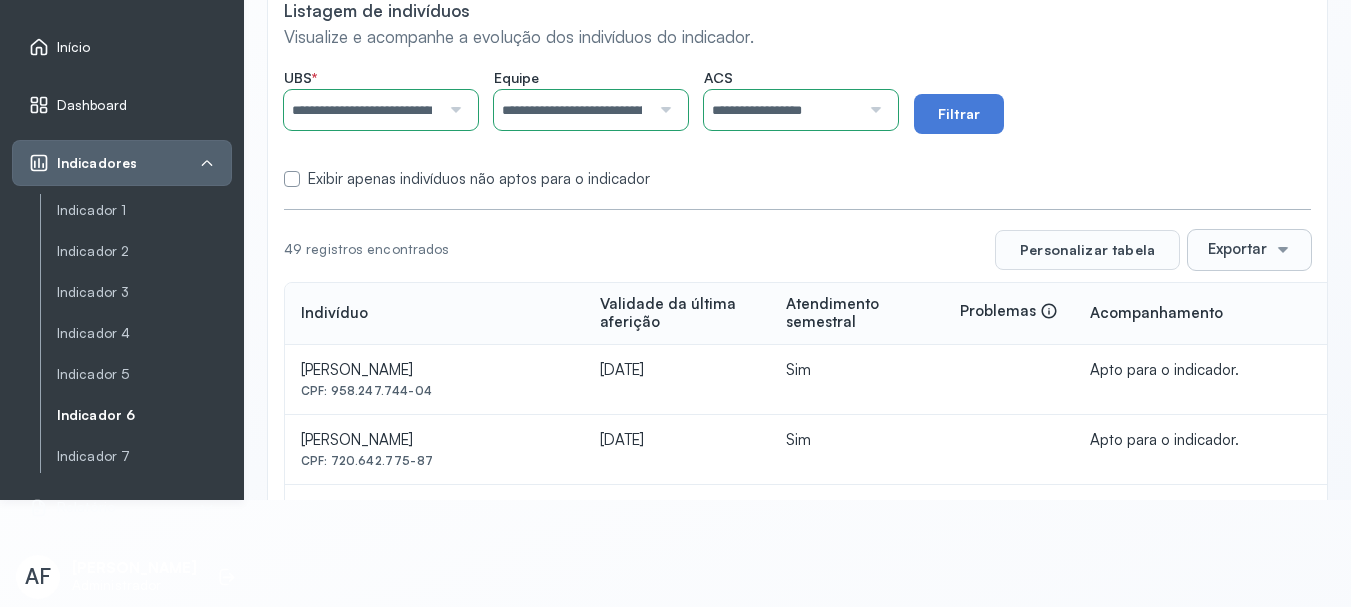 scroll, scrollTop: 1586, scrollLeft: 0, axis: vertical 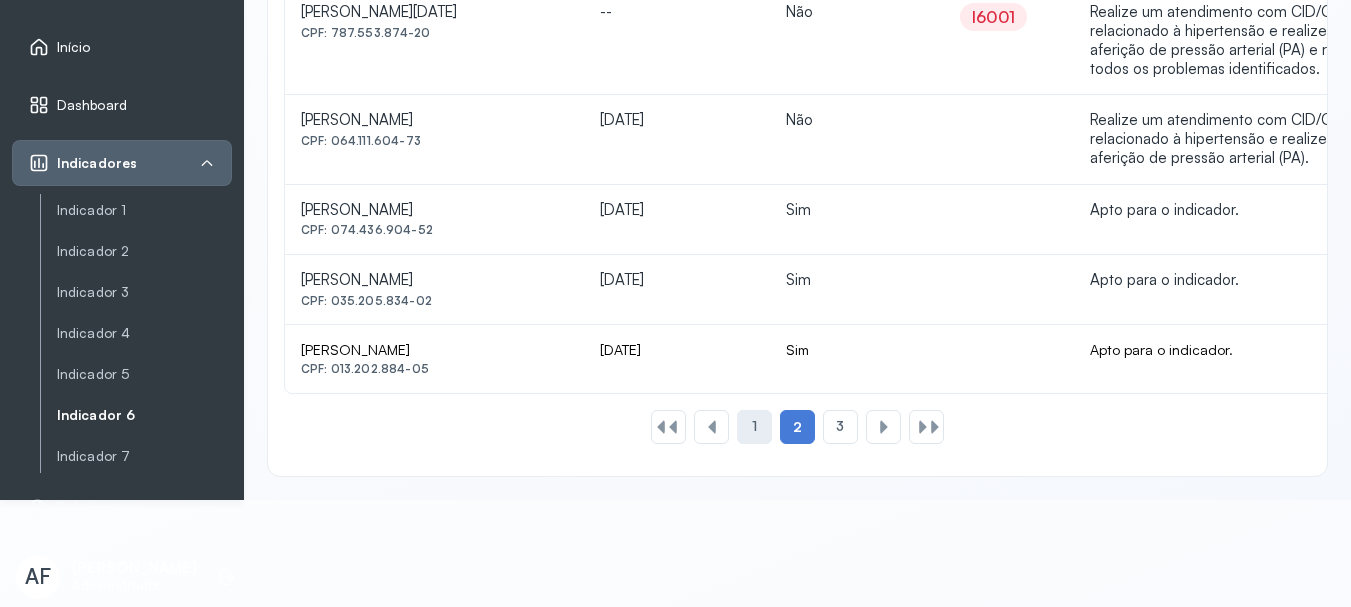 click on "1" at bounding box center (754, 426) 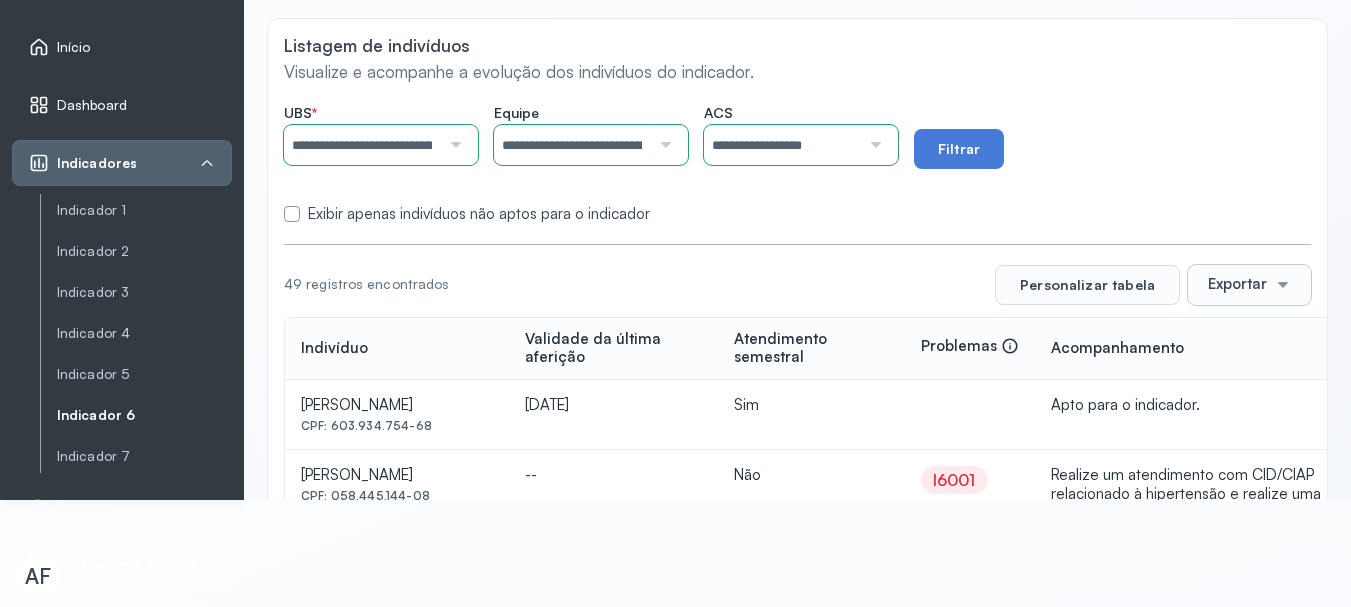 scroll, scrollTop: 0, scrollLeft: 0, axis: both 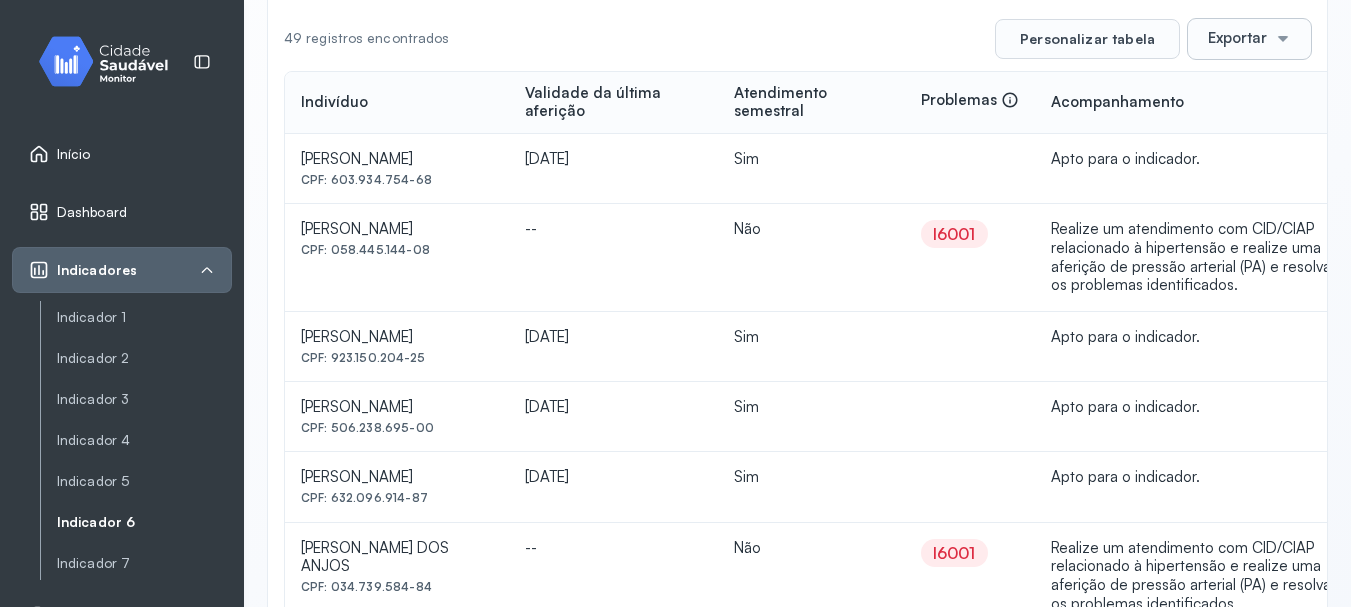 click at bounding box center (1283, 39) 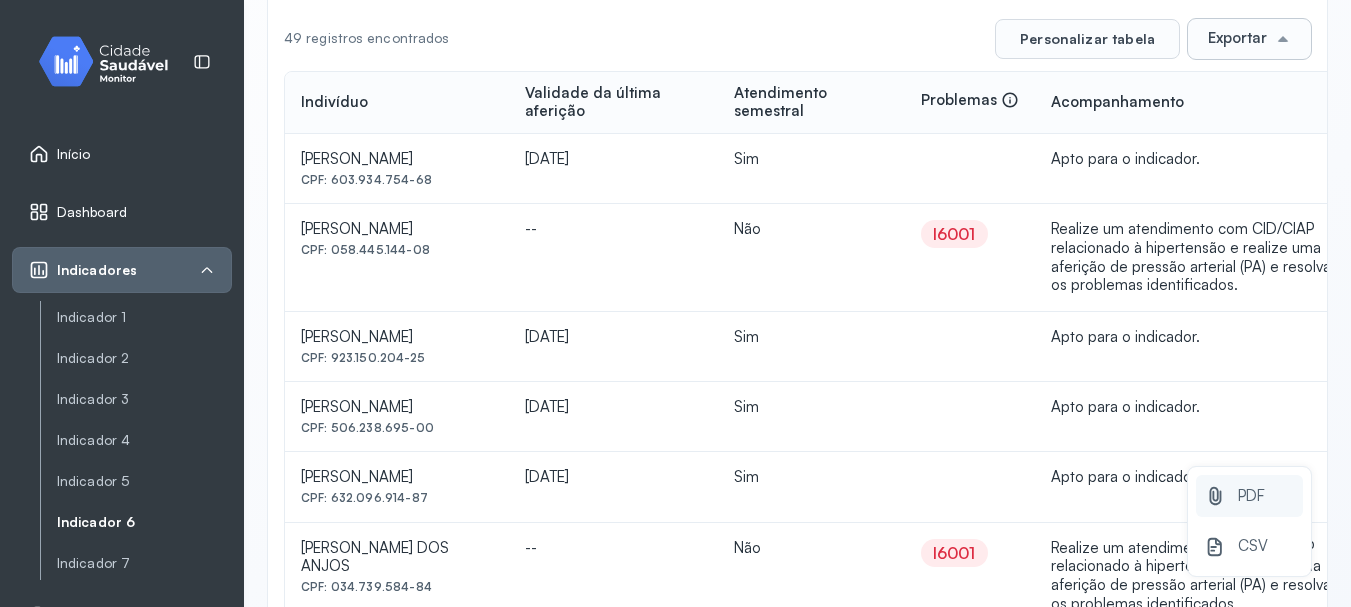 click on "PDF" at bounding box center (1251, 496) 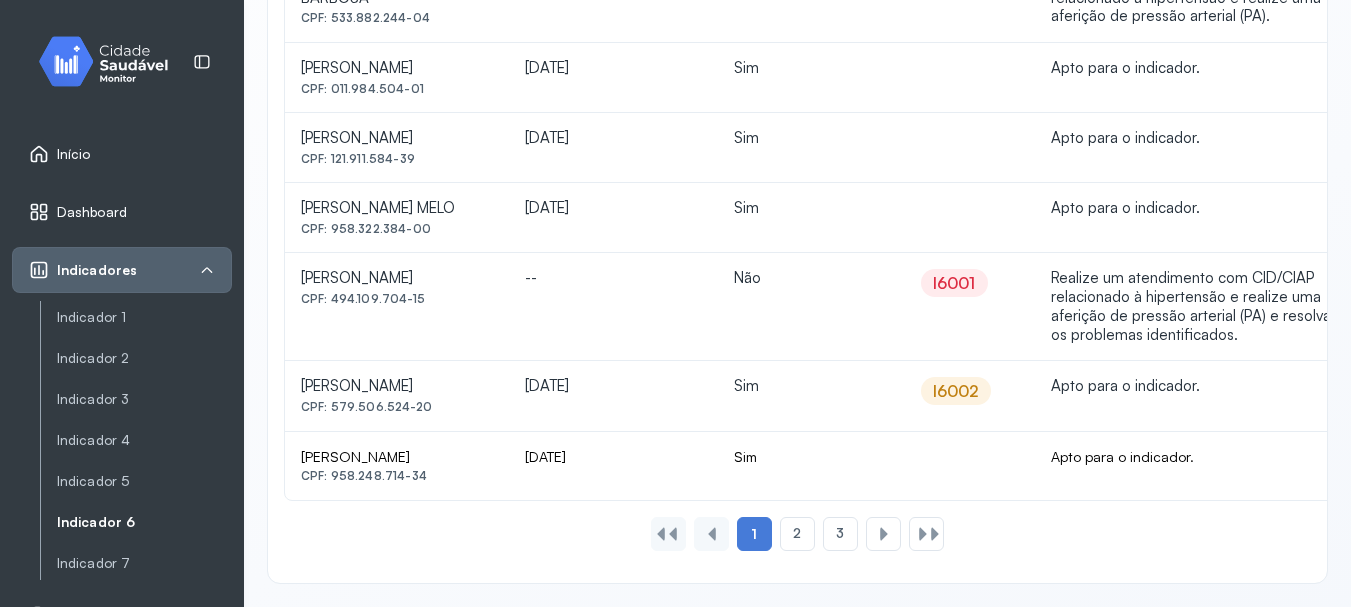 scroll, scrollTop: 1661, scrollLeft: 0, axis: vertical 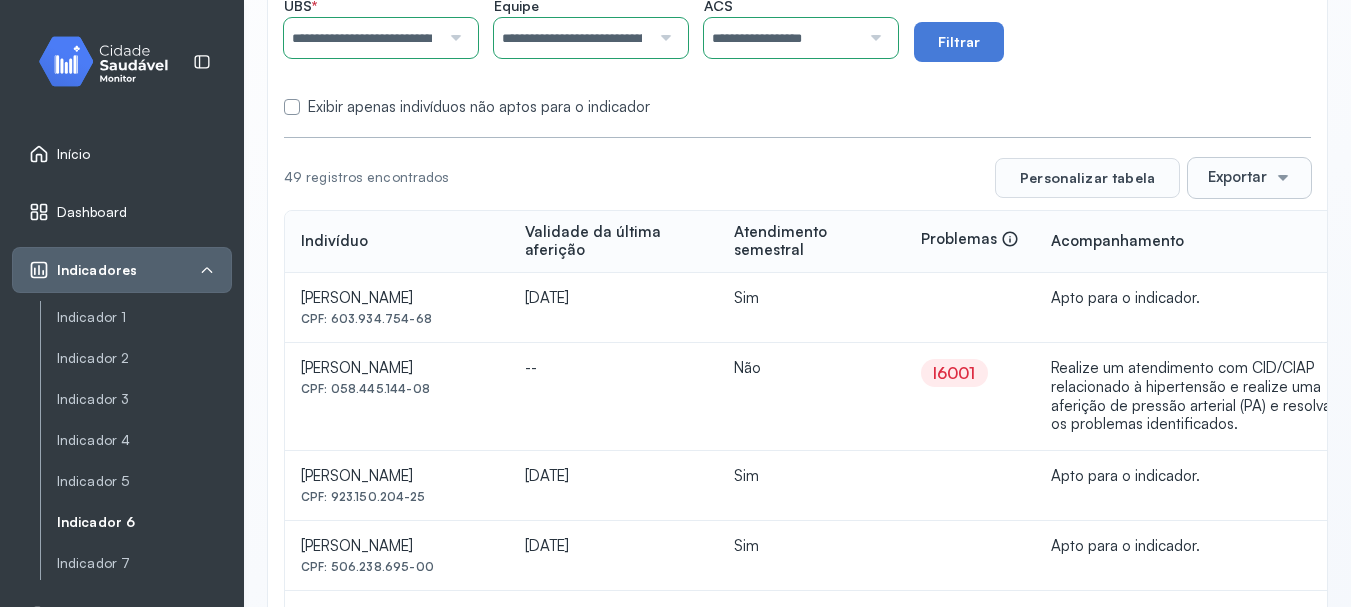 click at bounding box center (873, 38) 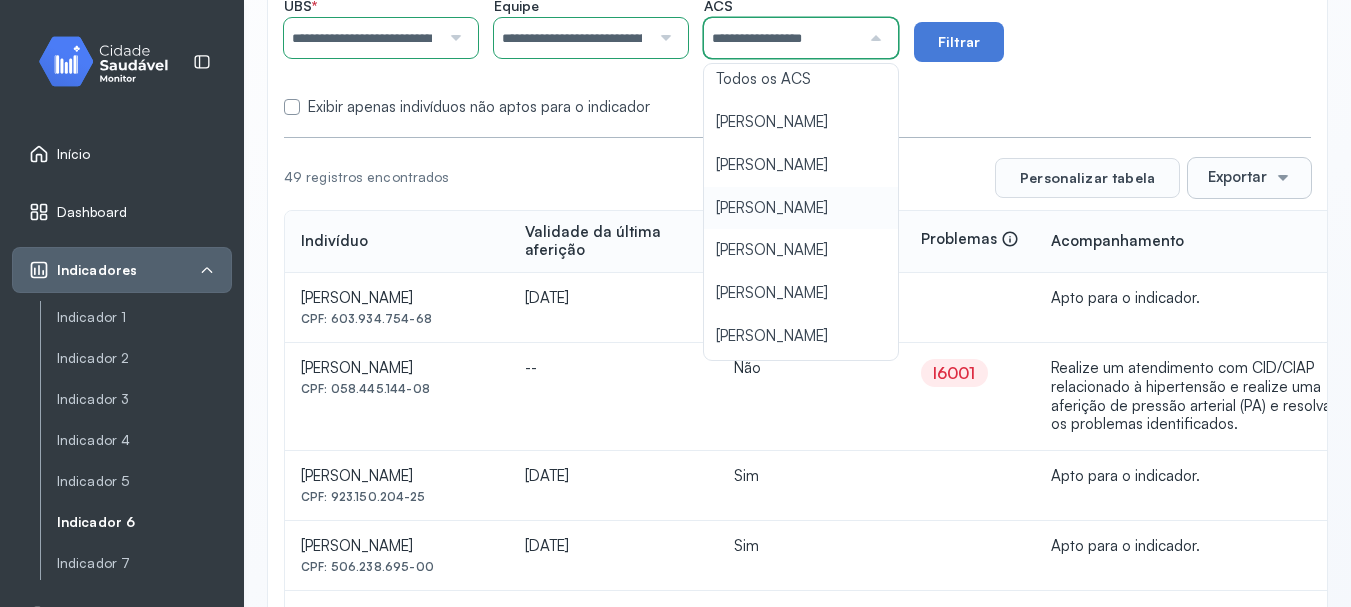 scroll, scrollTop: 0, scrollLeft: 0, axis: both 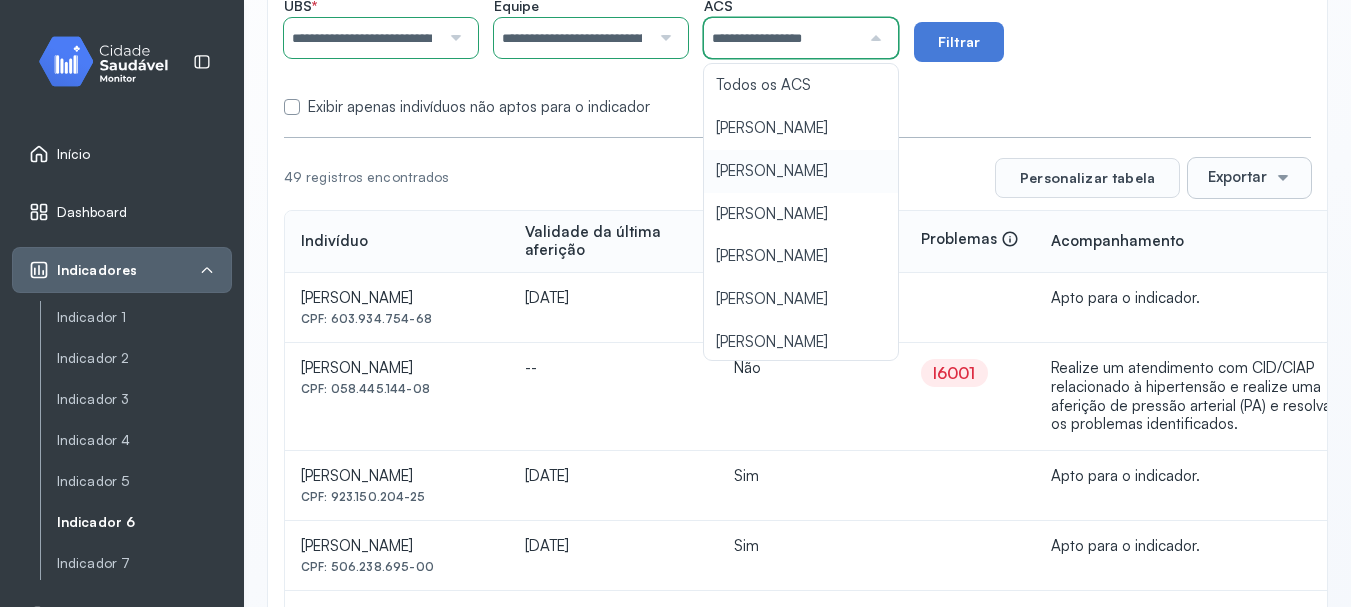 type on "**********" 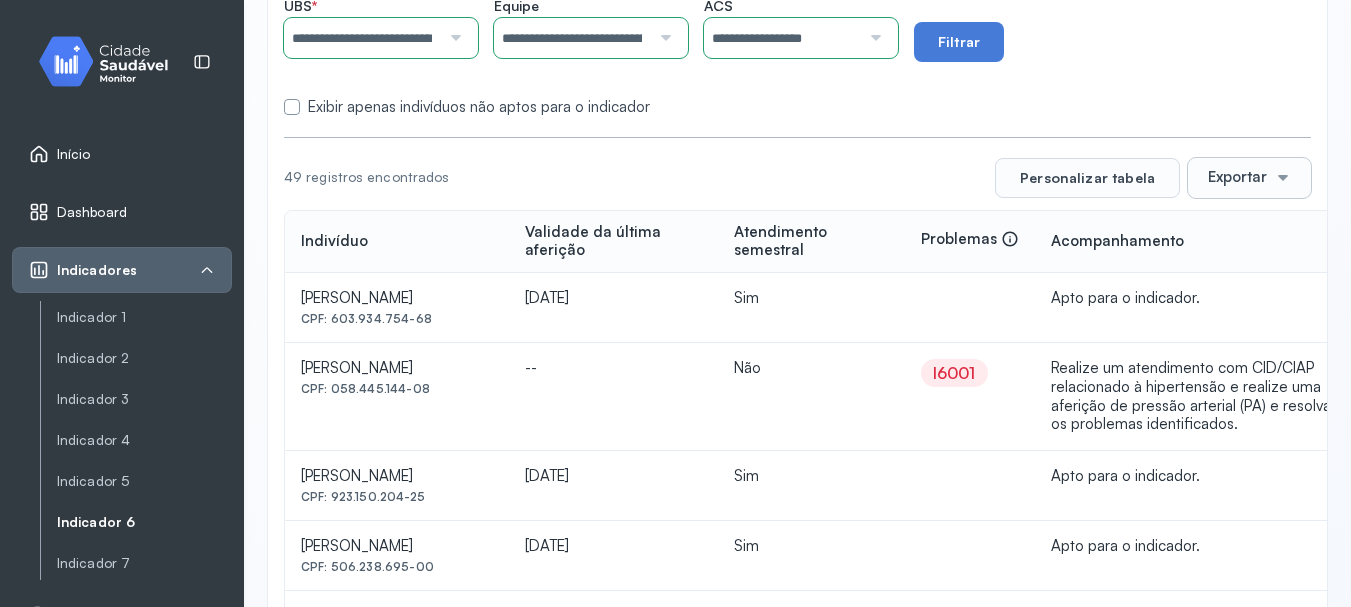 click on "**********" 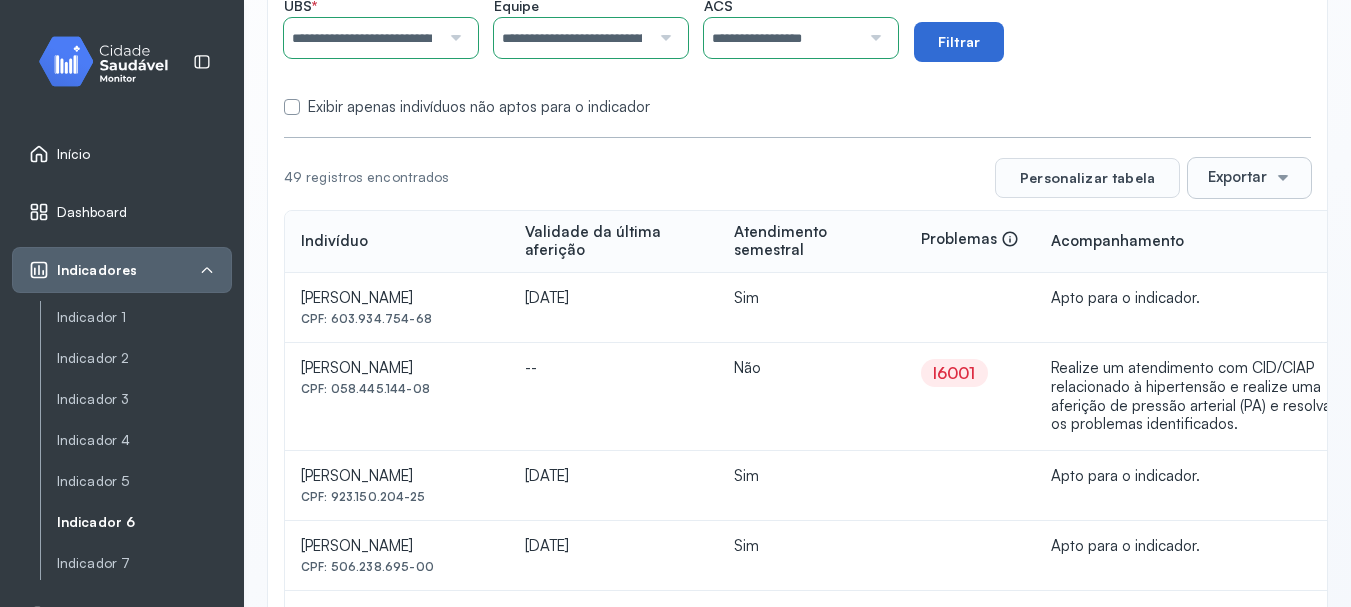 click on "Filtrar" at bounding box center (959, 42) 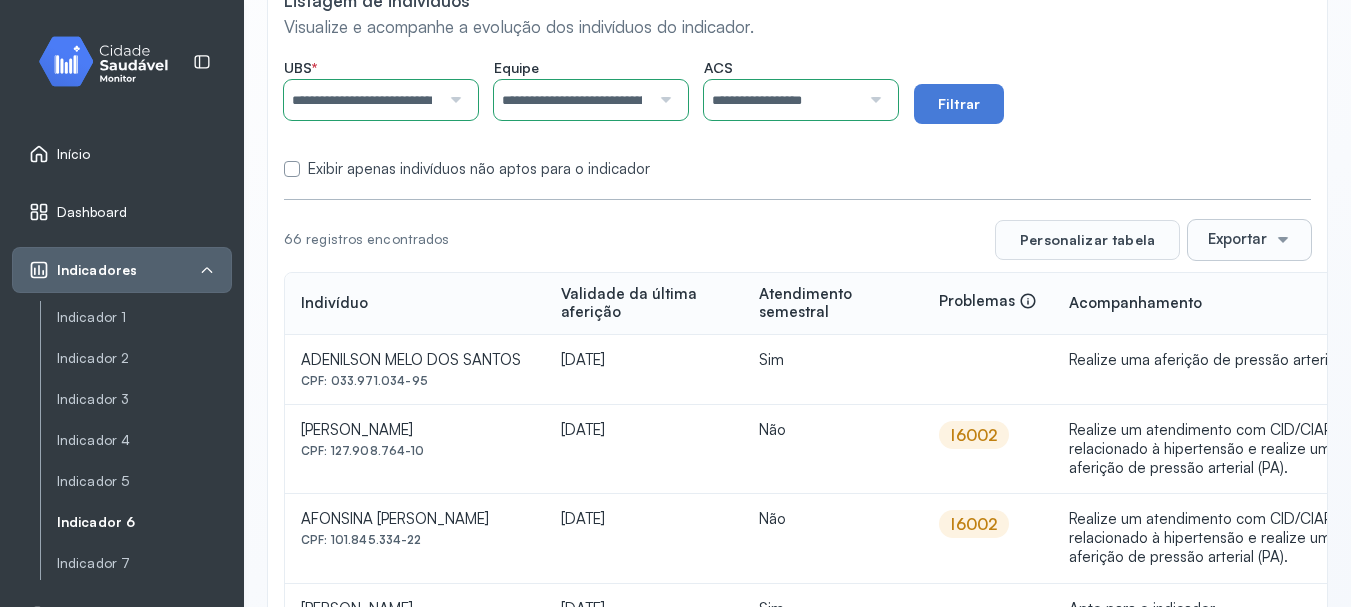 scroll, scrollTop: 200, scrollLeft: 0, axis: vertical 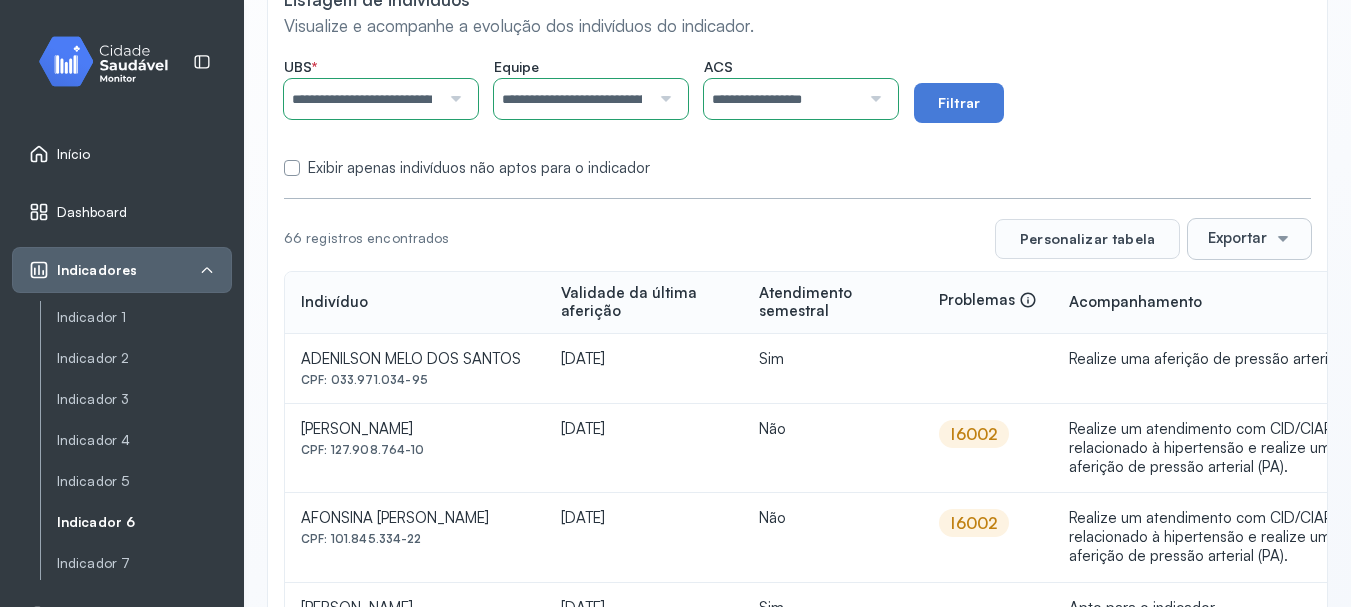 click at bounding box center [1283, 239] 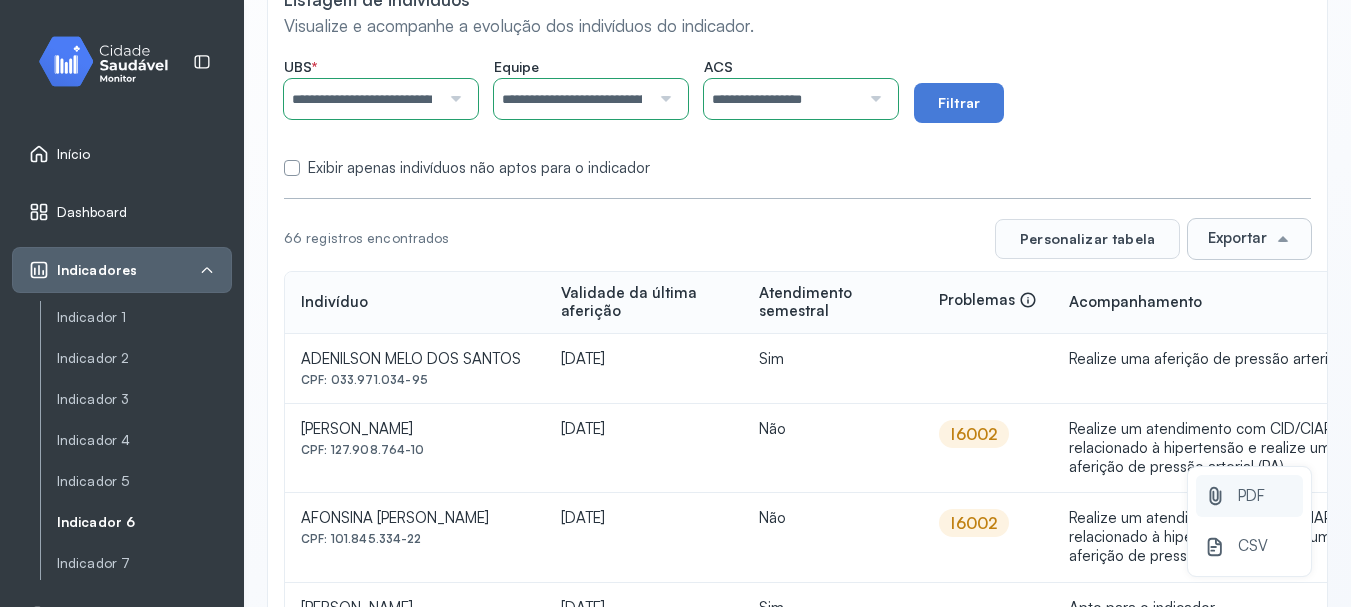 click on "PDF" at bounding box center (1249, 496) 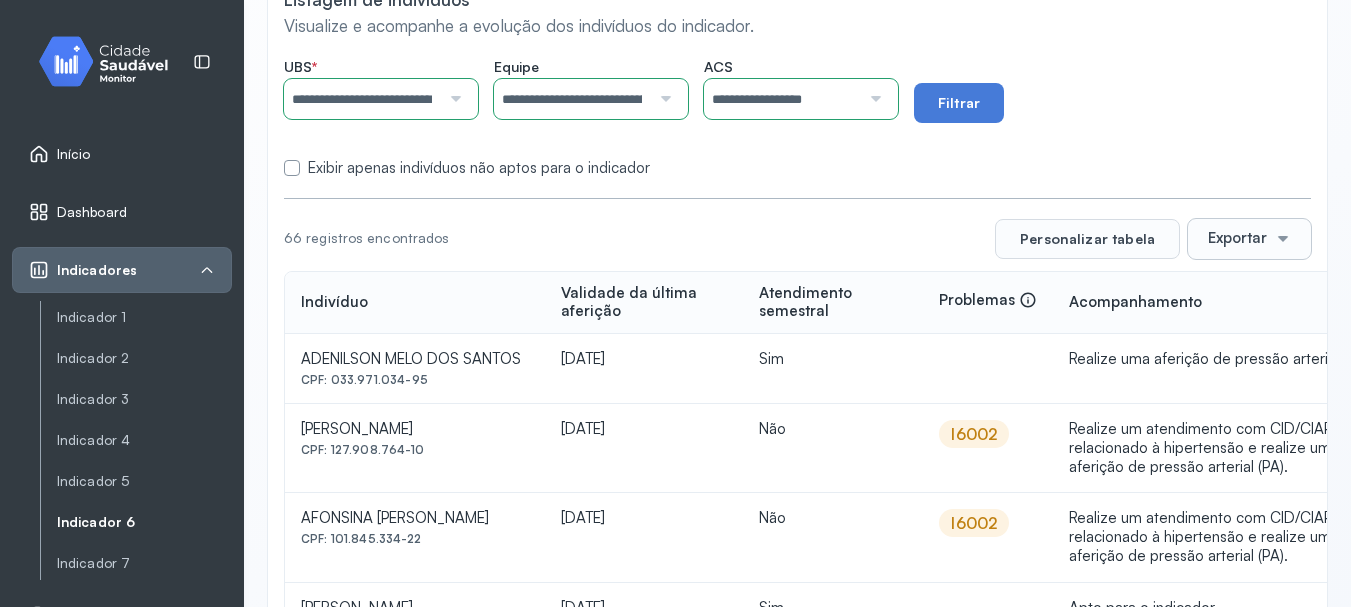 click at bounding box center [1283, 239] 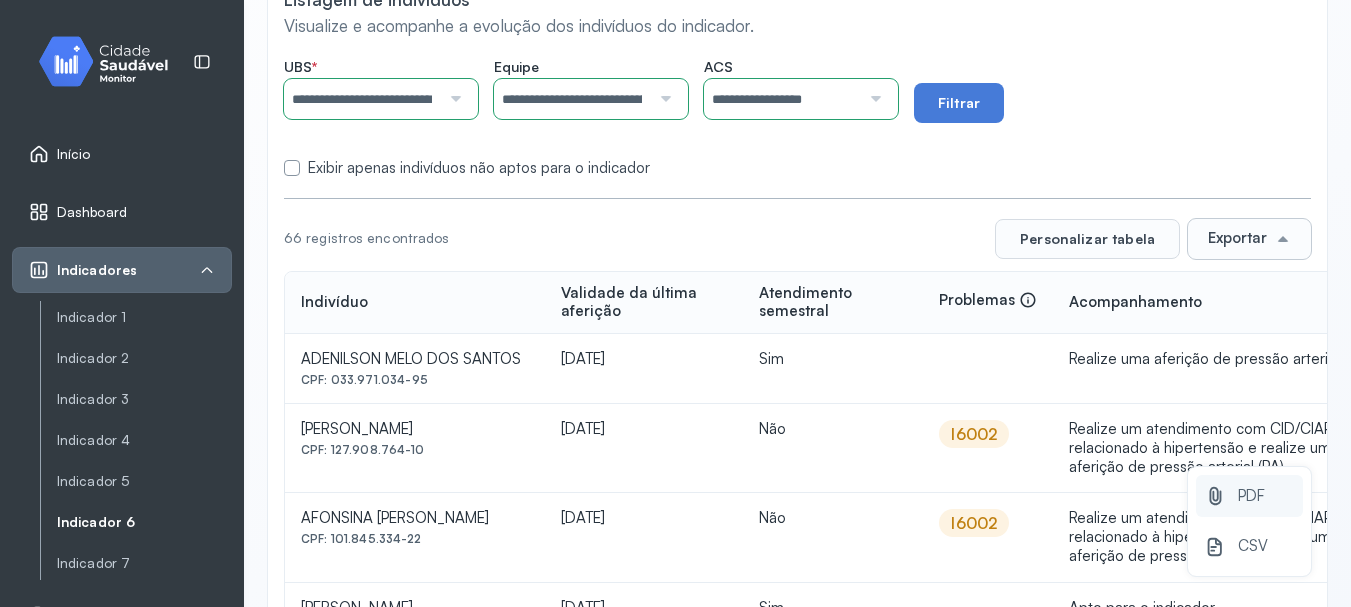 click on "PDF" at bounding box center (1249, 496) 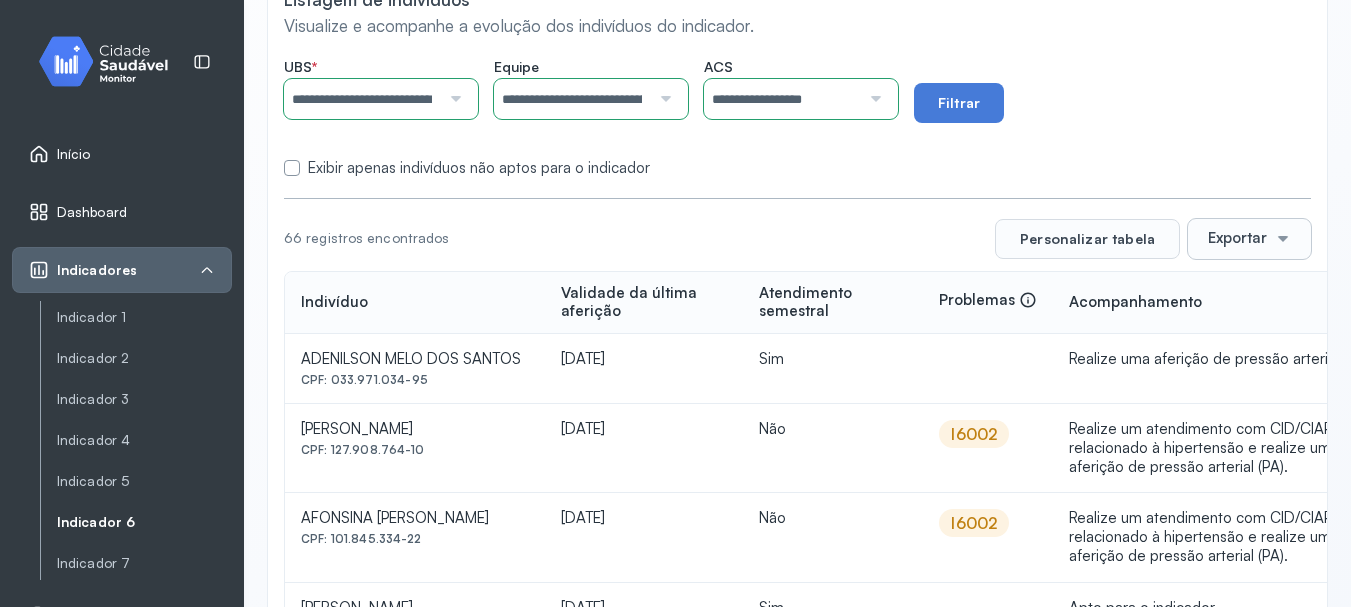 click at bounding box center [873, 99] 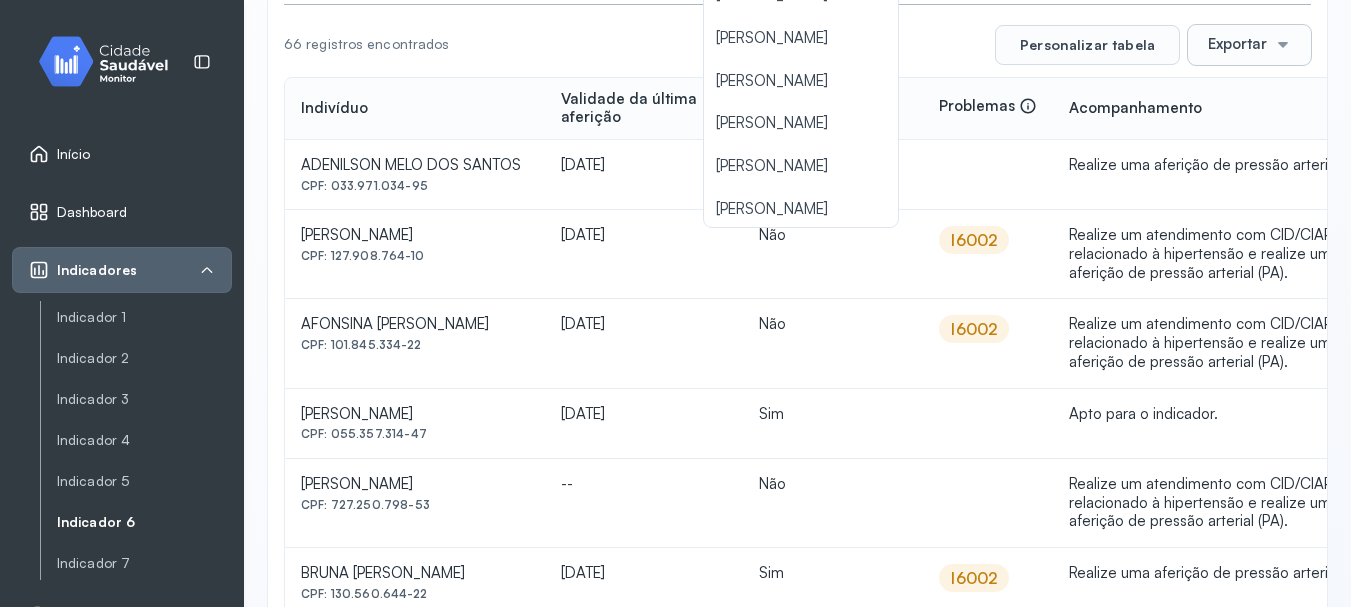 scroll, scrollTop: 700, scrollLeft: 0, axis: vertical 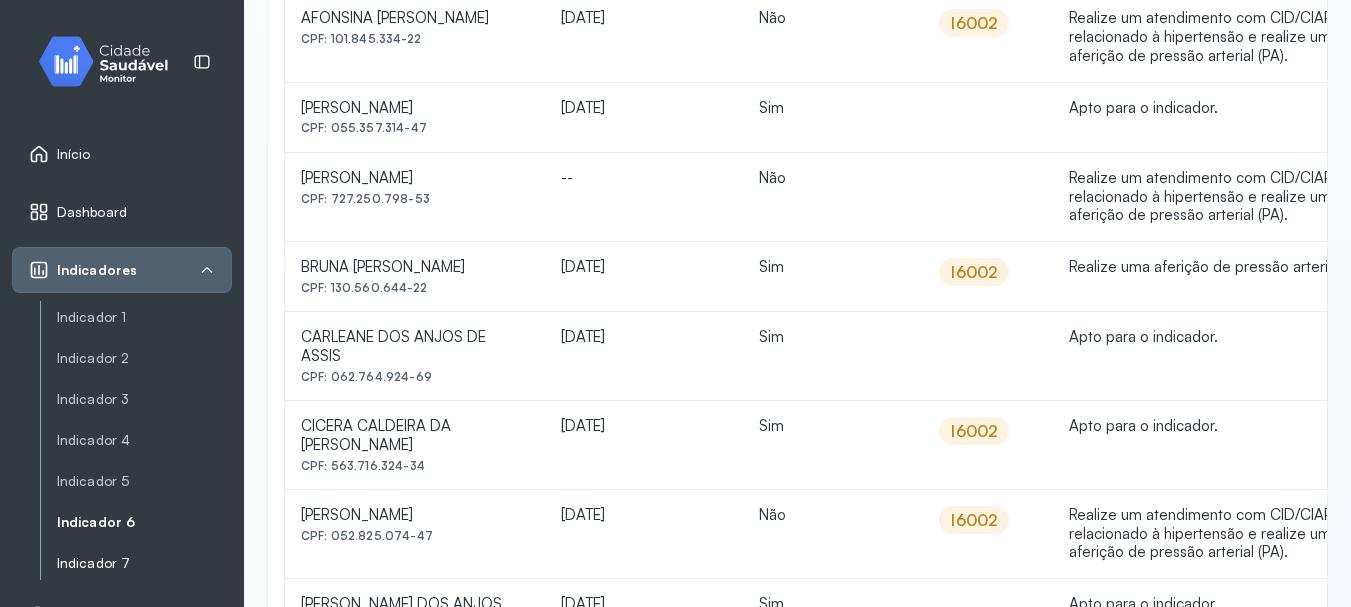 click on "Indicador 7" at bounding box center [144, 563] 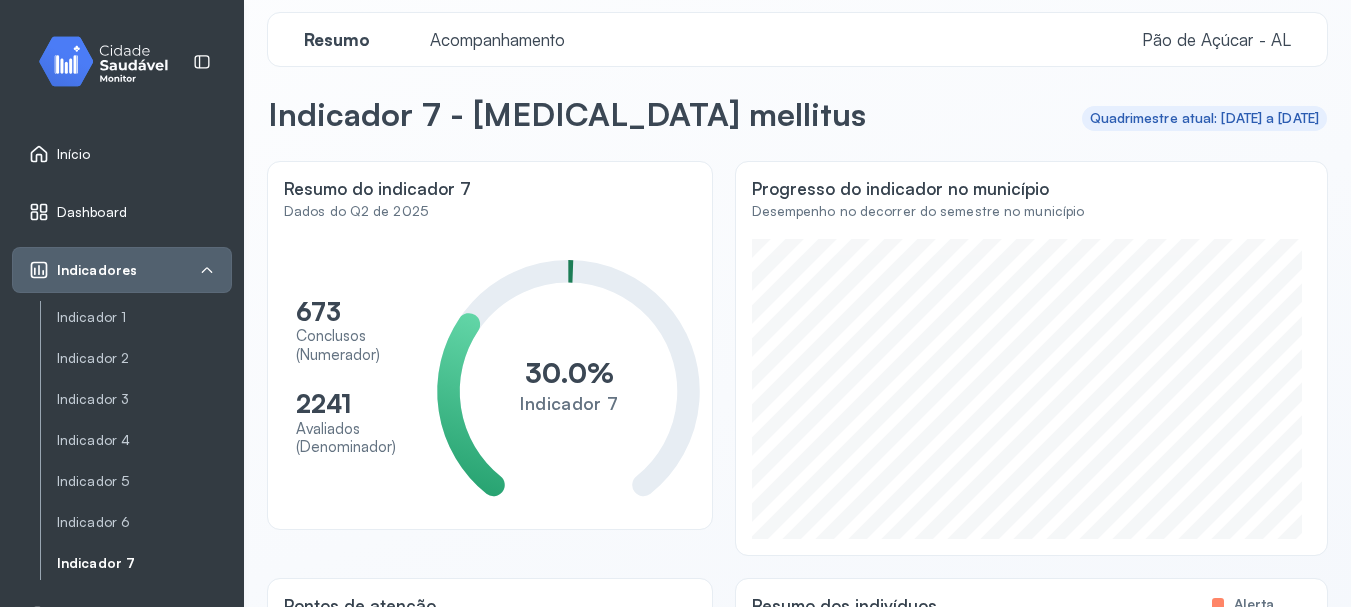 scroll, scrollTop: 0, scrollLeft: 0, axis: both 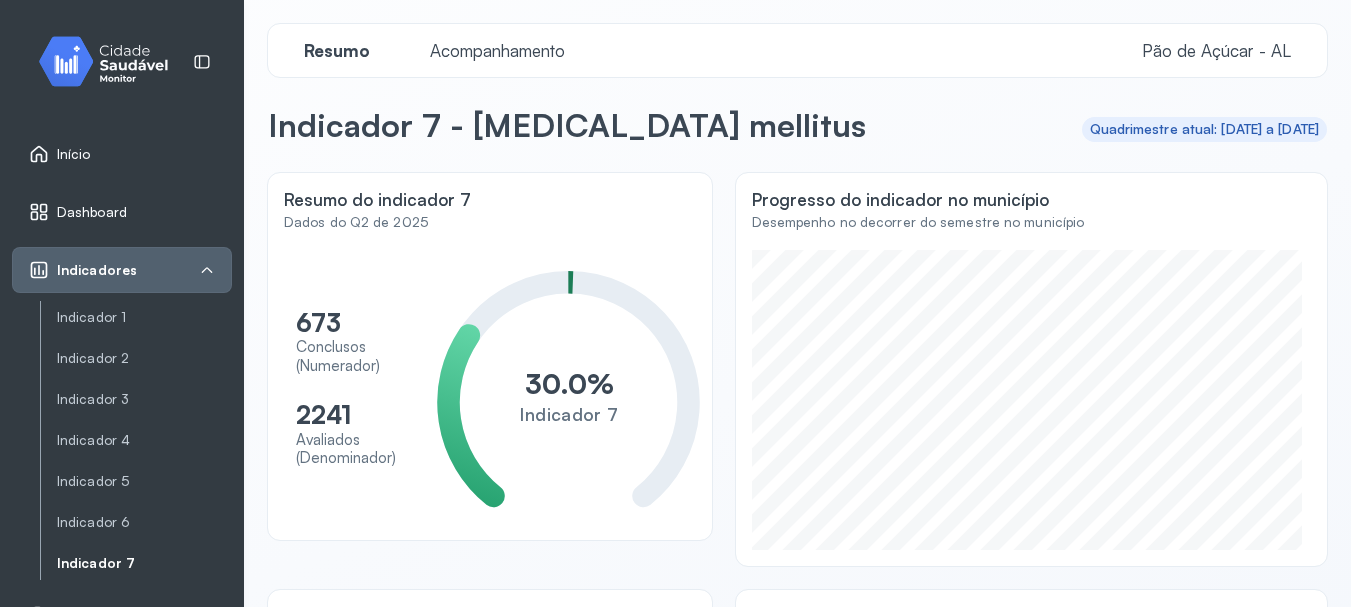 click on "Resumo Acompanhamento Pão de Açúcar - AL" 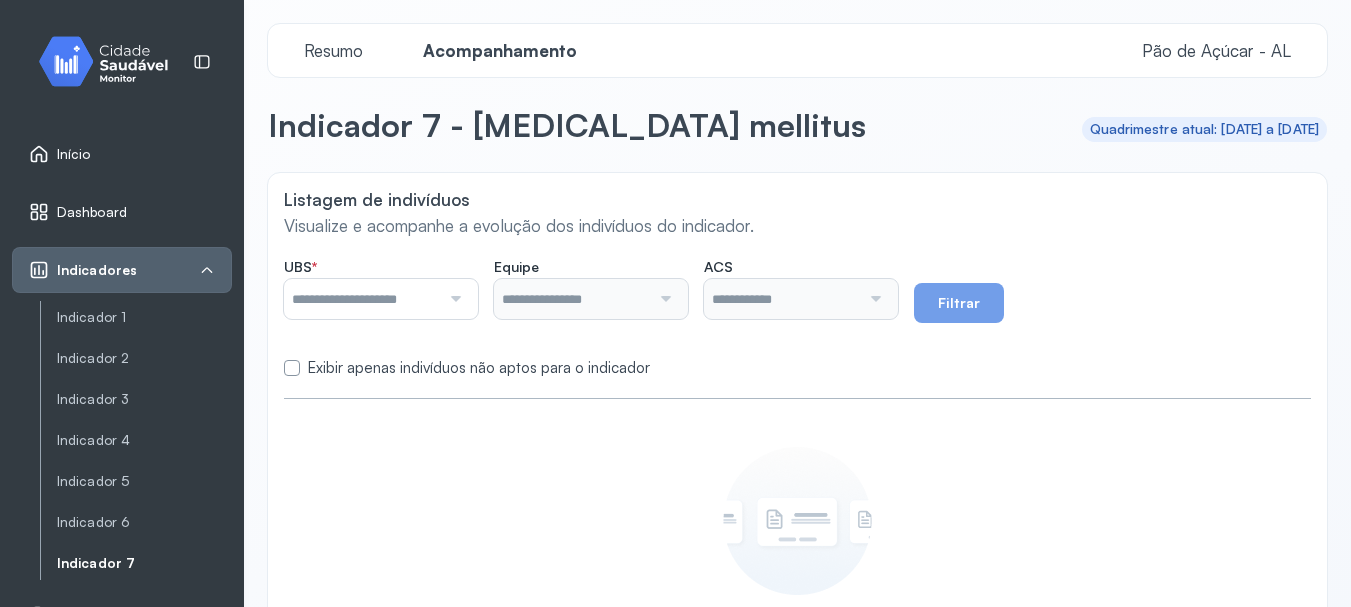 click at bounding box center (453, 299) 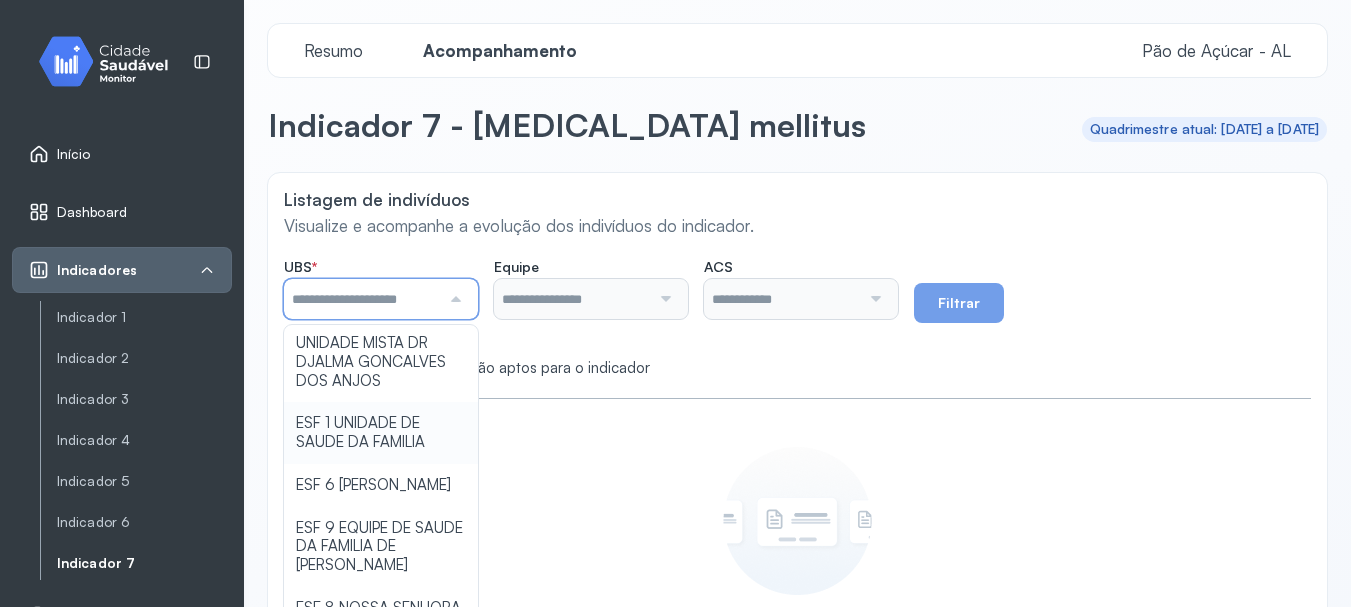 scroll, scrollTop: 600, scrollLeft: 0, axis: vertical 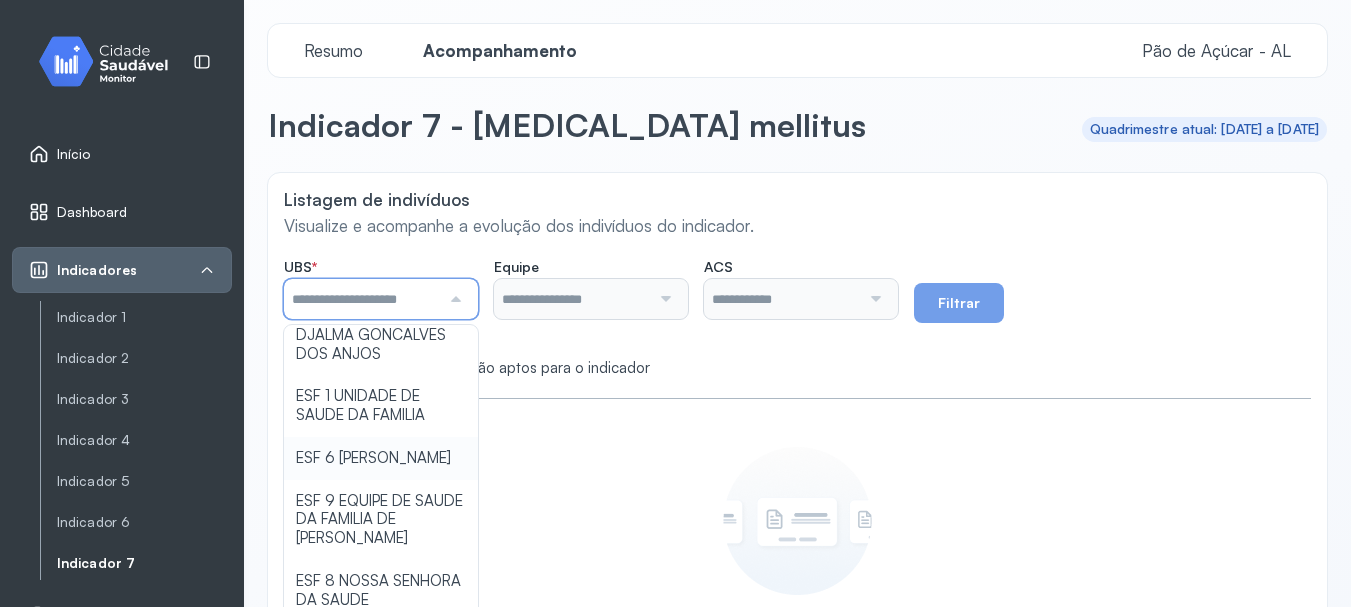 type on "**********" 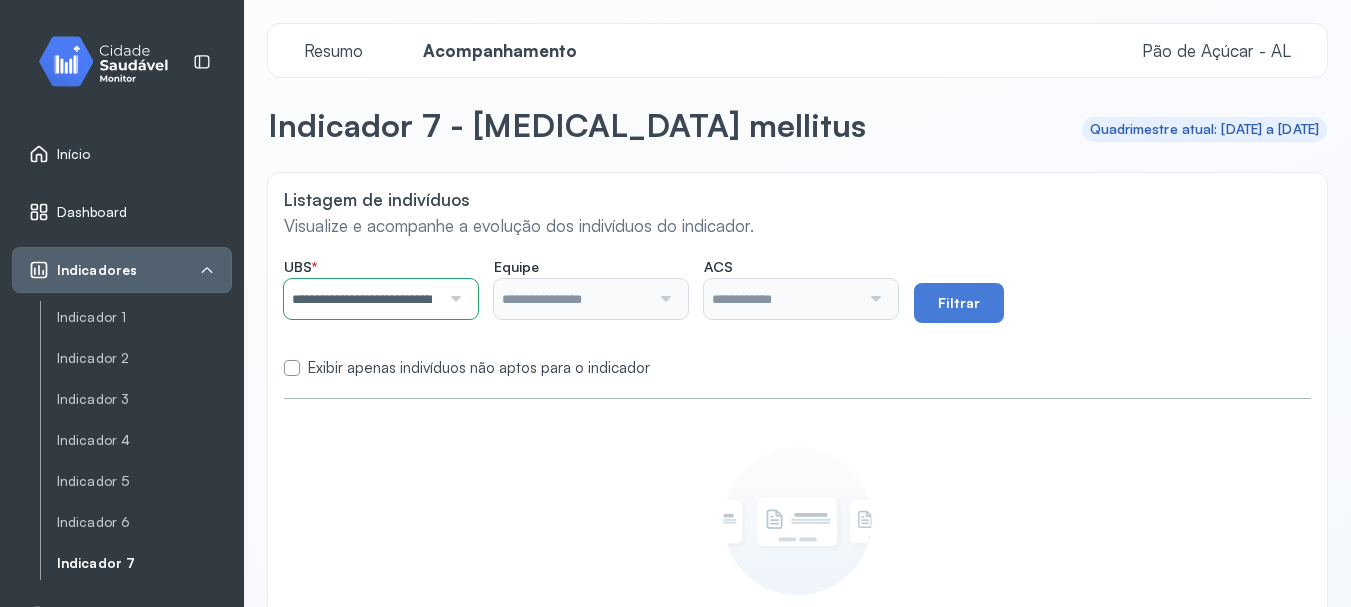 click on "**********" 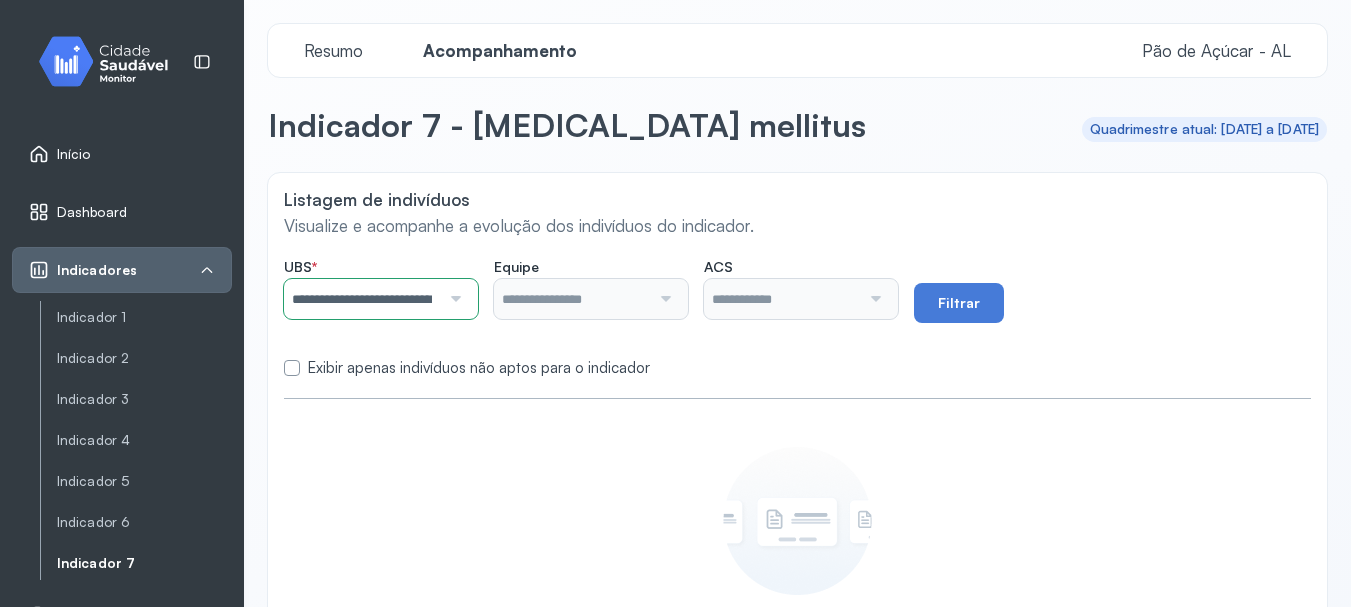 type on "**********" 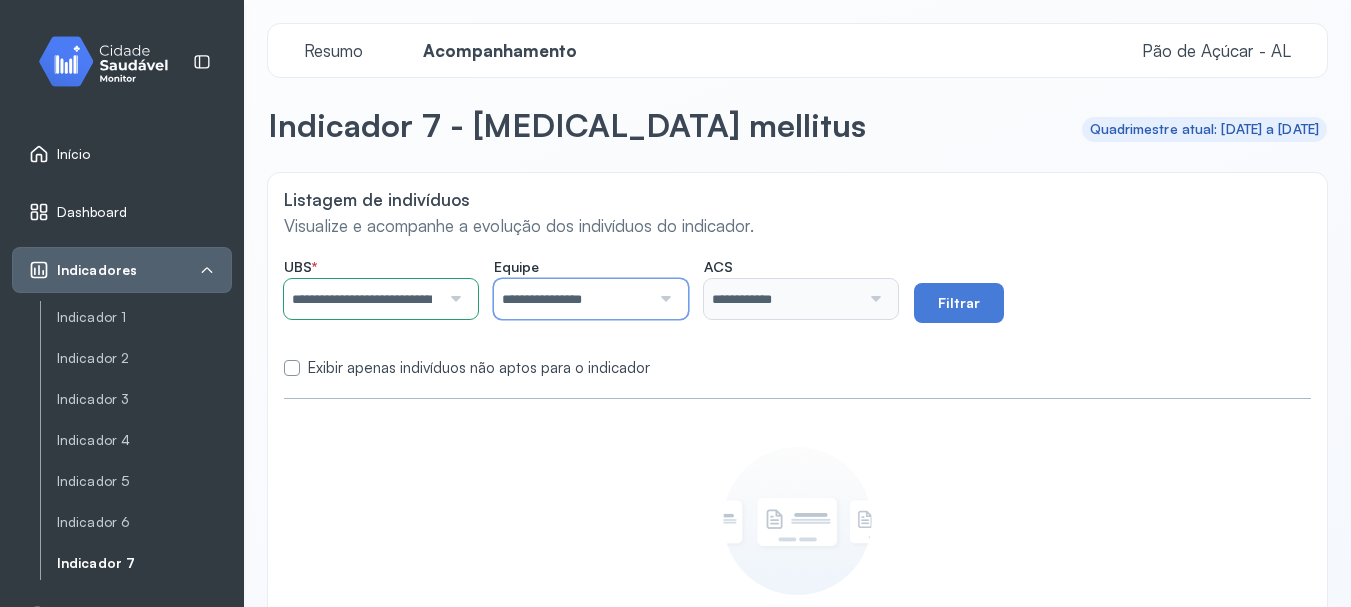 click on "**********" at bounding box center [572, 299] 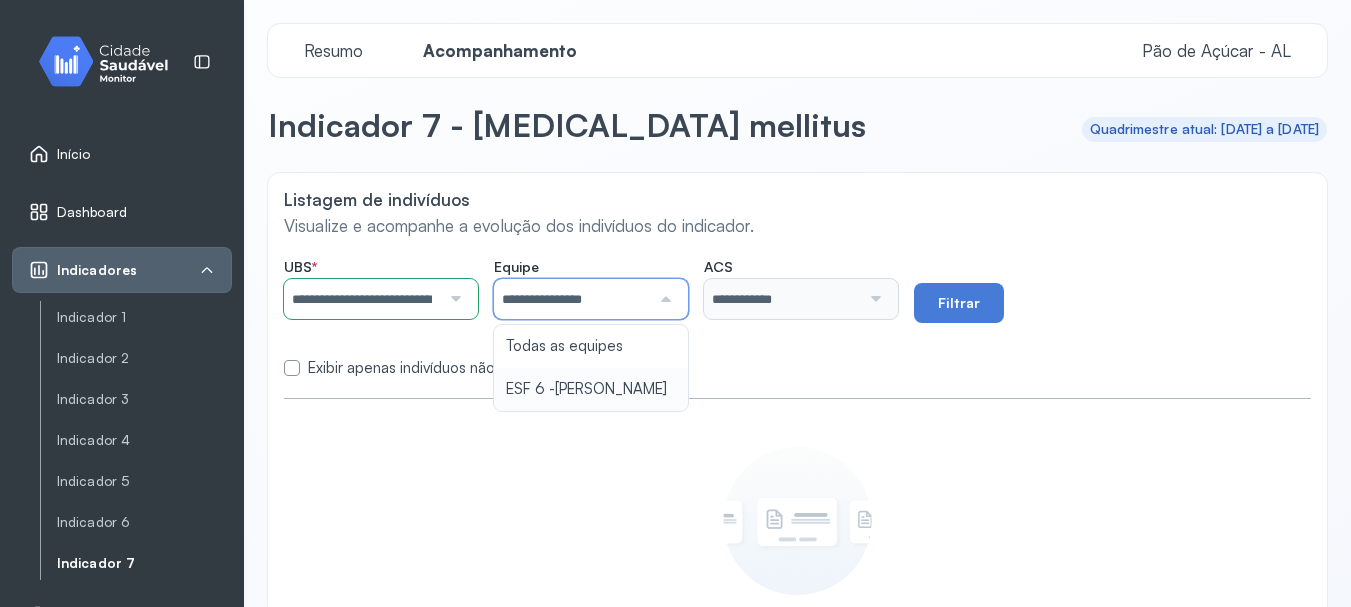 type on "**********" 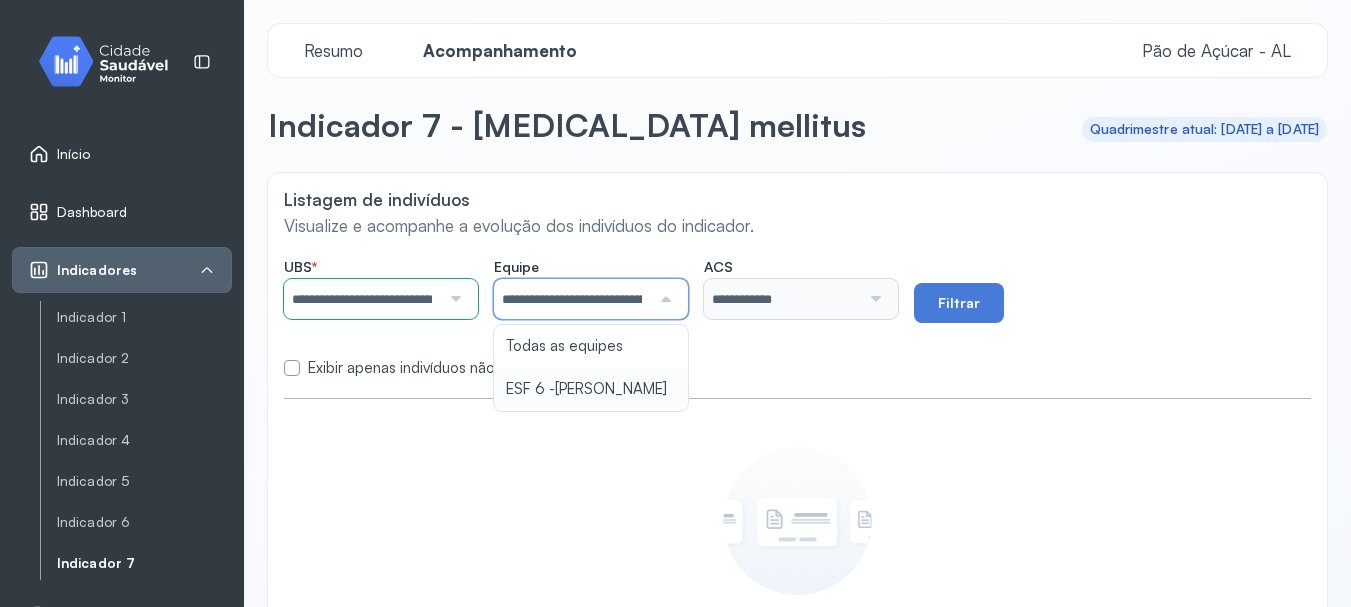 click on "**********" 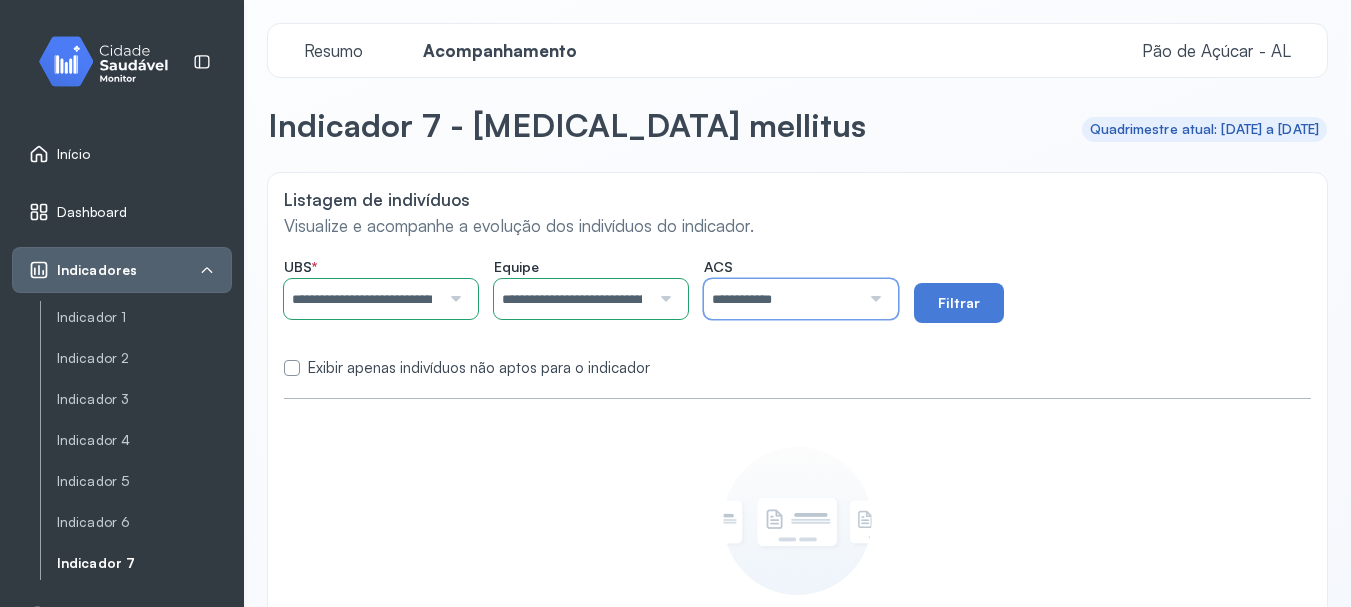 click on "**********" at bounding box center (782, 299) 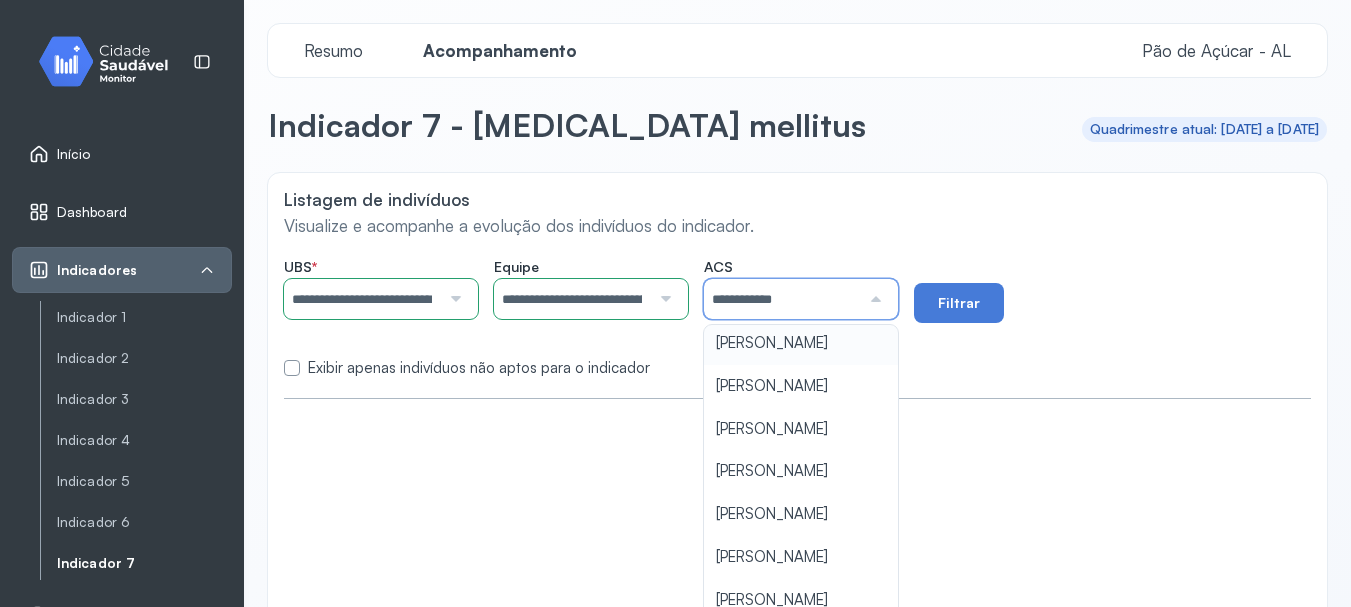 scroll, scrollTop: 300, scrollLeft: 0, axis: vertical 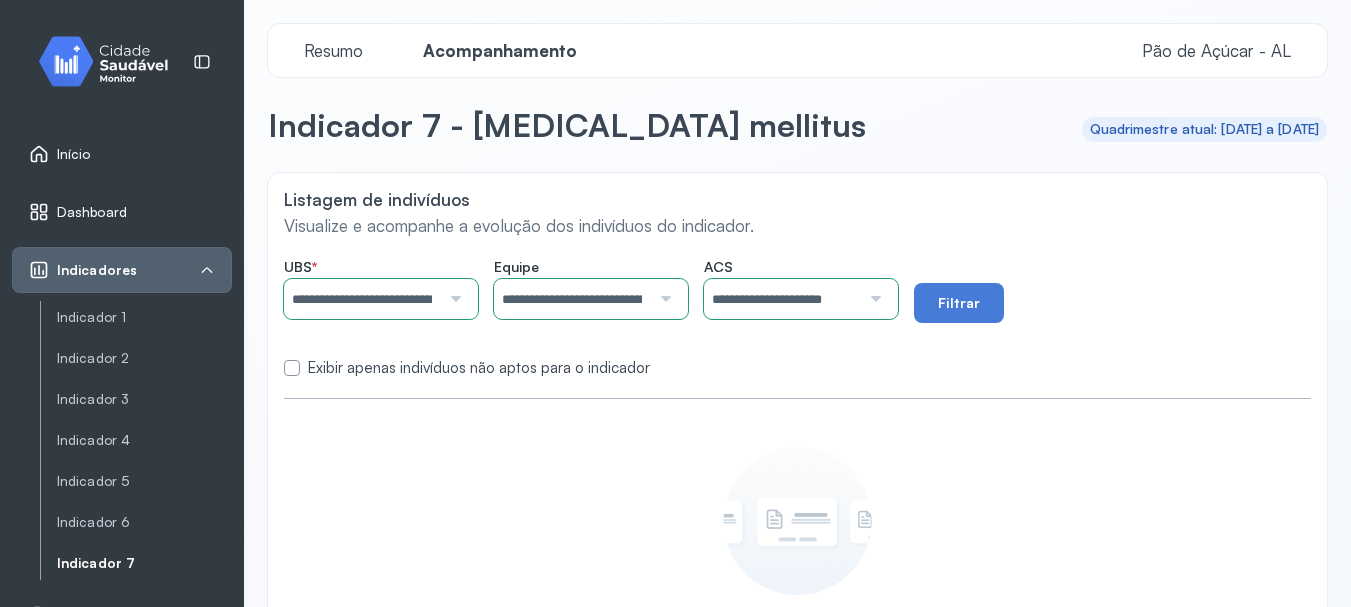 click on "**********" 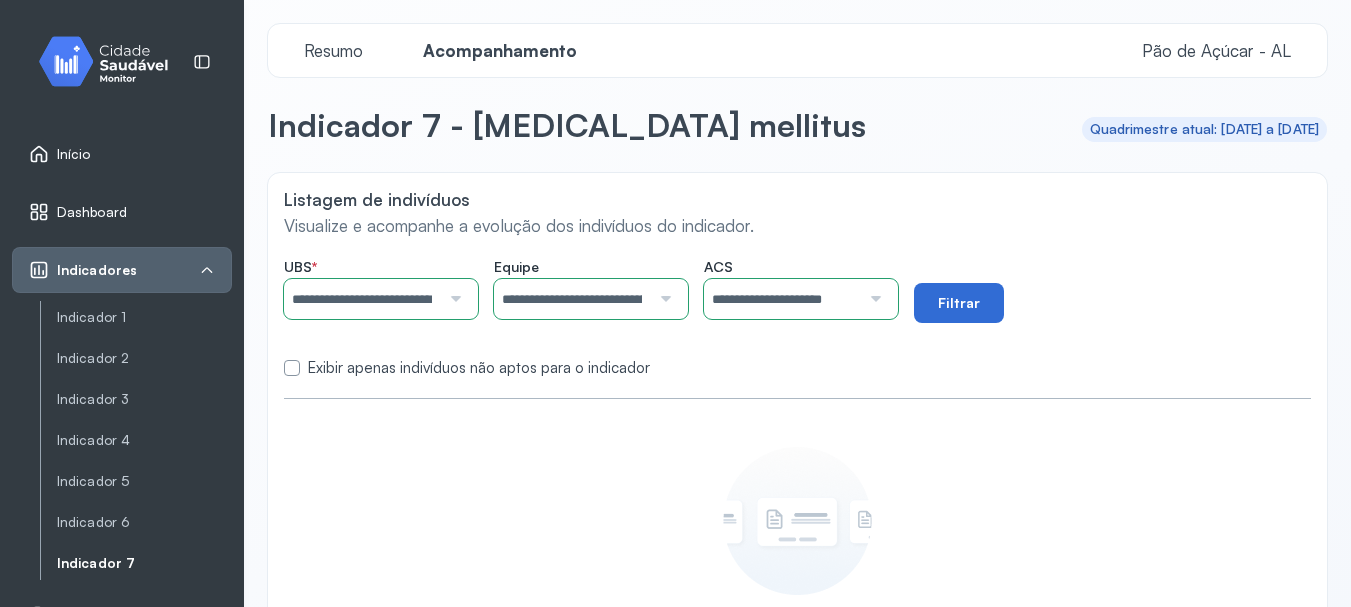 click on "Filtrar" at bounding box center (959, 303) 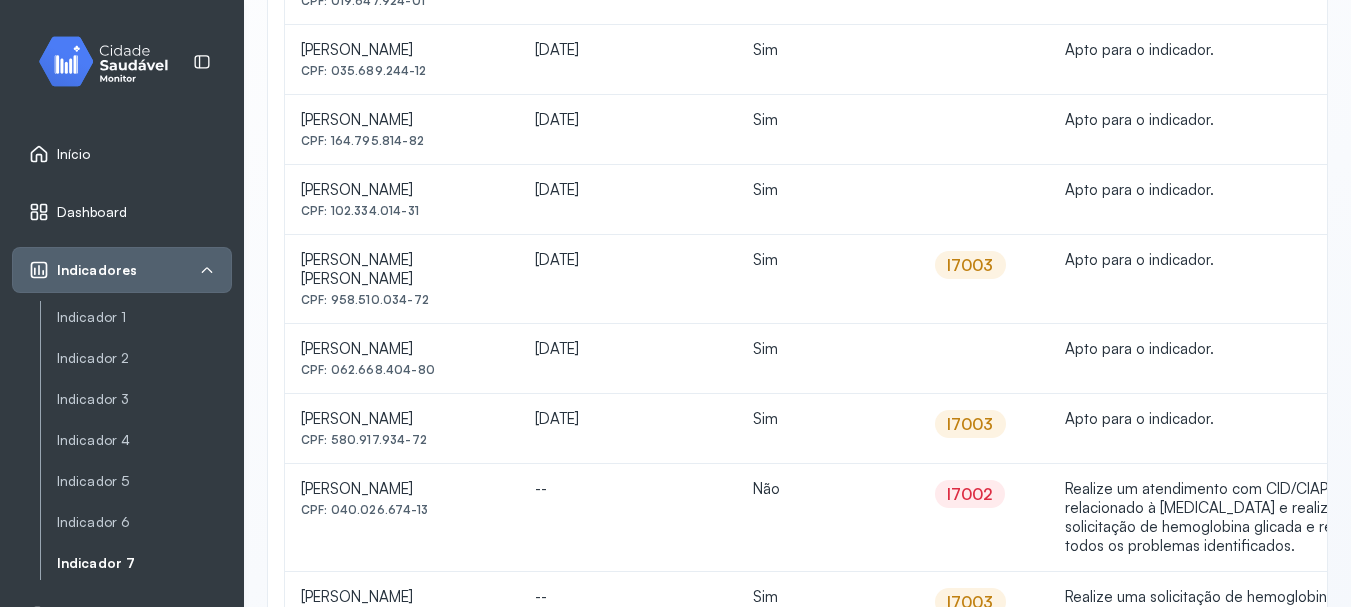 scroll, scrollTop: 1100, scrollLeft: 0, axis: vertical 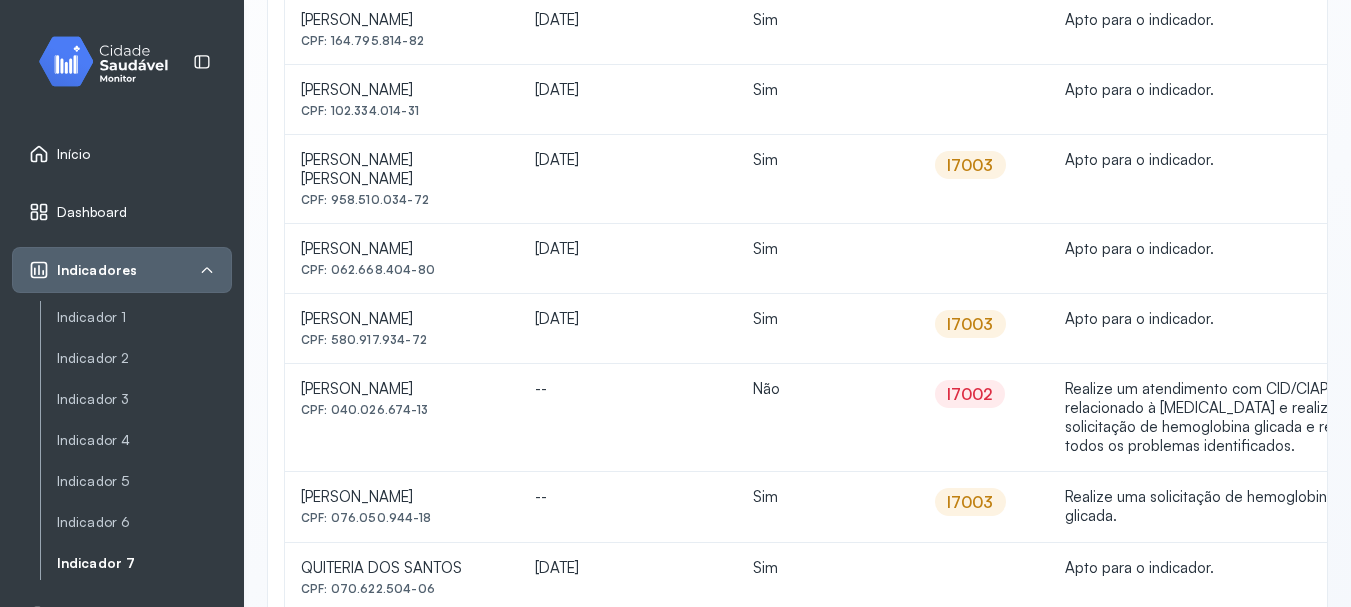click on "I7003" at bounding box center (970, 165) 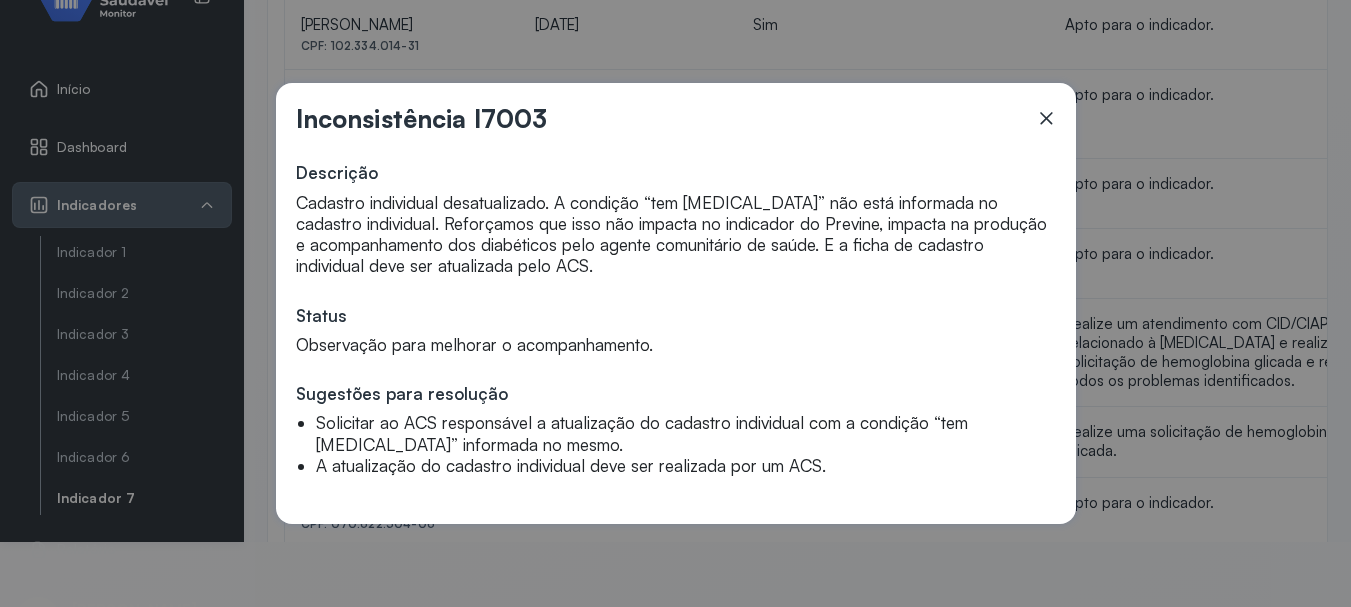 scroll, scrollTop: 117, scrollLeft: 0, axis: vertical 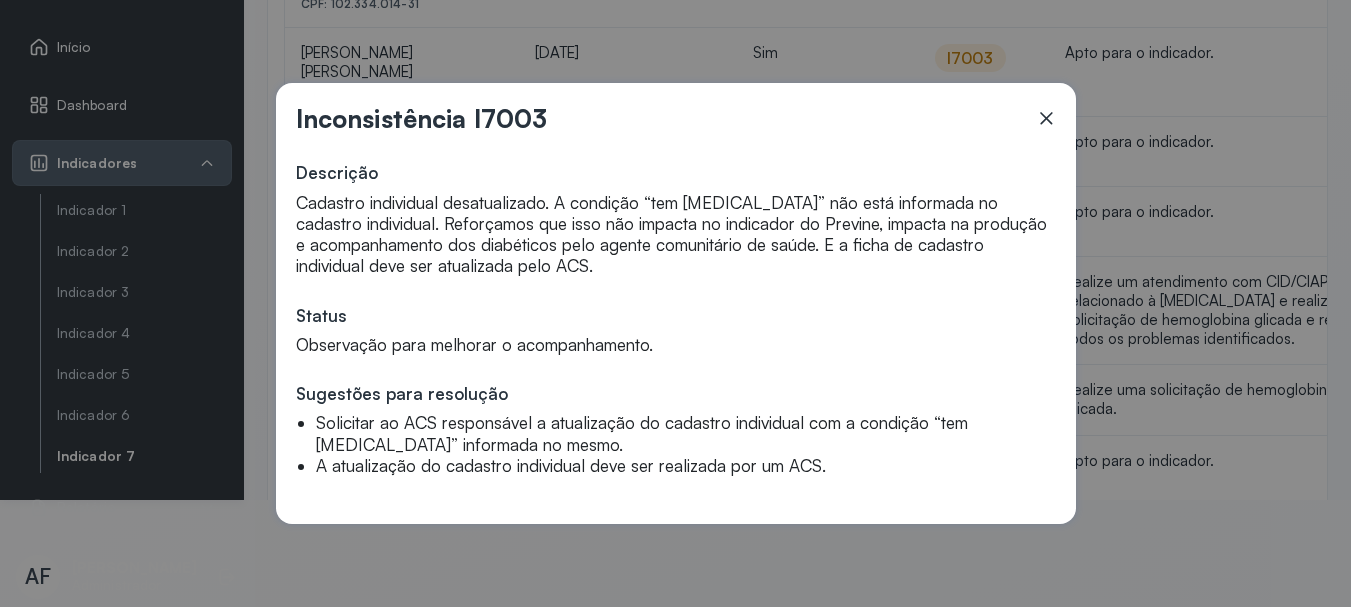click 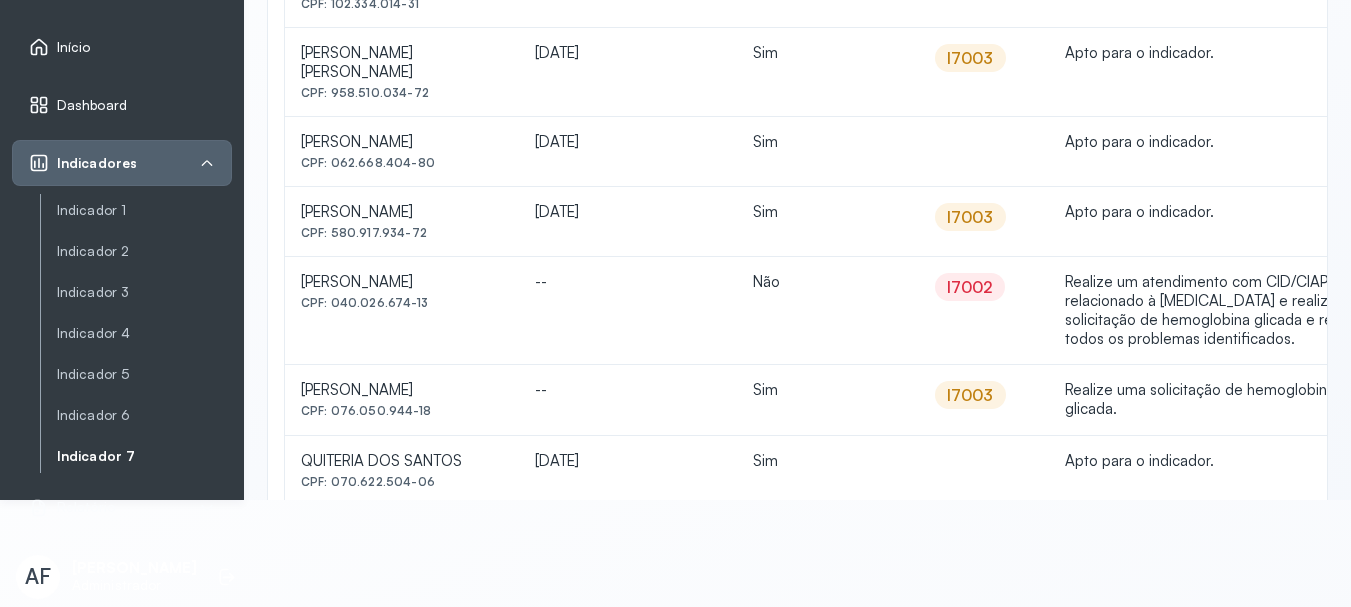click on "I7002" at bounding box center [970, 287] 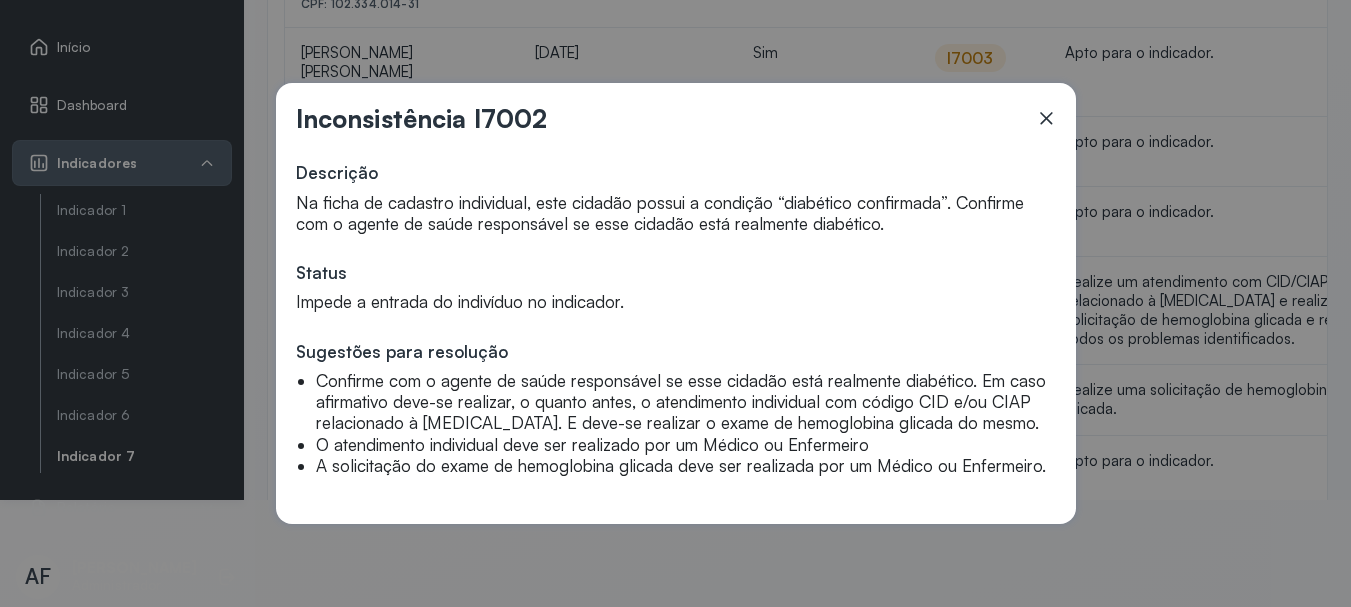 click 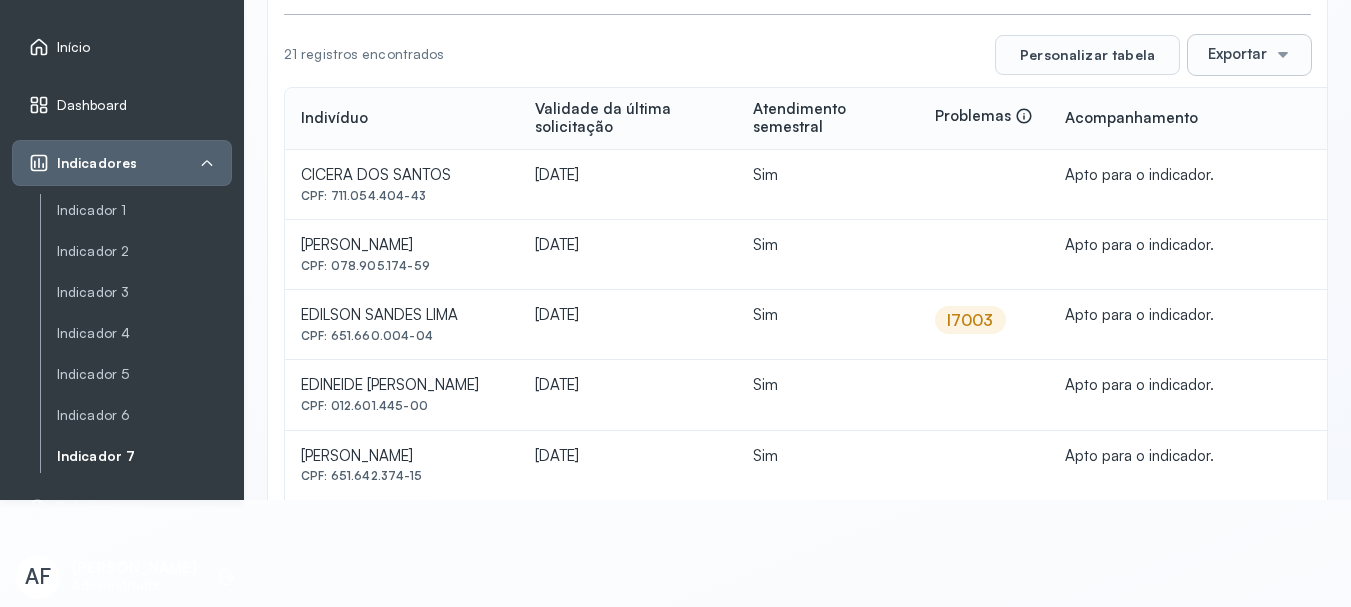 scroll, scrollTop: 0, scrollLeft: 0, axis: both 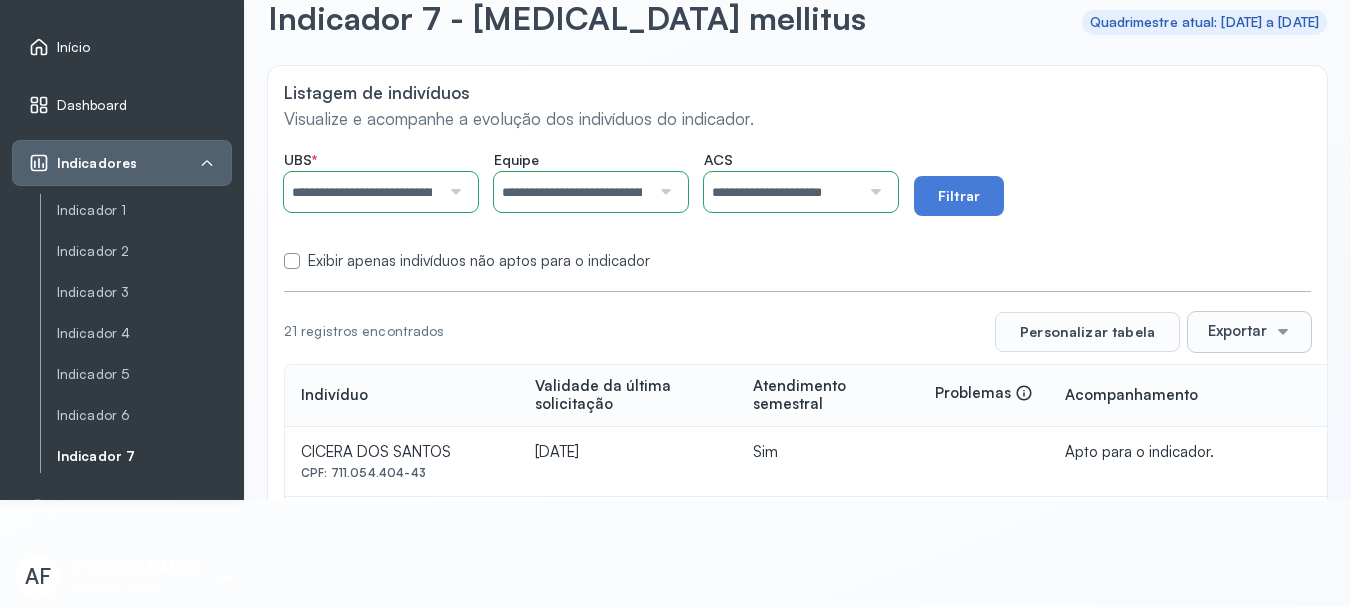 click at bounding box center (873, 192) 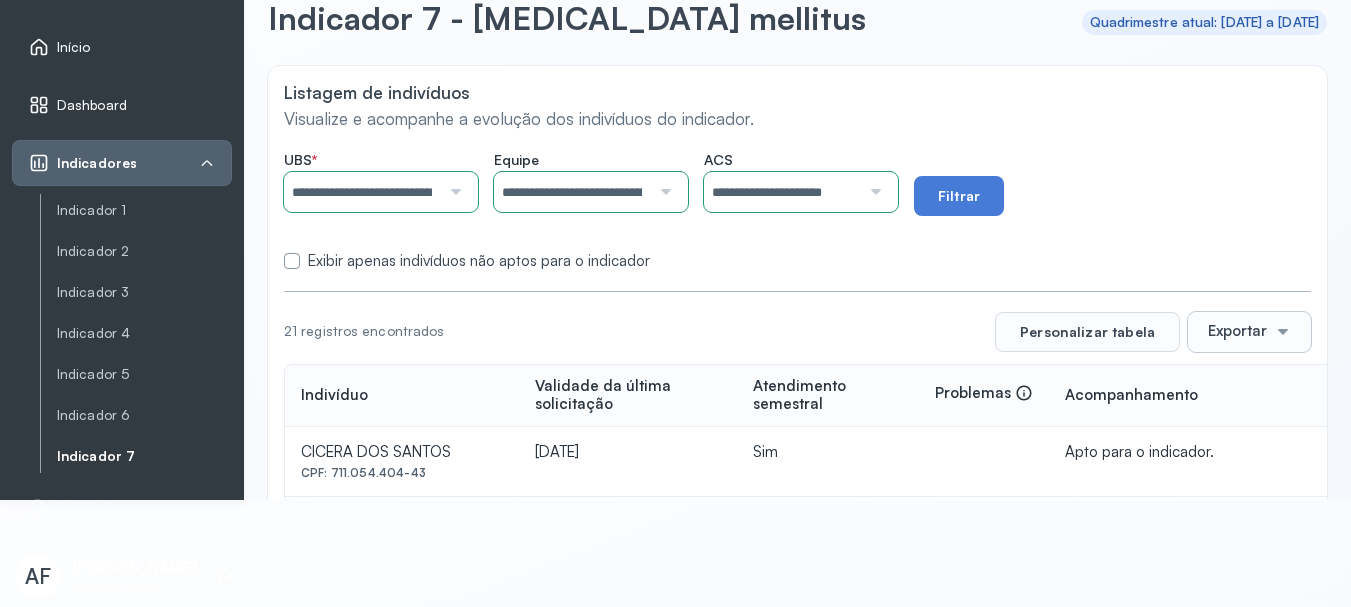scroll, scrollTop: 0, scrollLeft: 13, axis: horizontal 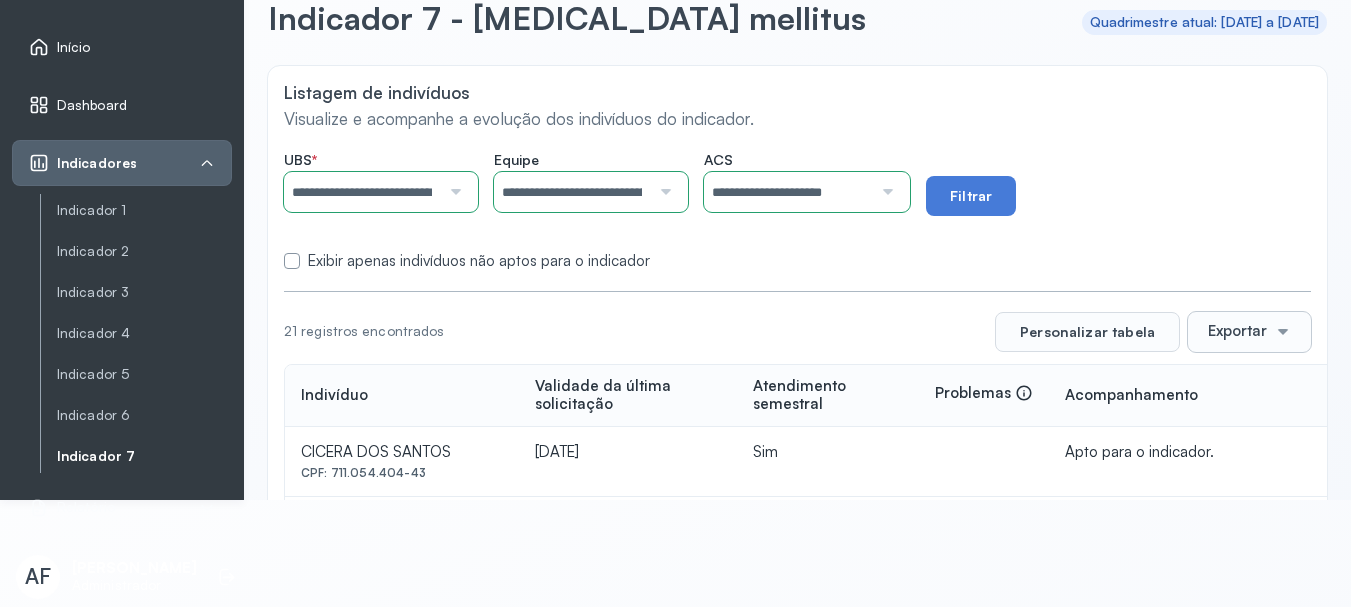 click at bounding box center (885, 192) 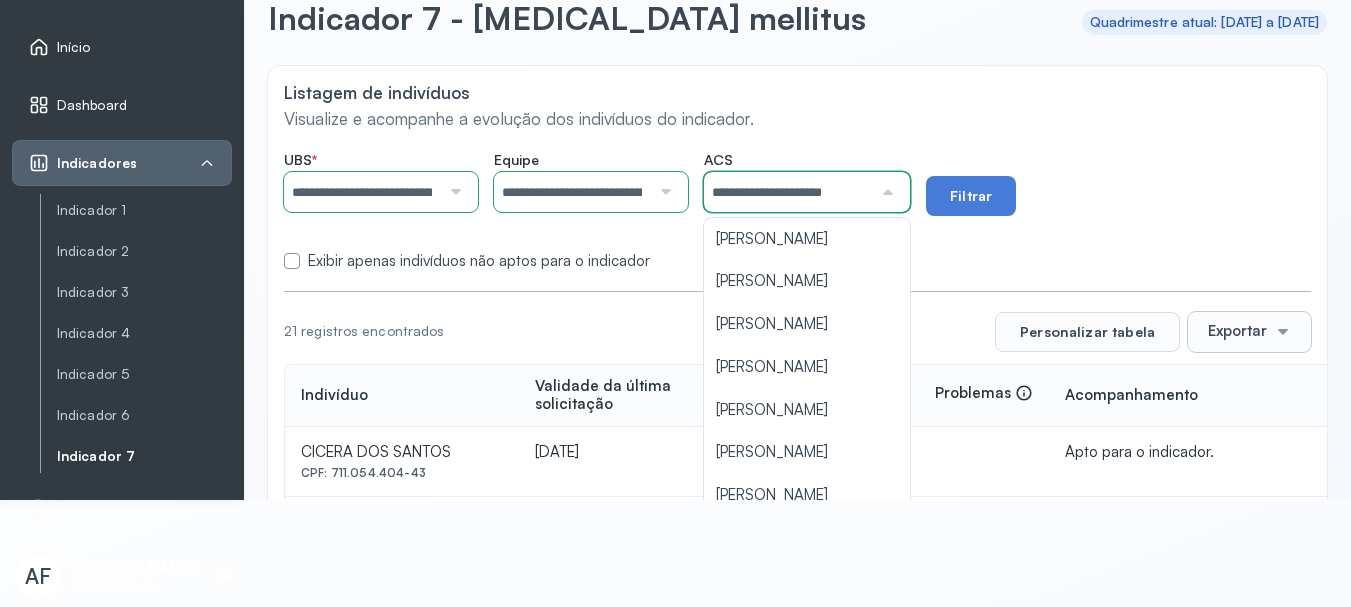 scroll, scrollTop: 0, scrollLeft: 13, axis: horizontal 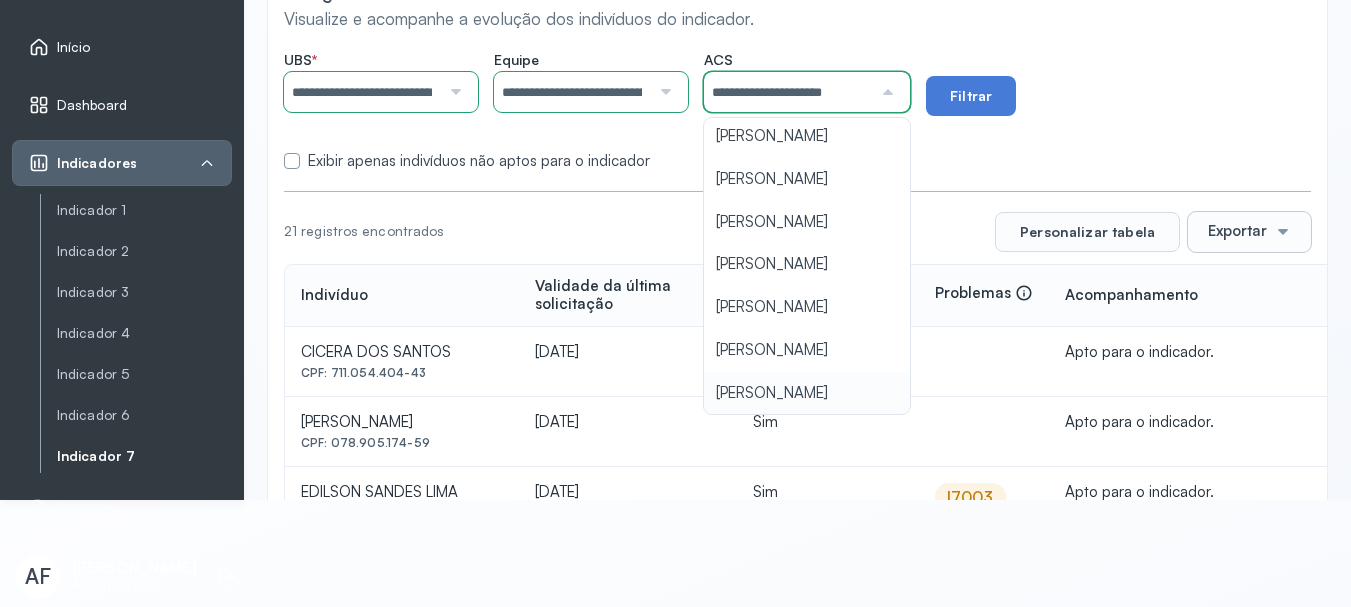 type on "**********" 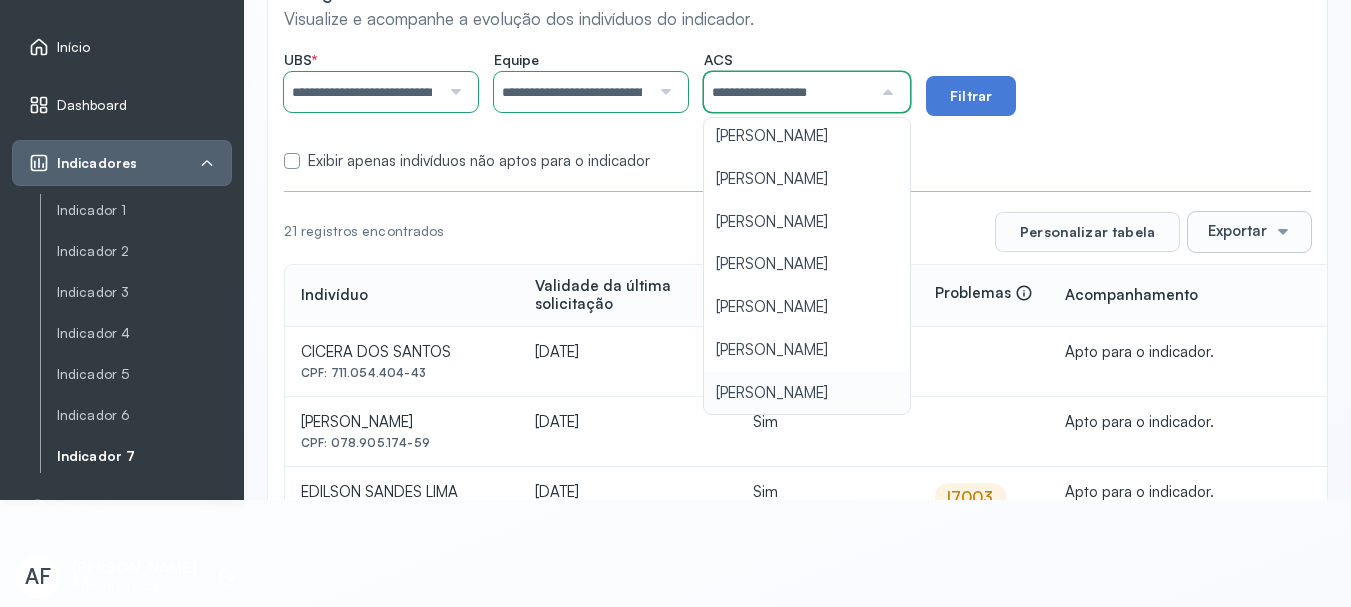 scroll, scrollTop: 0, scrollLeft: 0, axis: both 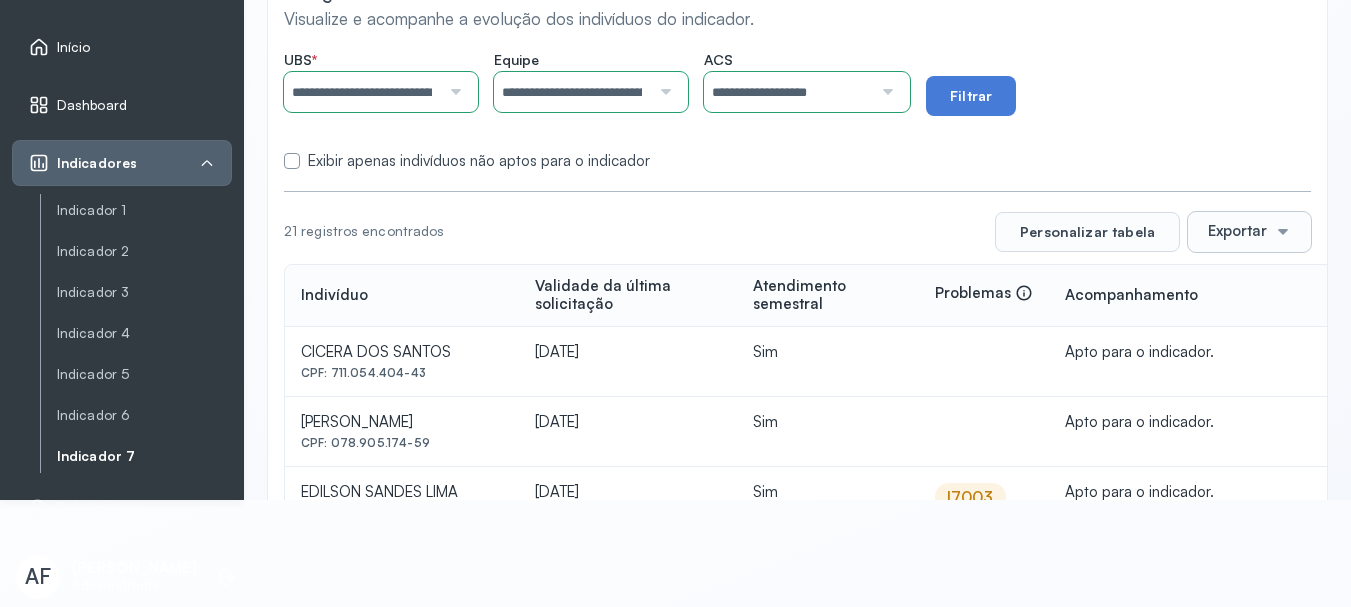click on "**********" 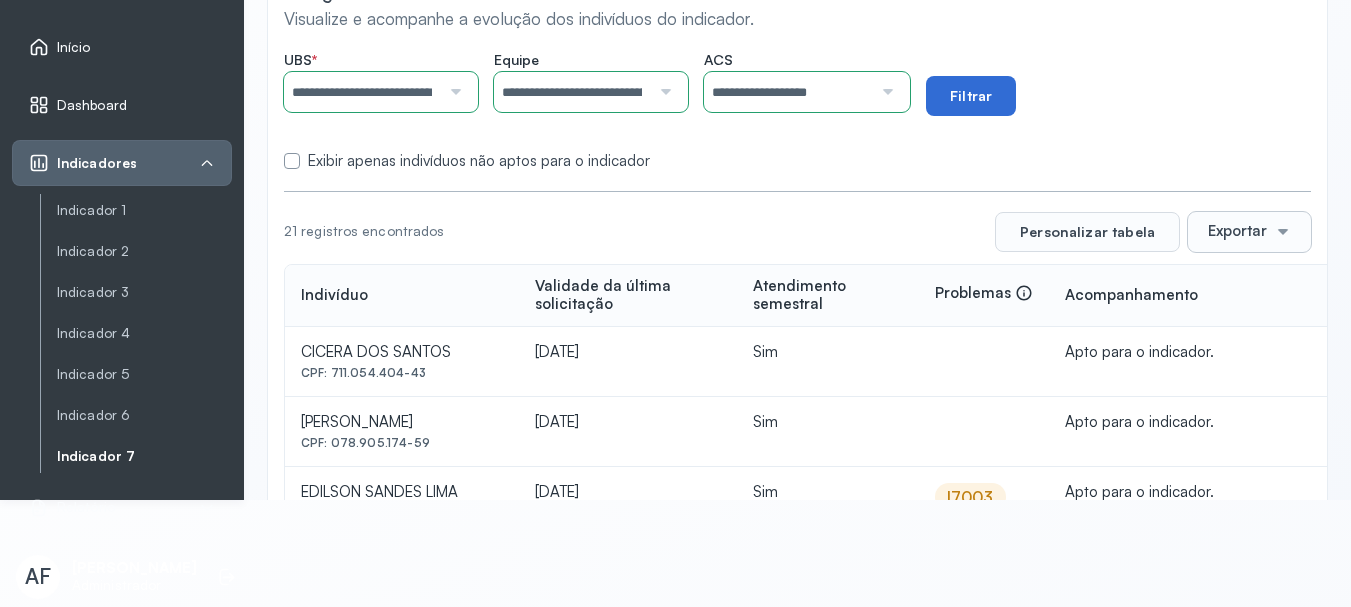 click on "Filtrar" at bounding box center (971, 96) 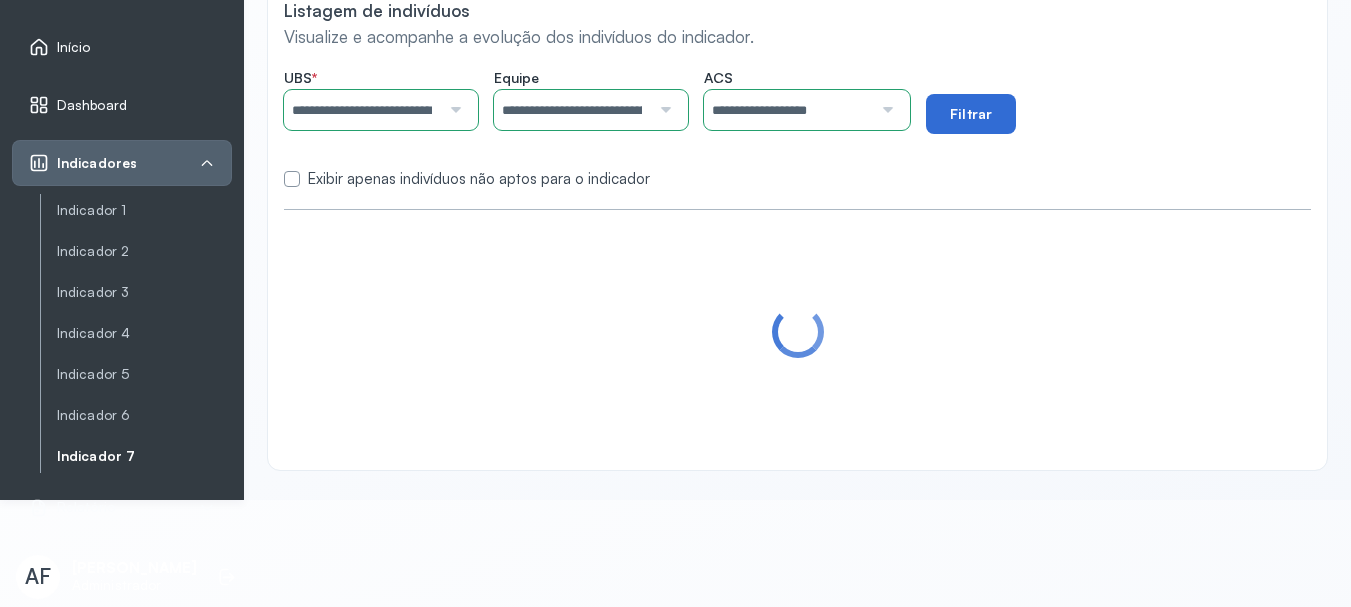 scroll, scrollTop: 100, scrollLeft: 0, axis: vertical 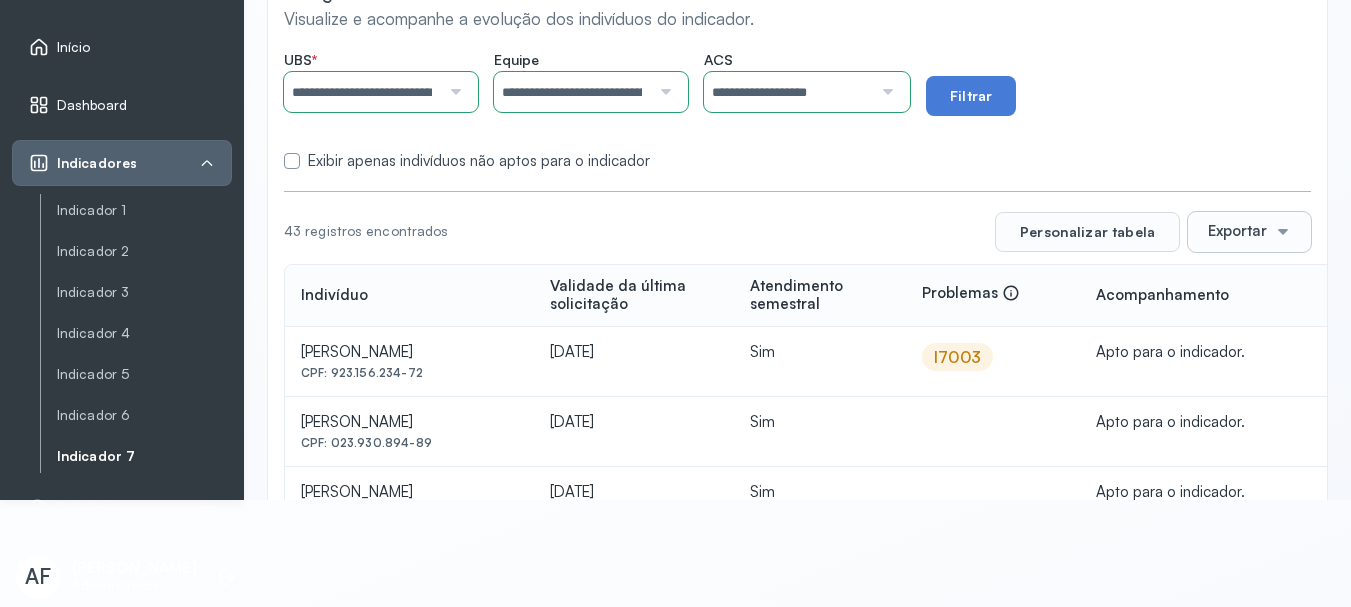 click on "I7003" at bounding box center [957, 357] 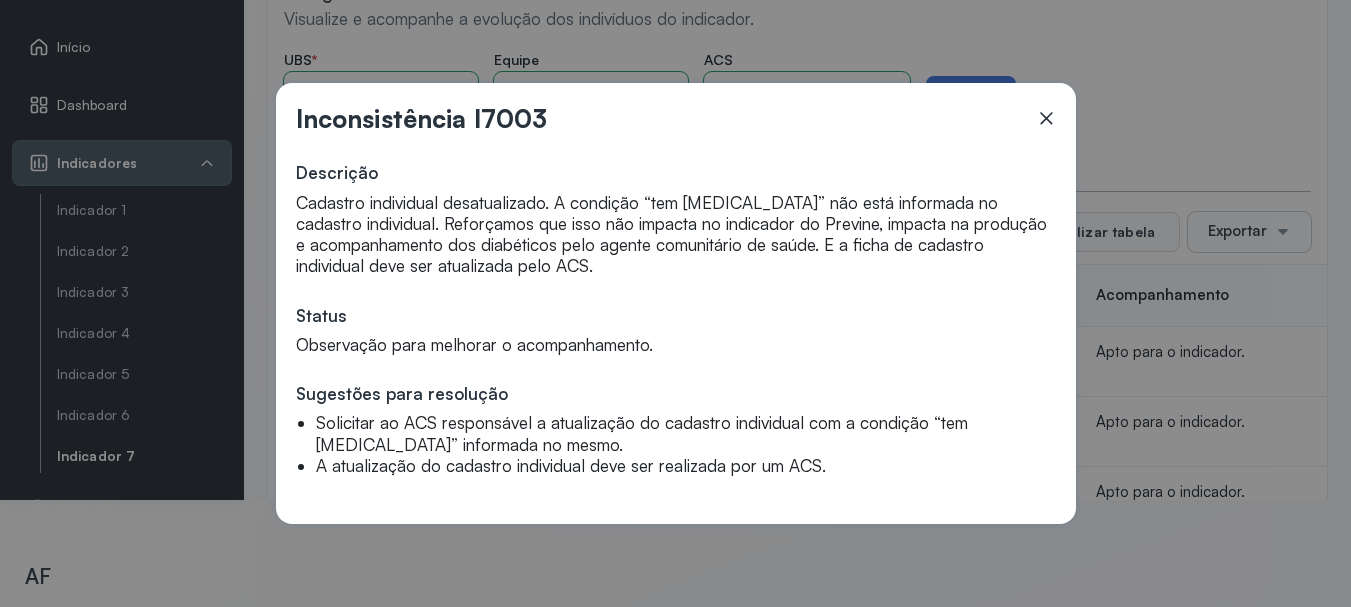 click 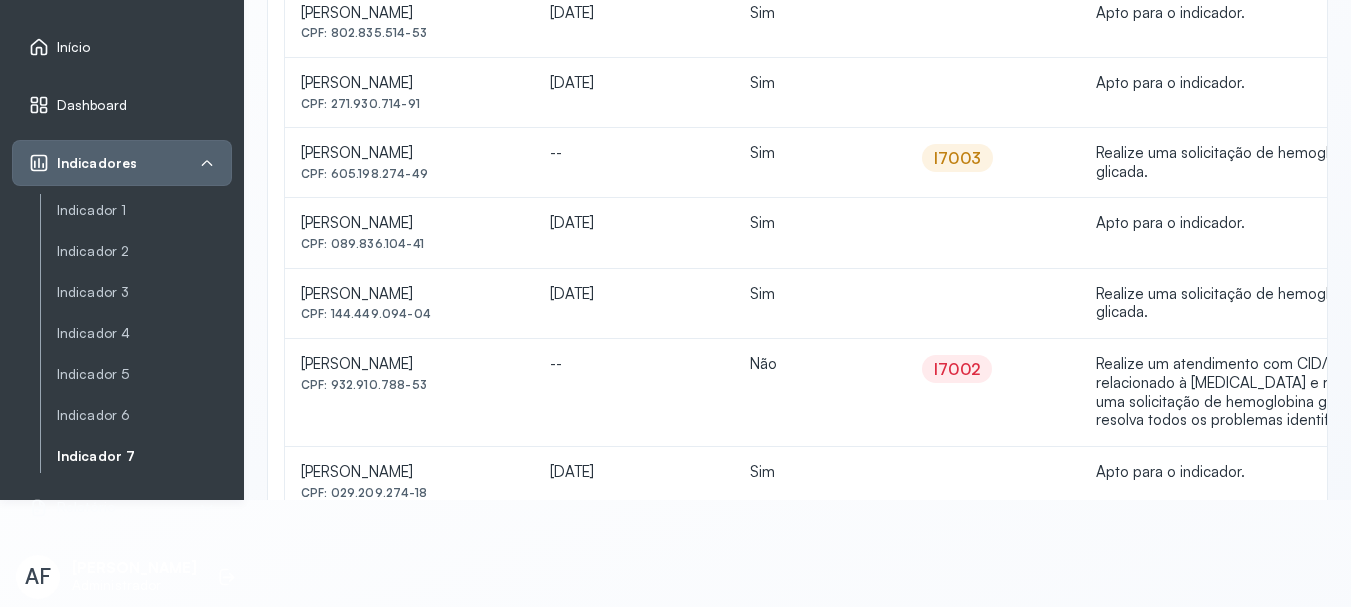scroll, scrollTop: 1400, scrollLeft: 0, axis: vertical 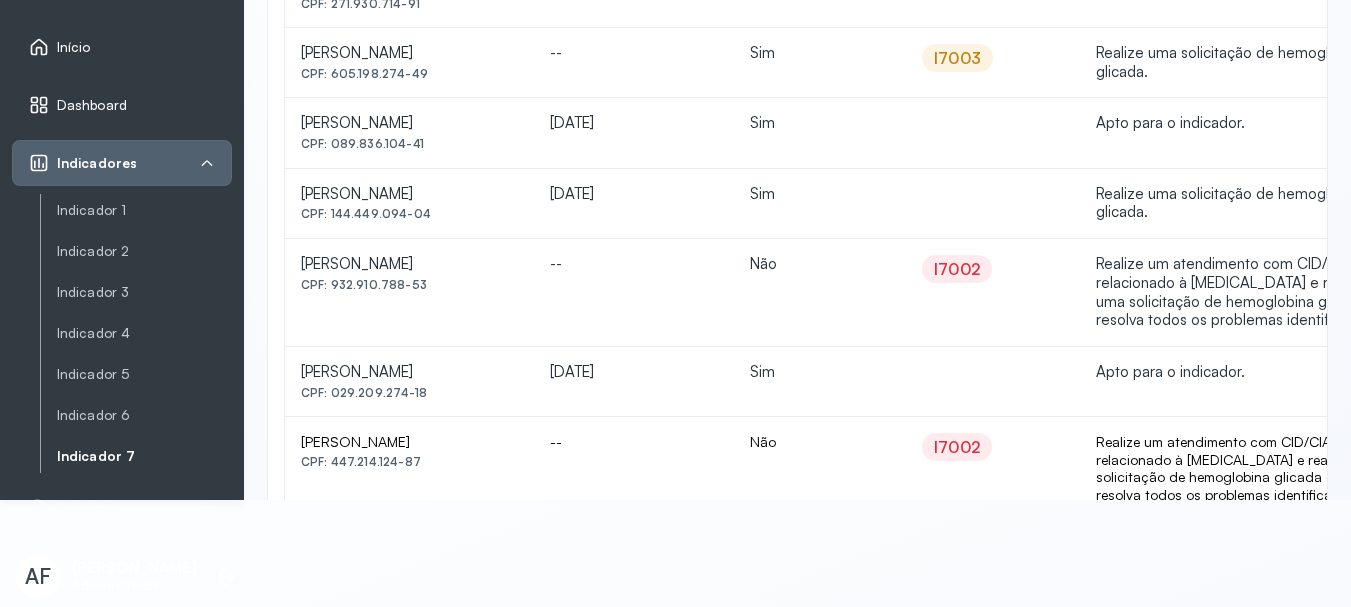click on "I7003" at bounding box center (957, 58) 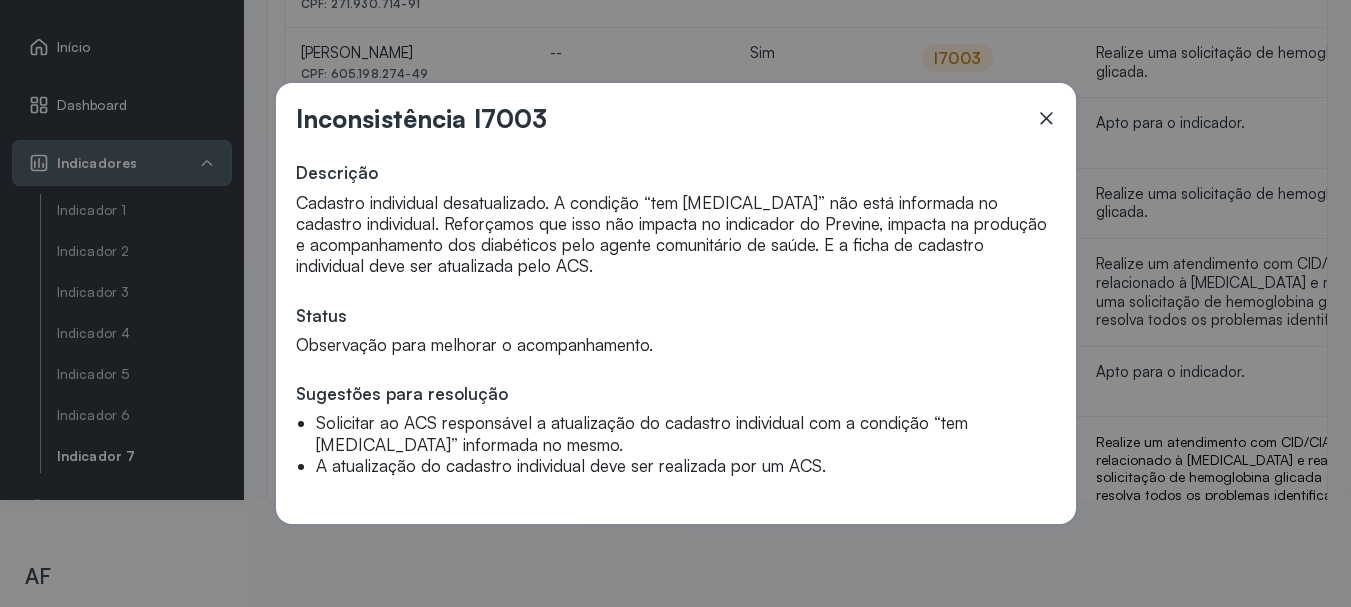 click 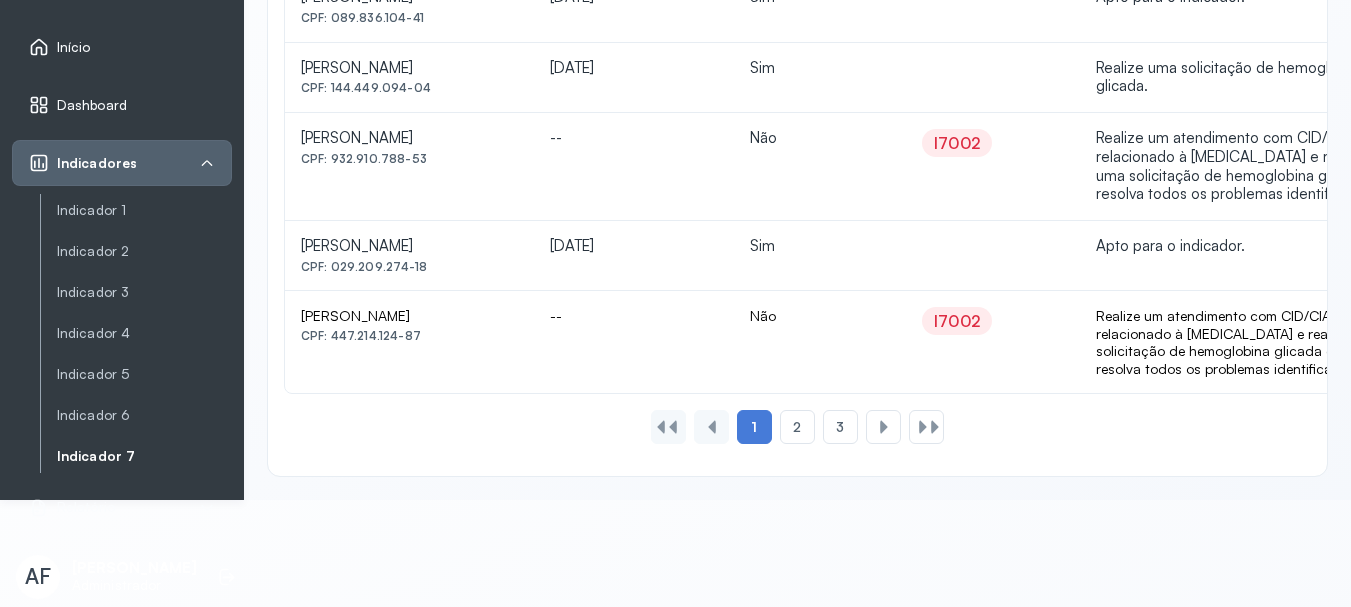 scroll, scrollTop: 1657, scrollLeft: 0, axis: vertical 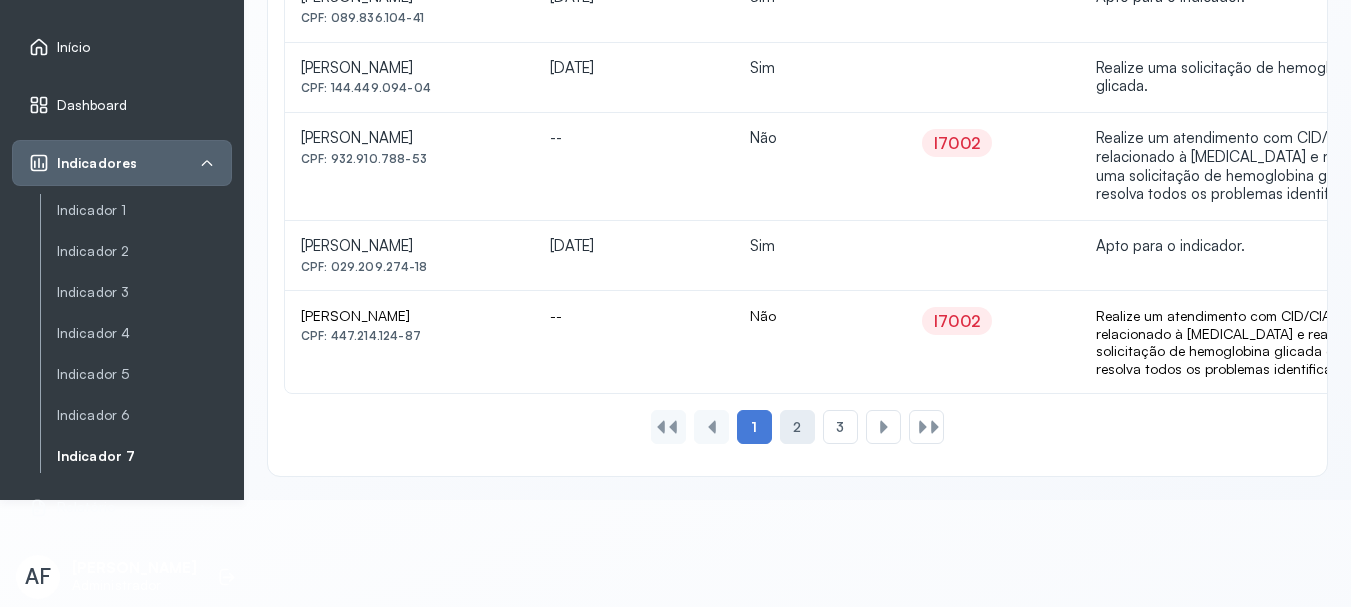 click on "2" at bounding box center [797, 427] 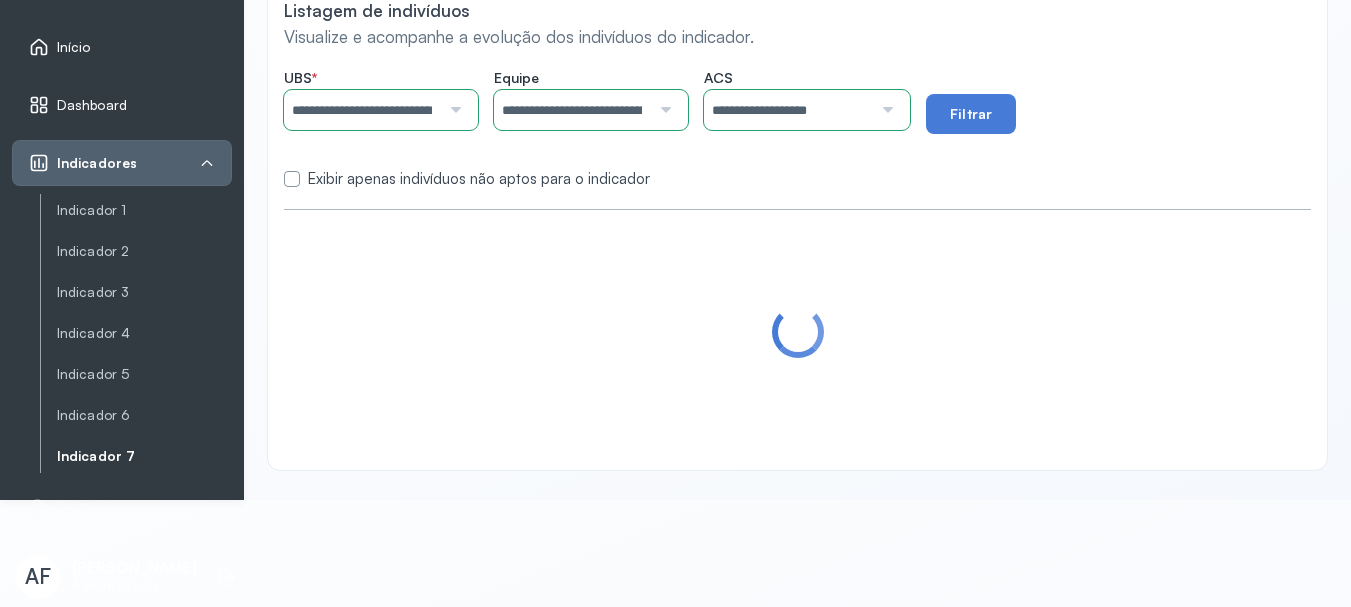 scroll, scrollTop: 1645, scrollLeft: 0, axis: vertical 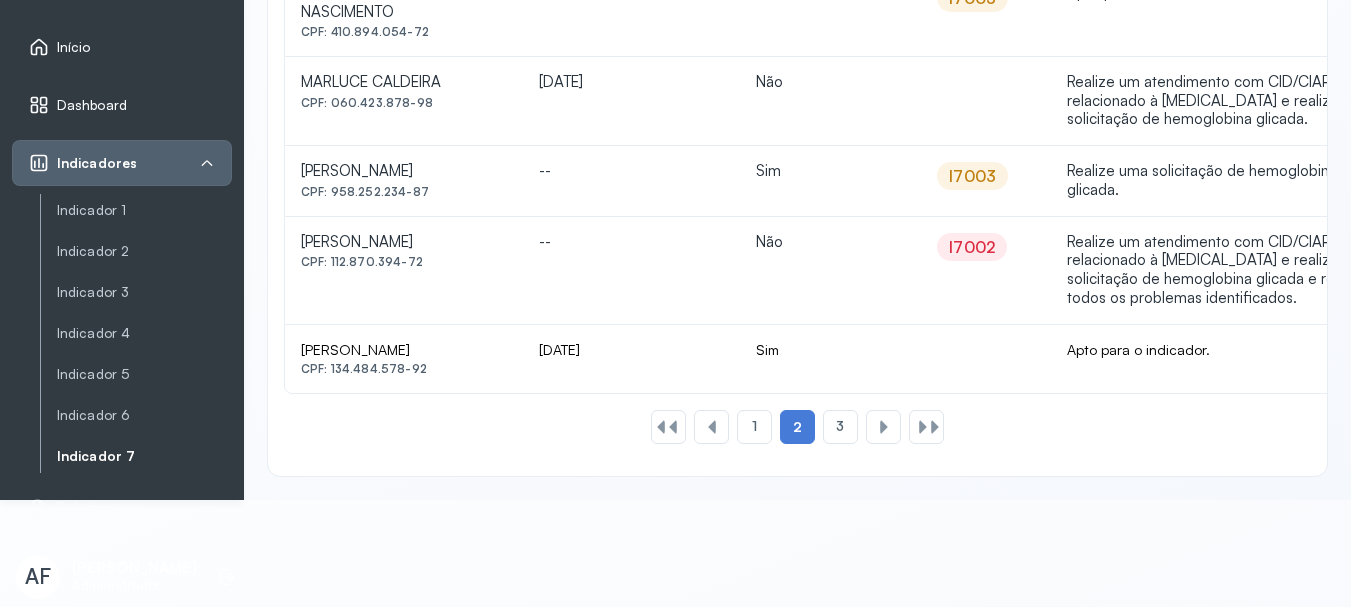 click on "I7003" at bounding box center (972, 176) 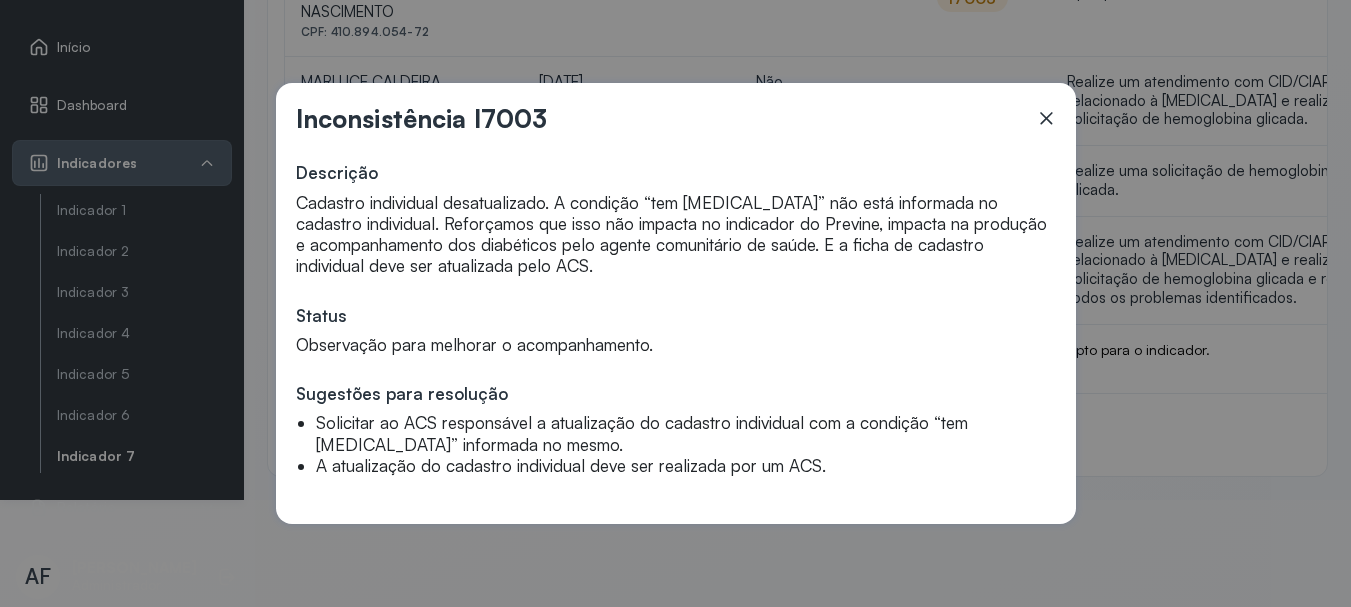 click 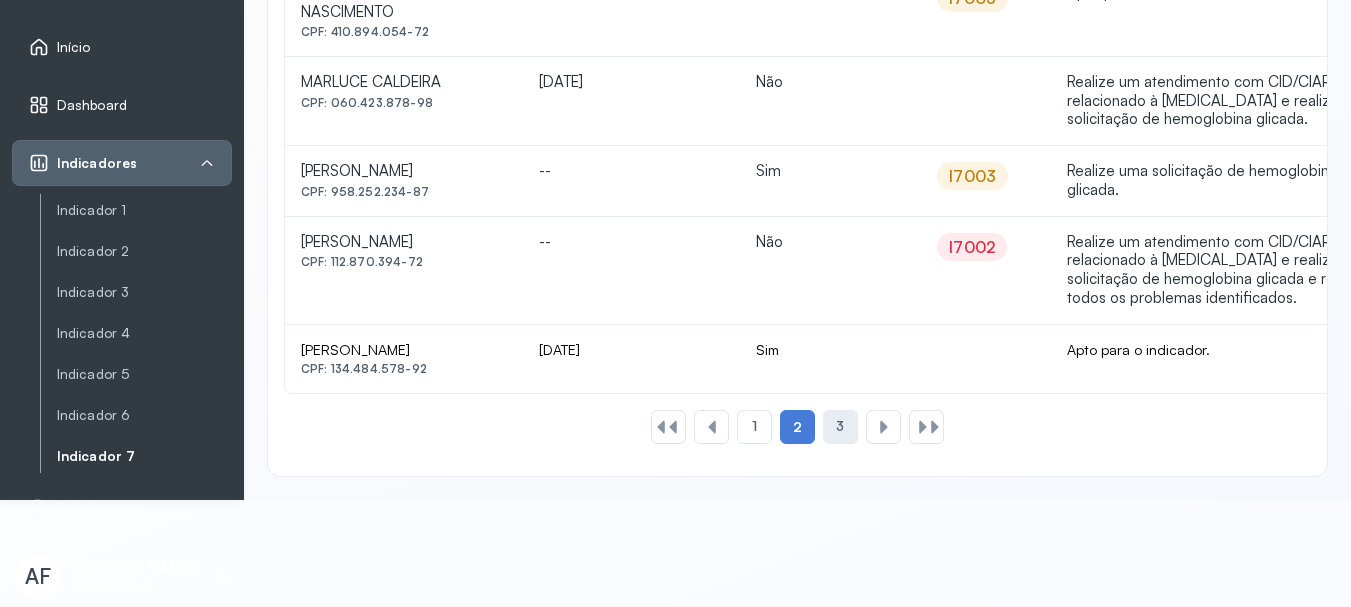 click on "3" at bounding box center [840, 426] 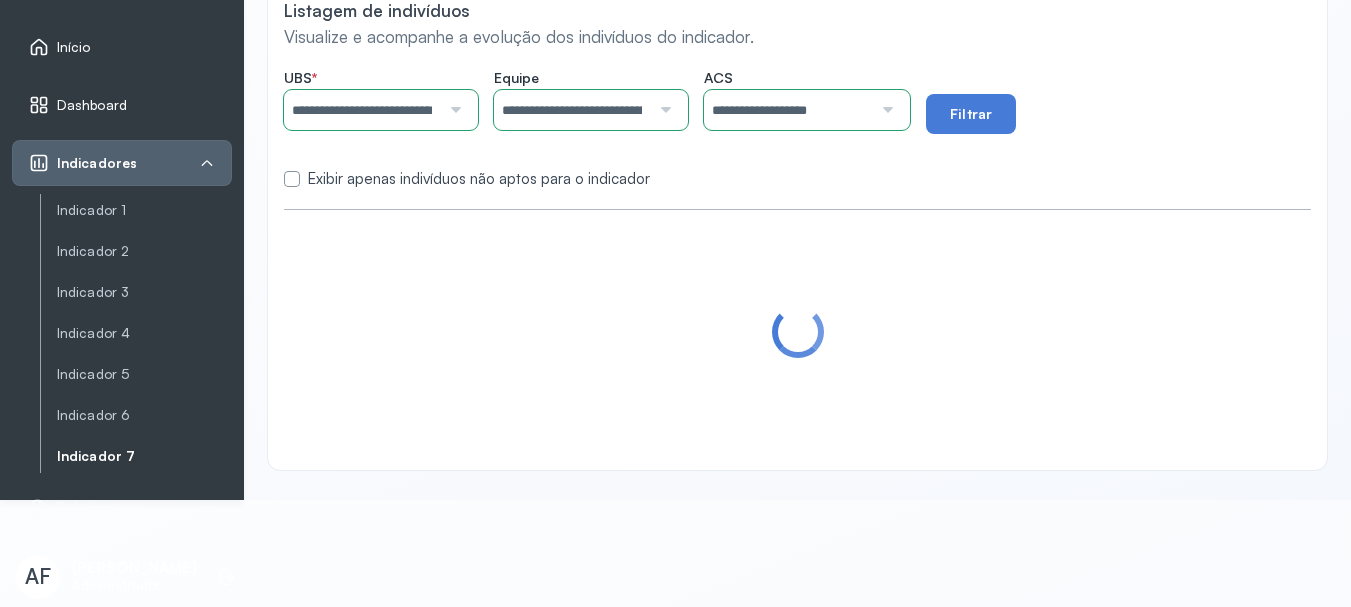 scroll, scrollTop: 261, scrollLeft: 0, axis: vertical 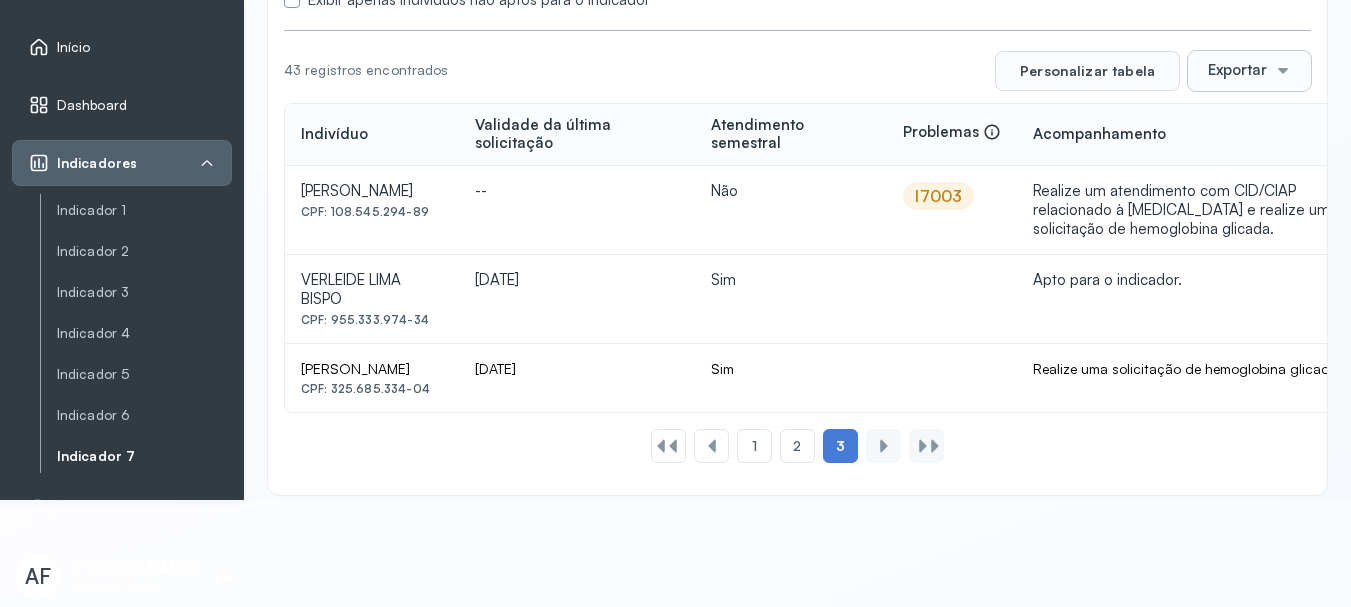 click on "I7003" at bounding box center (938, 196) 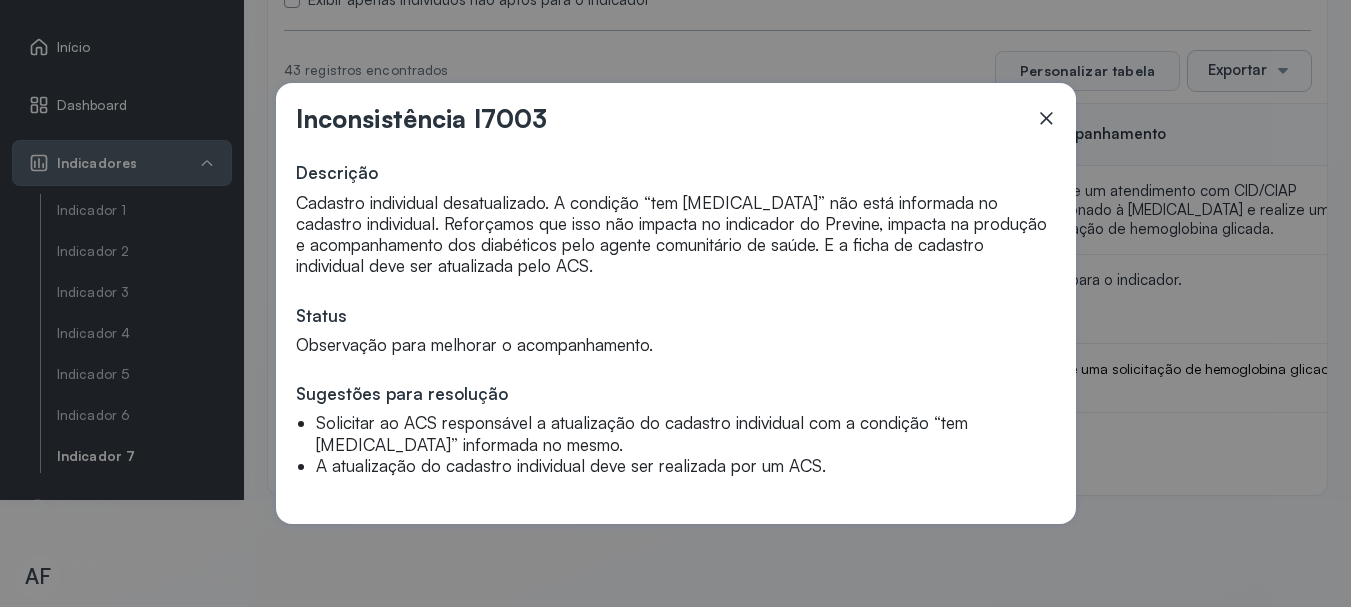 click 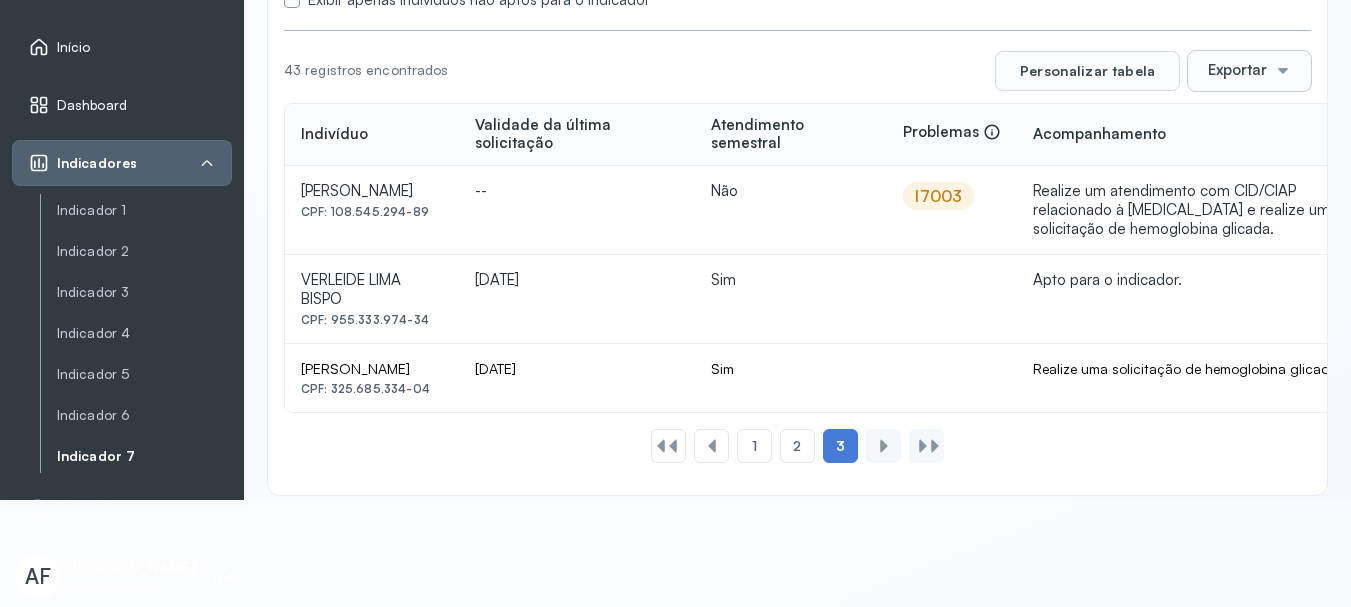 click at bounding box center (1283, 71) 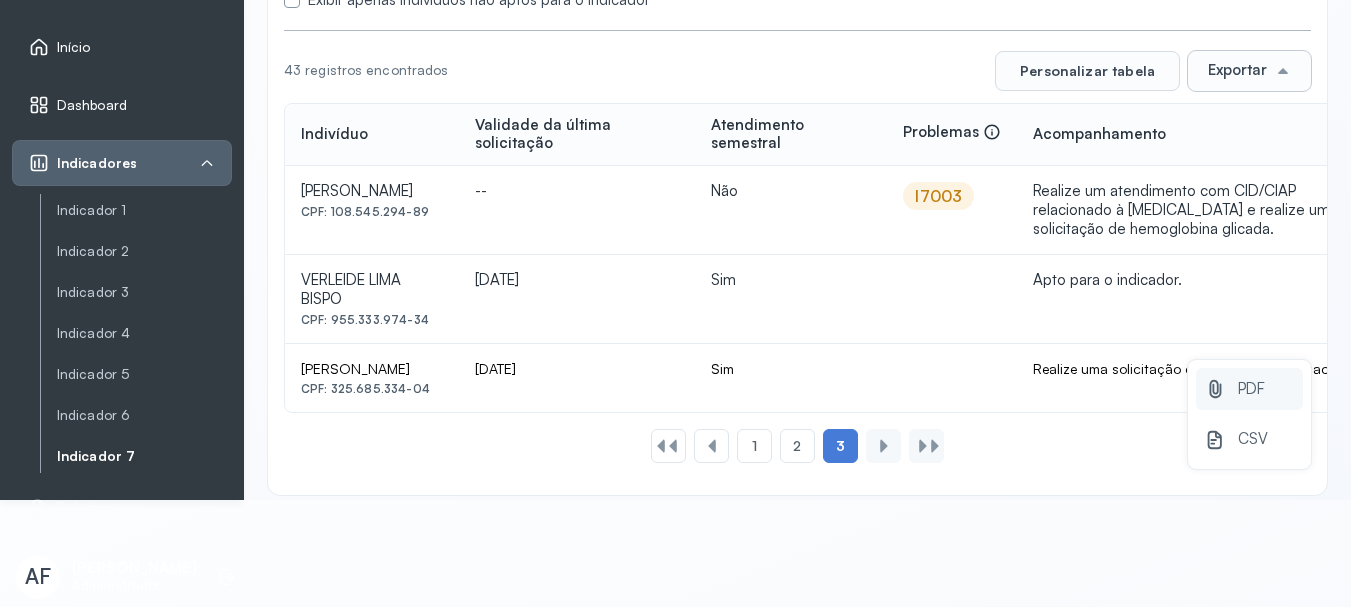 click 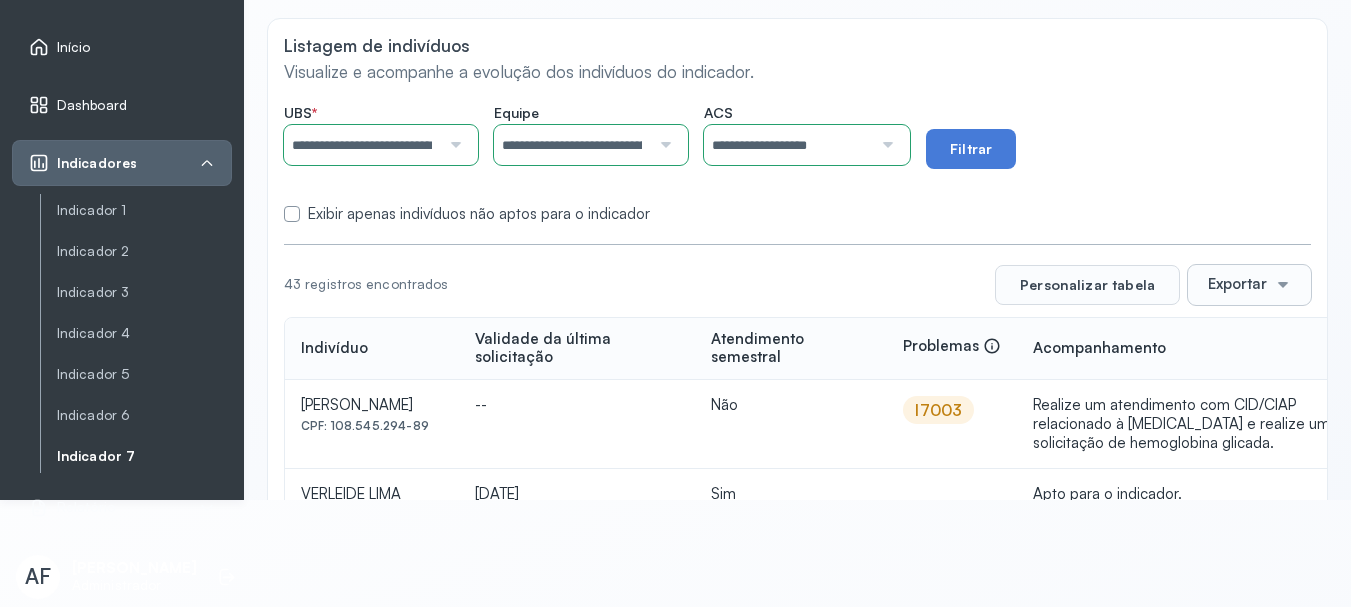 scroll, scrollTop: 0, scrollLeft: 0, axis: both 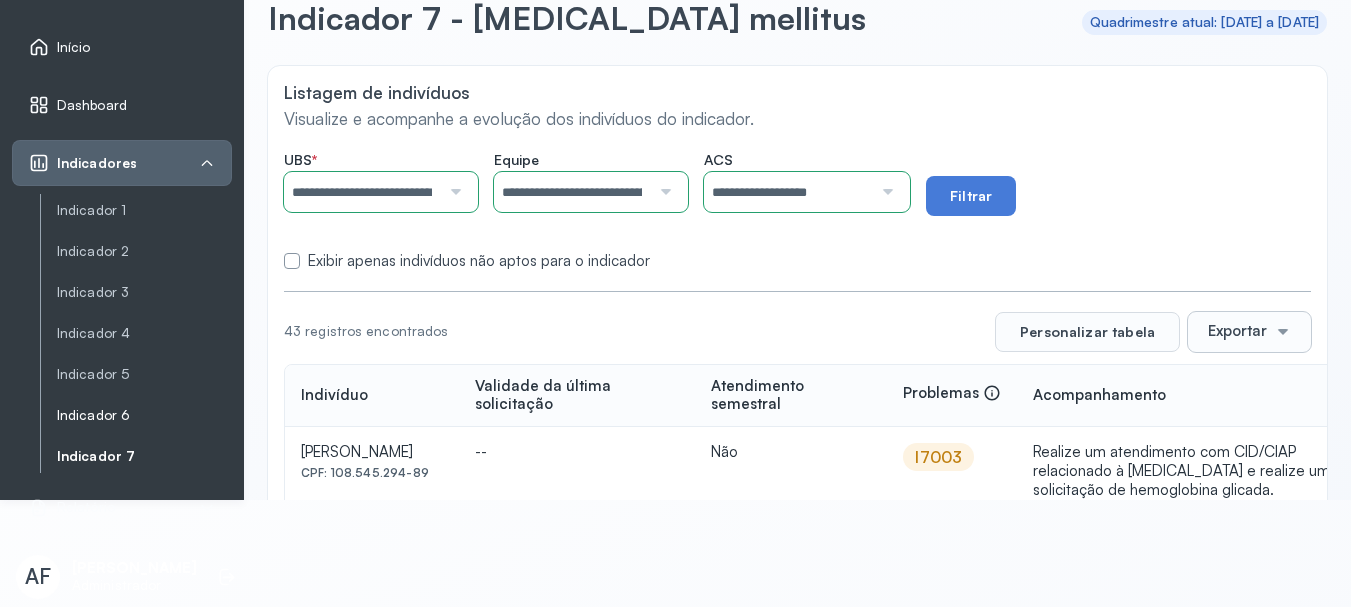 click on "Indicador 6" at bounding box center [144, 415] 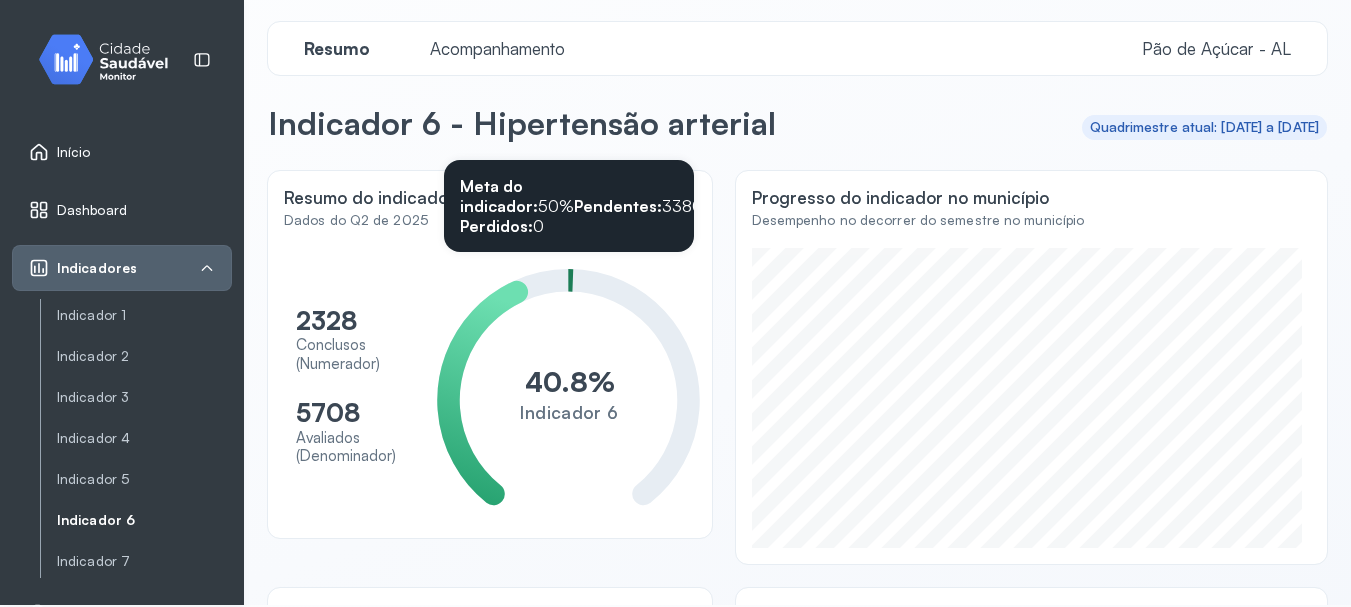 scroll, scrollTop: 0, scrollLeft: 0, axis: both 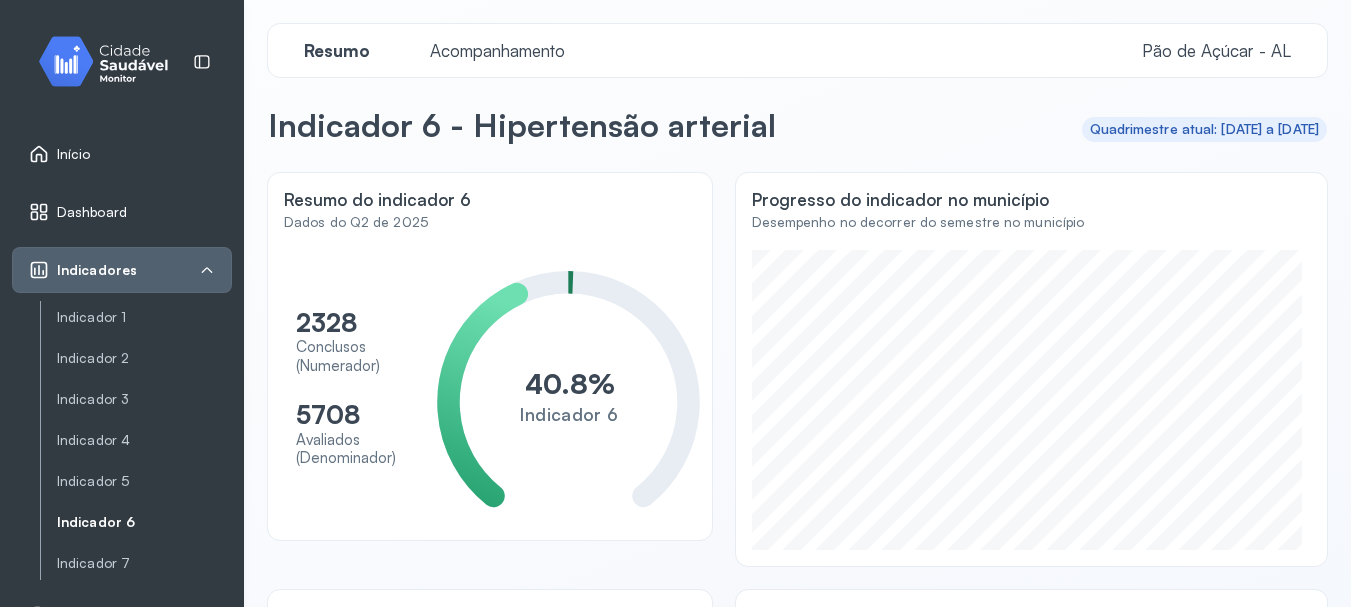 click on "Resumo Acompanhamento Pão de Açúcar - AL" 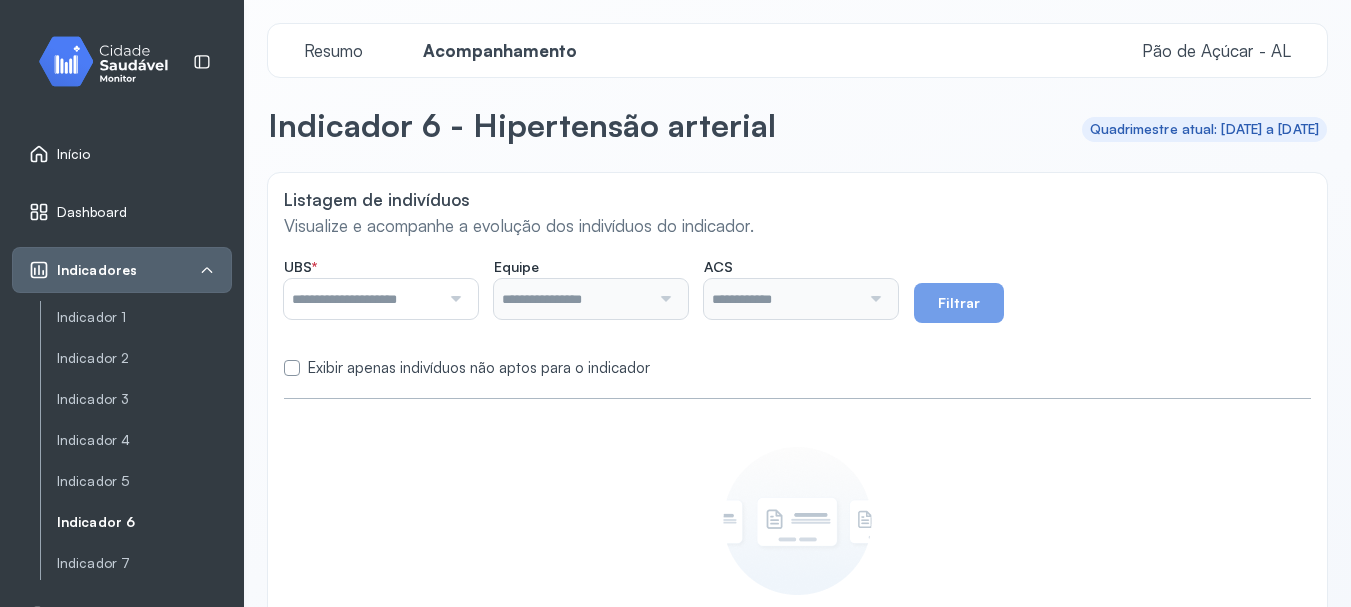 click at bounding box center [453, 299] 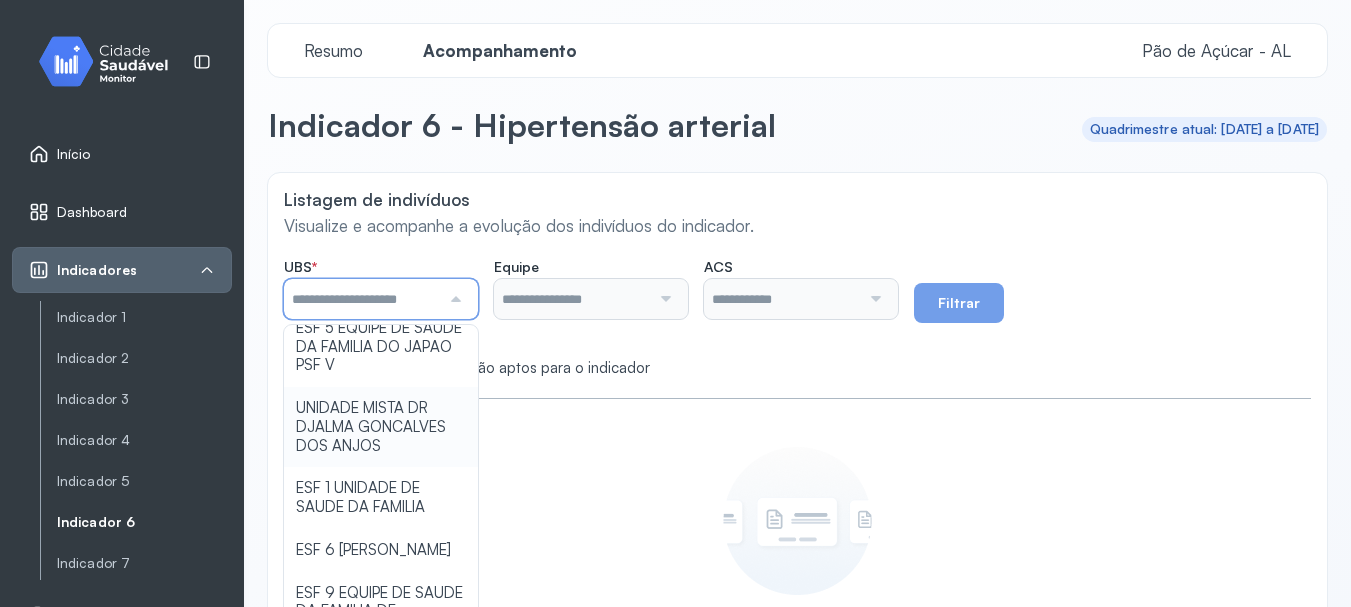 scroll, scrollTop: 600, scrollLeft: 0, axis: vertical 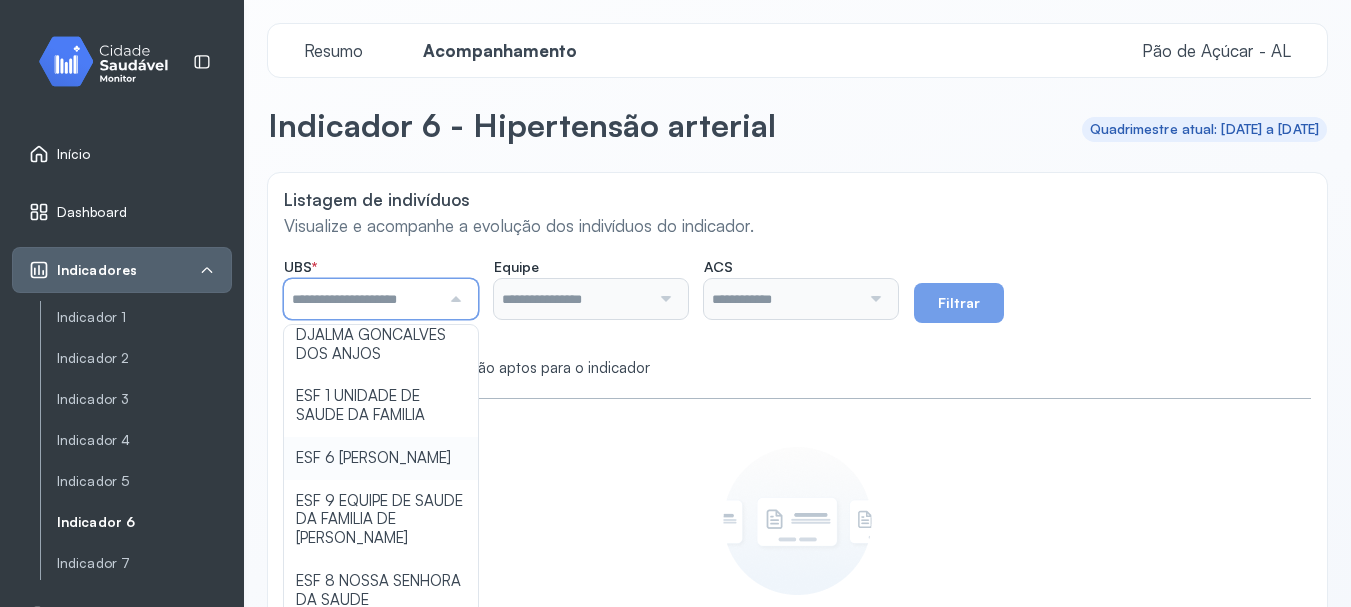 type on "**********" 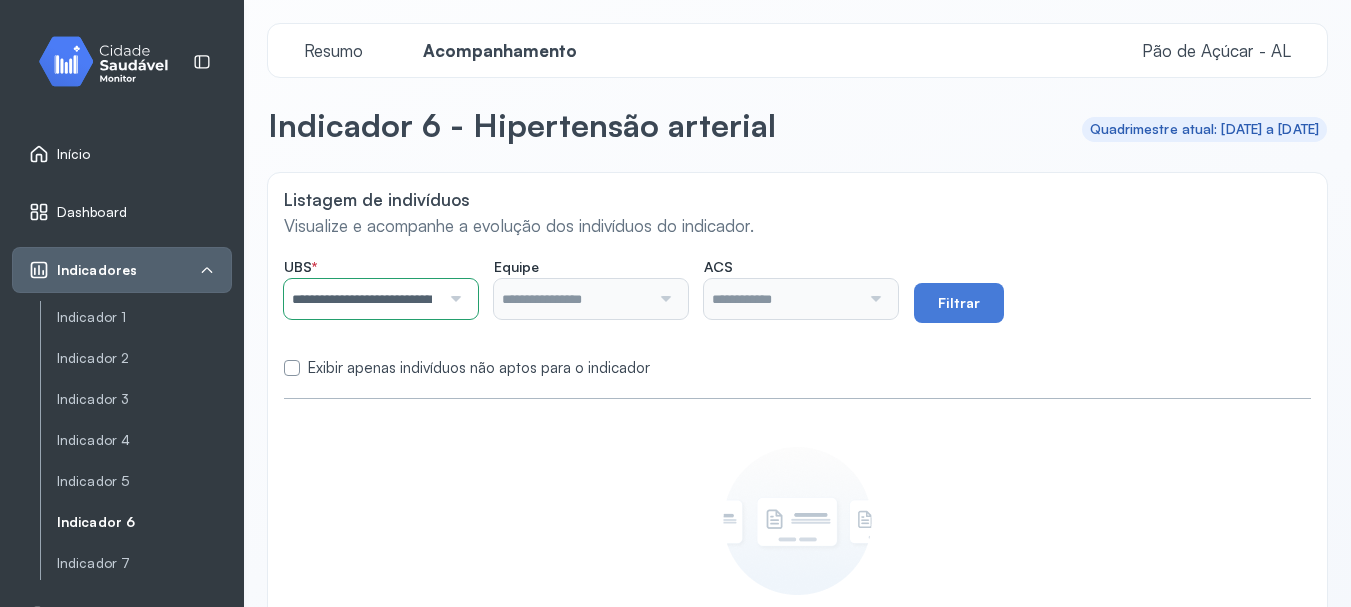 click on "**********" 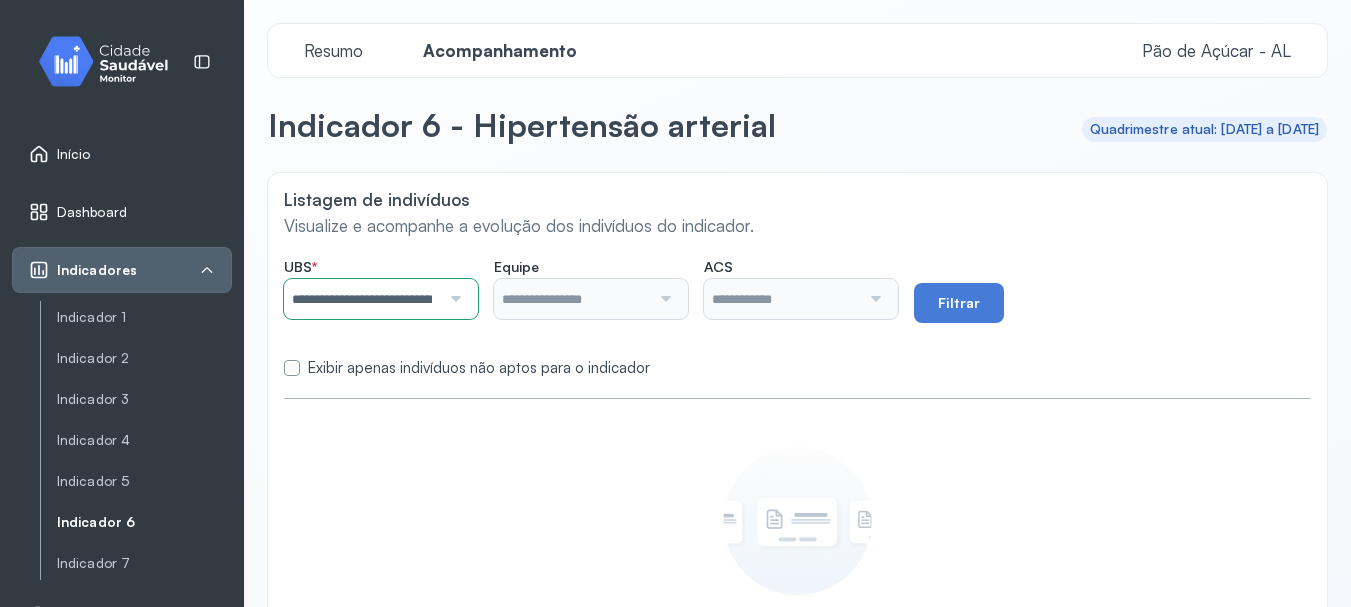 type on "**********" 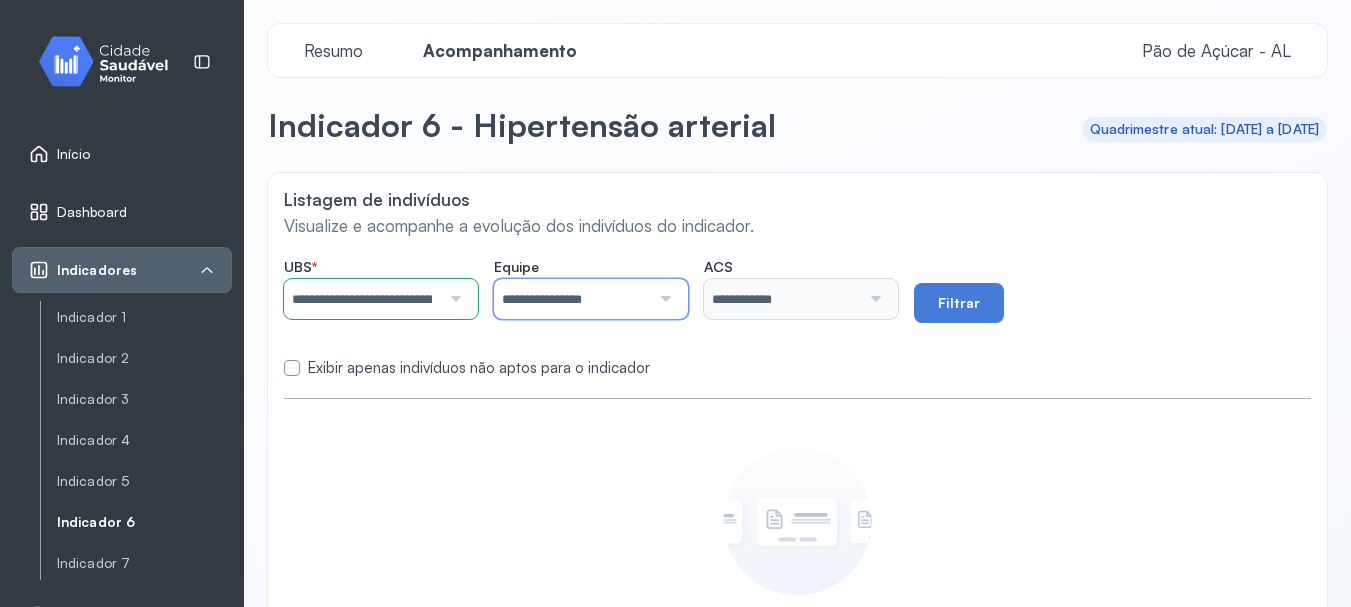click on "**********" at bounding box center [572, 299] 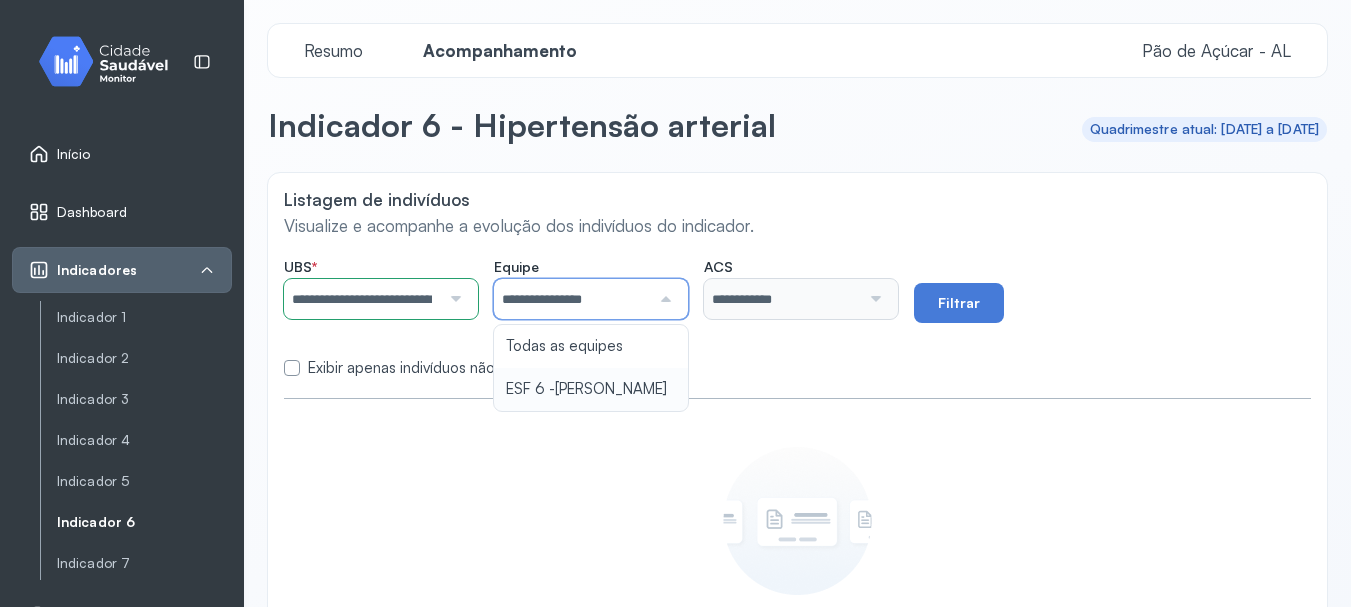 type on "**********" 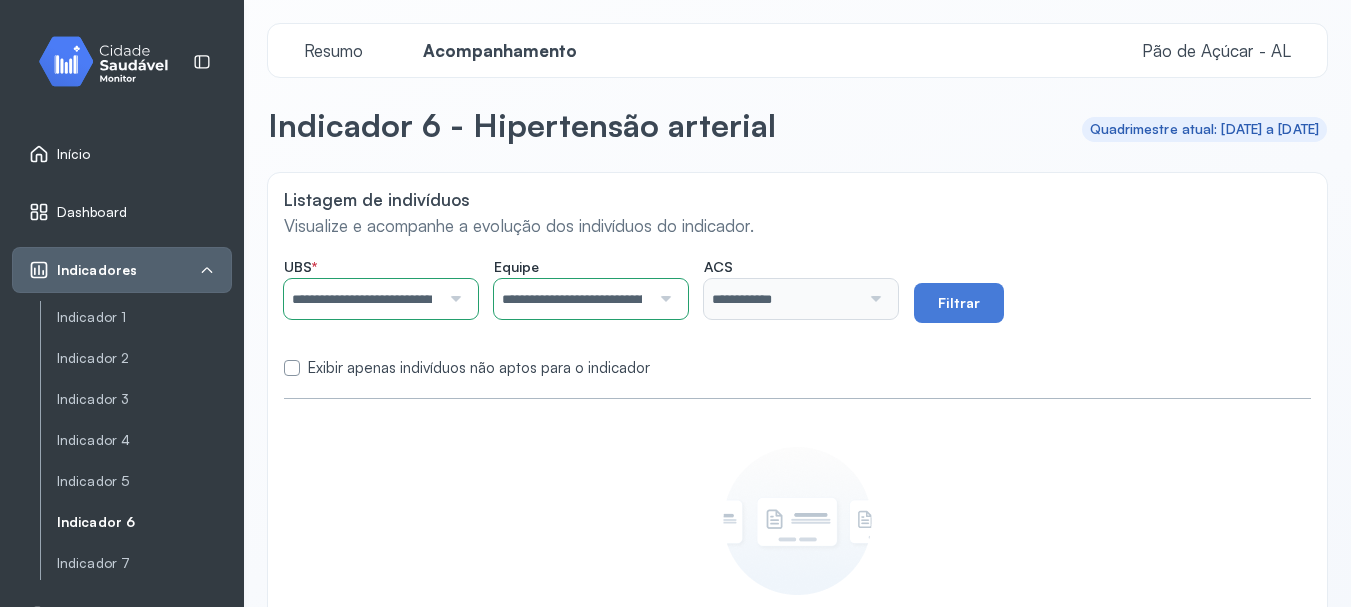 click on "**********" 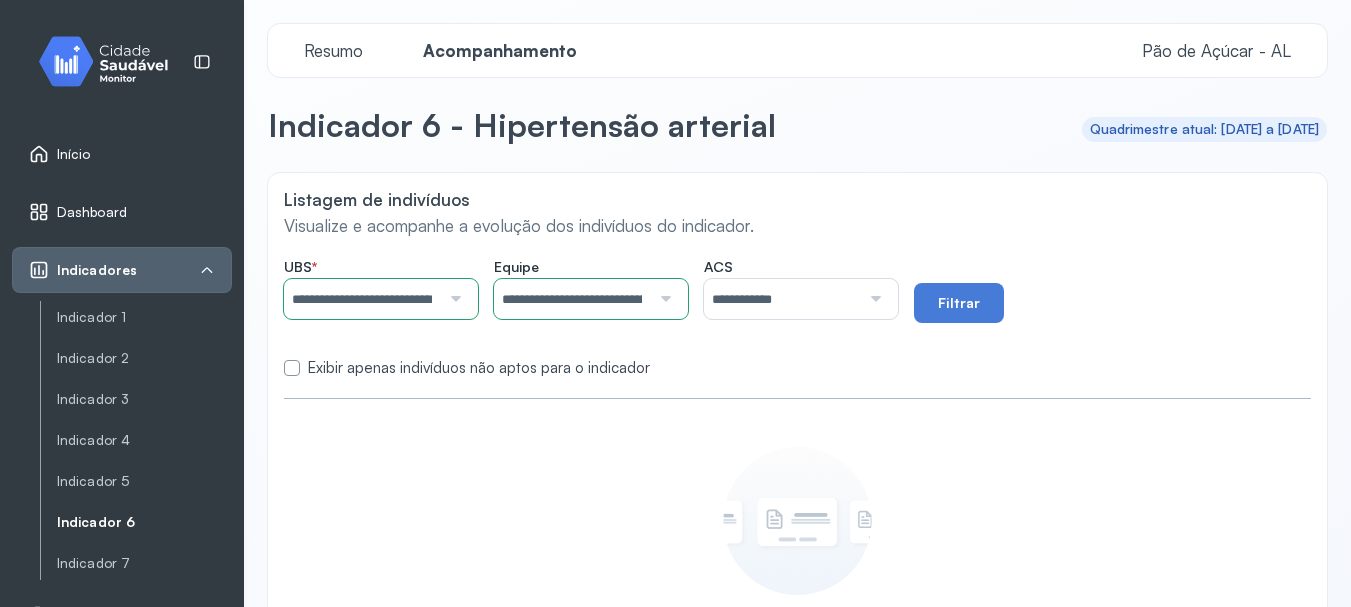 click on "**********" at bounding box center (782, 299) 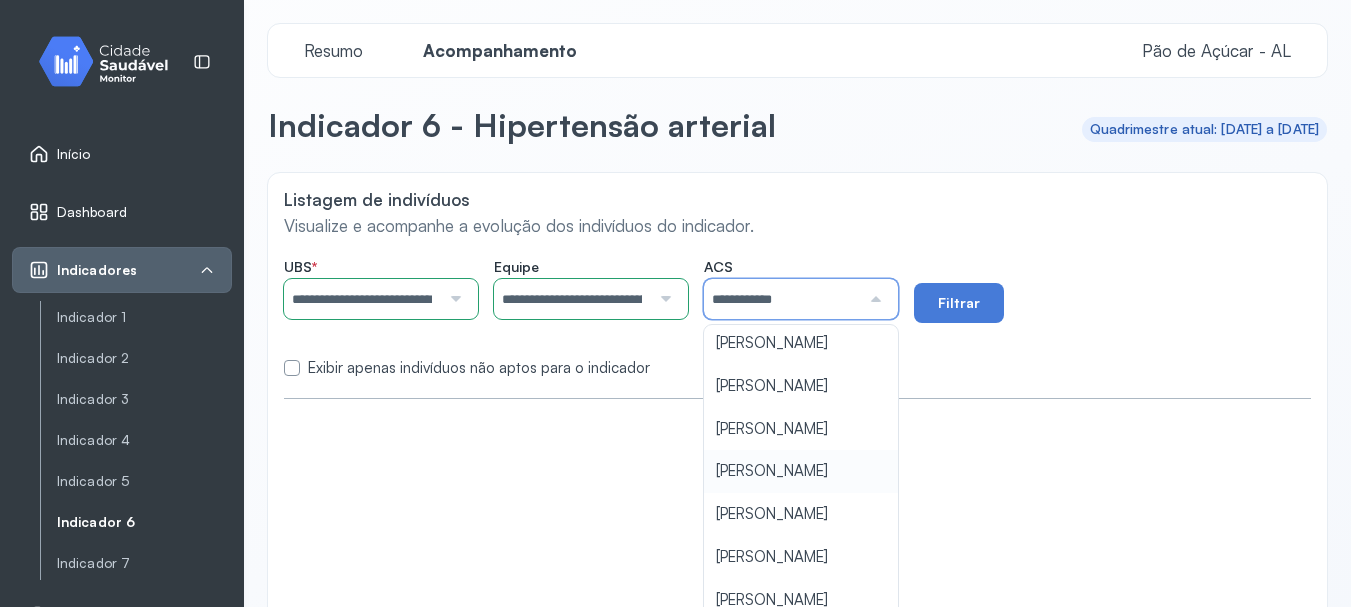 scroll, scrollTop: 632, scrollLeft: 0, axis: vertical 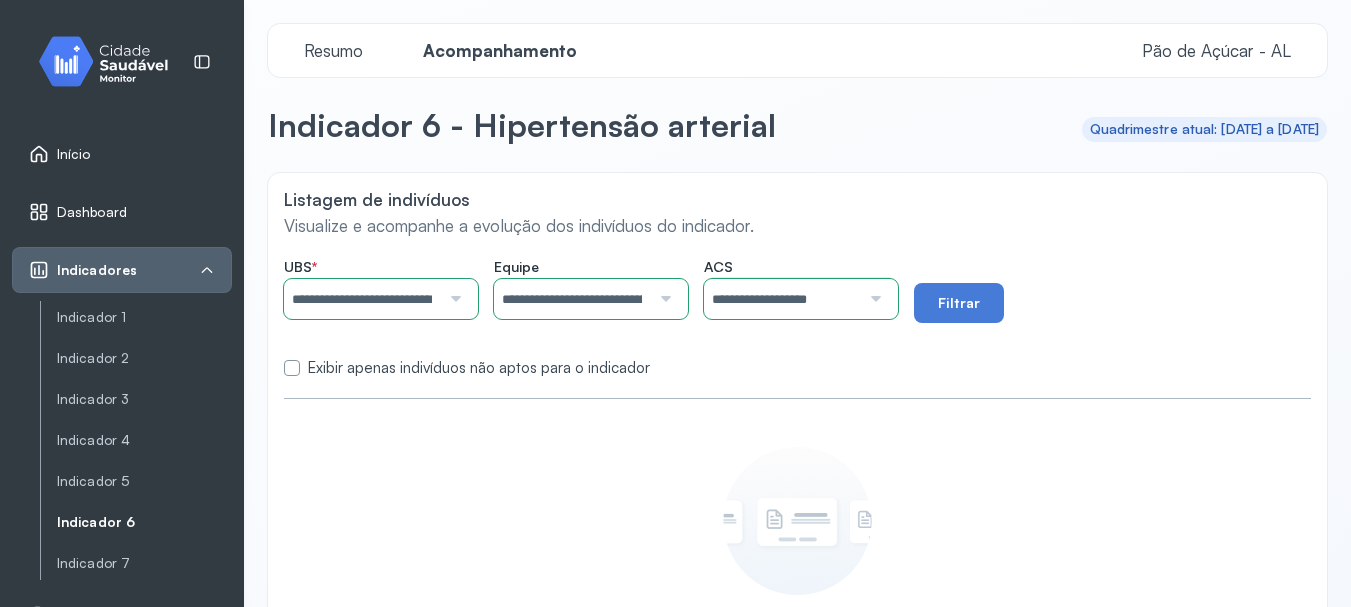 click on "**********" 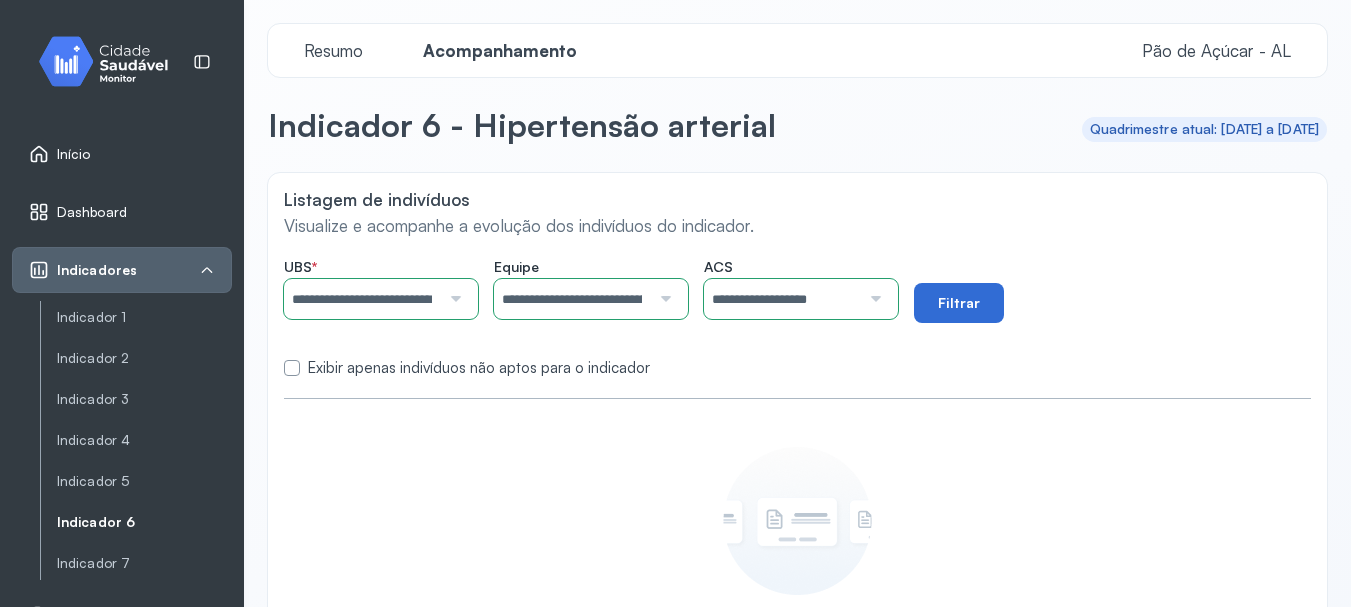 click on "Filtrar" at bounding box center (959, 303) 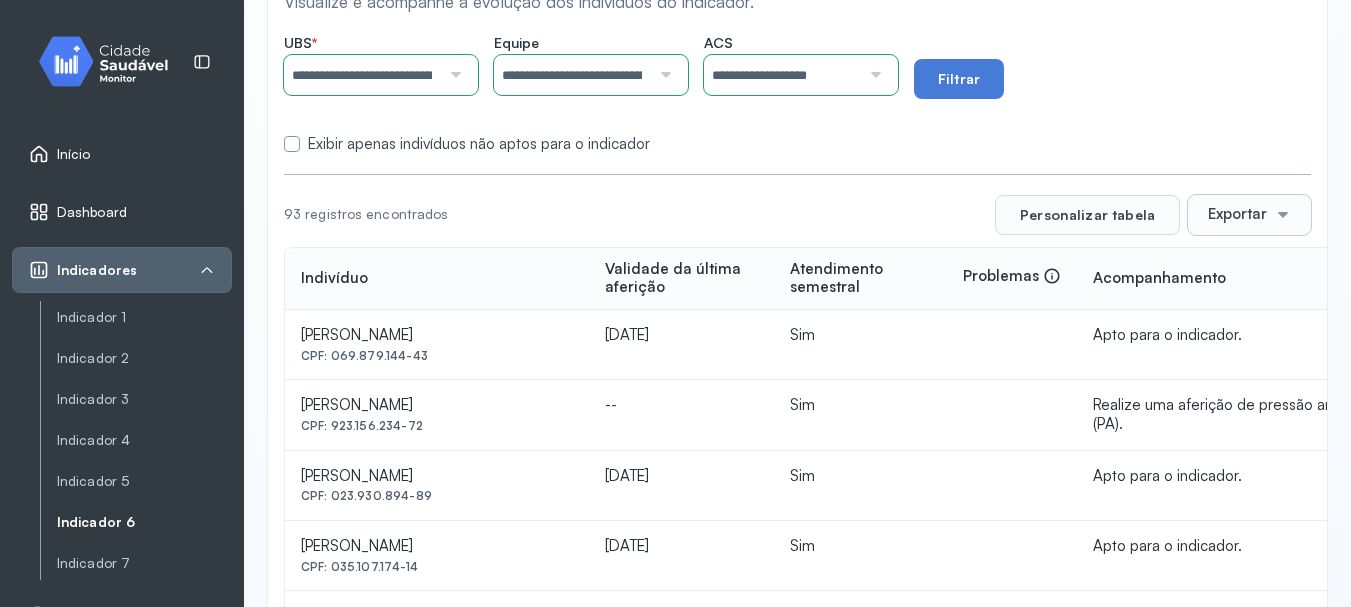 scroll, scrollTop: 300, scrollLeft: 0, axis: vertical 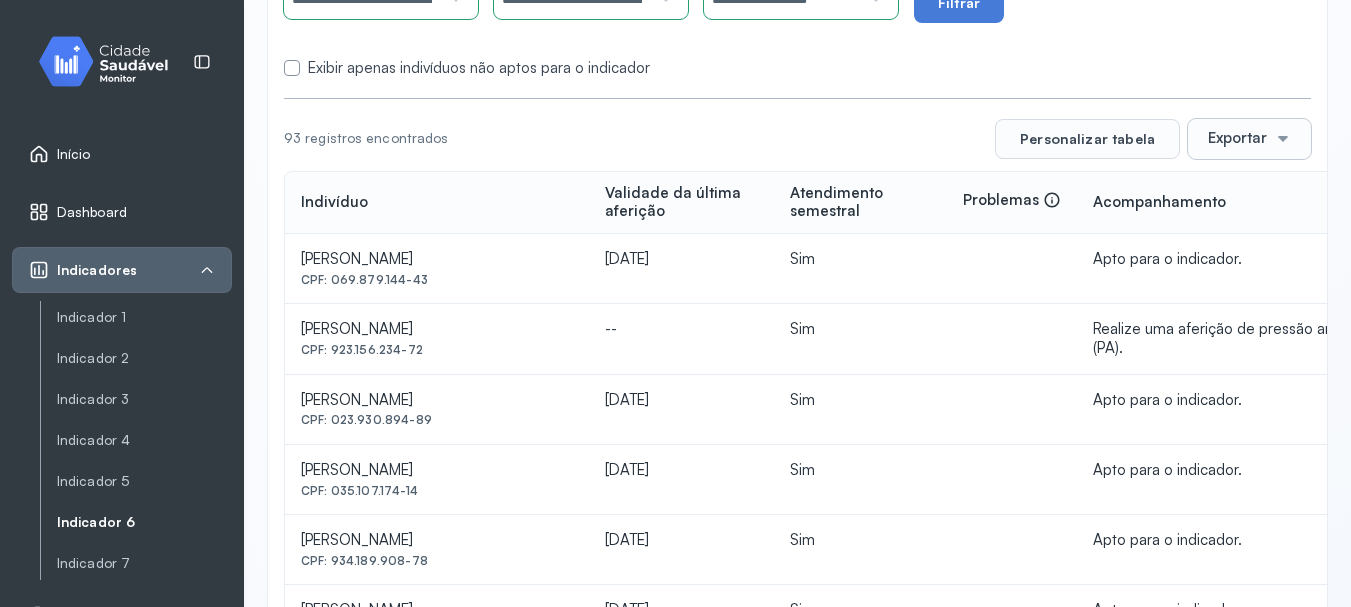 click on "Exportar" at bounding box center [1237, 138] 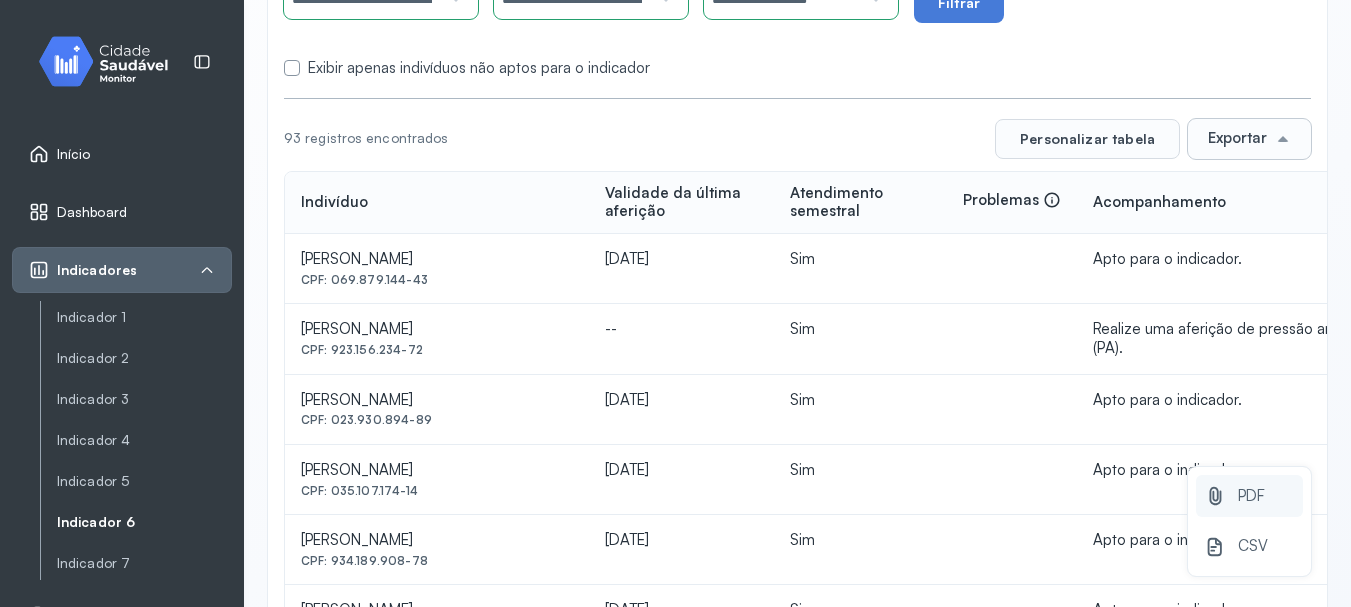 click on "PDF" at bounding box center [1251, 496] 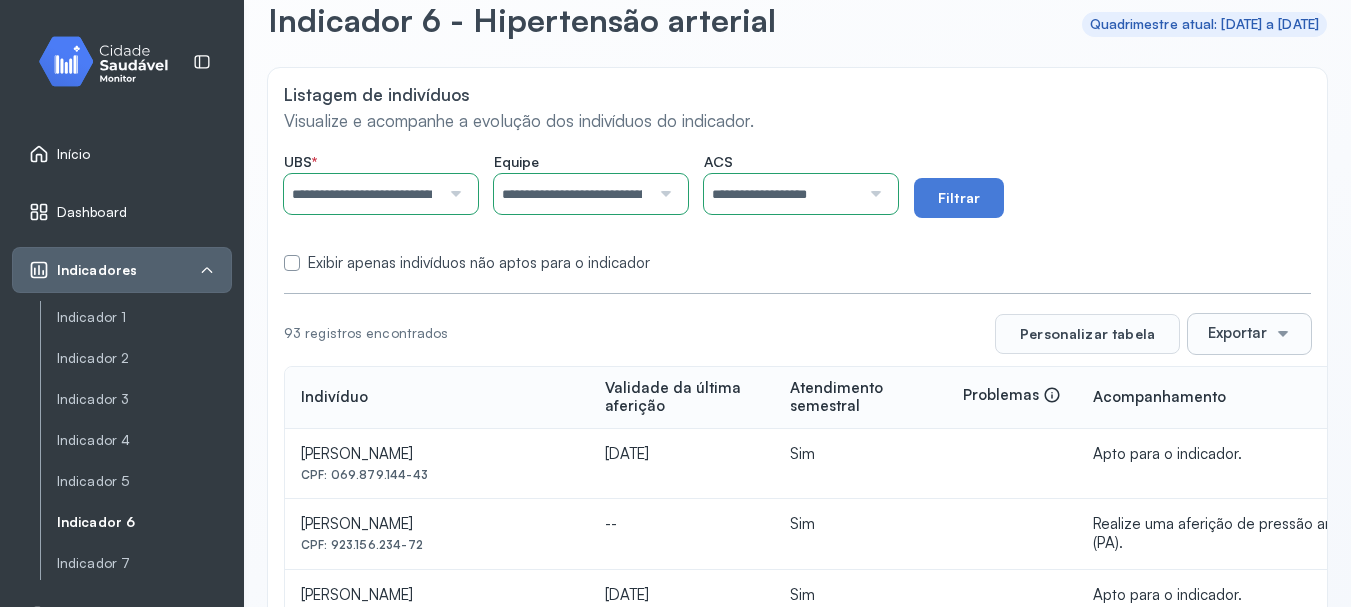 scroll, scrollTop: 100, scrollLeft: 0, axis: vertical 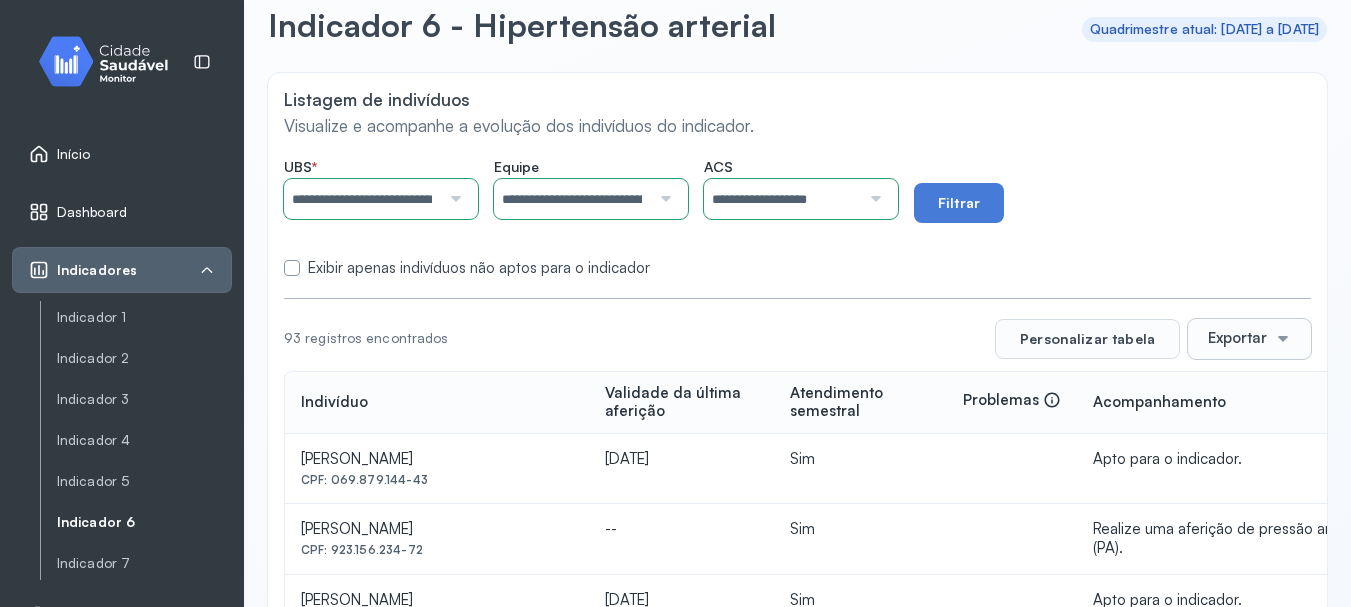 click at bounding box center [873, 199] 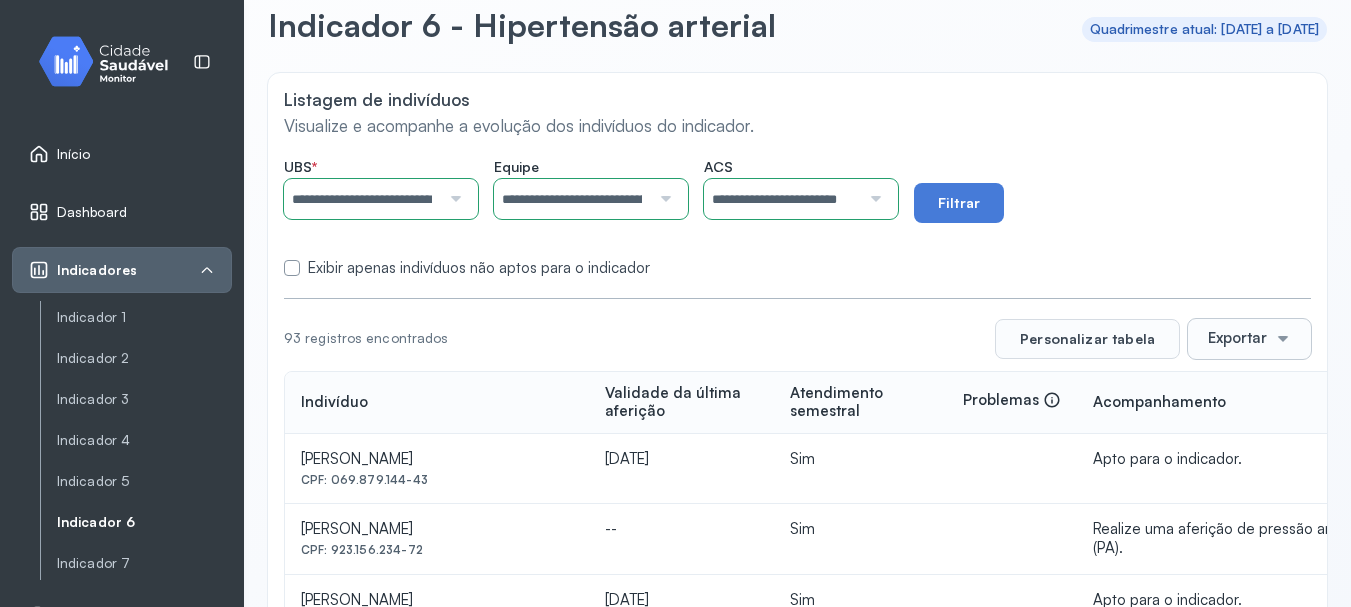 click on "**********" 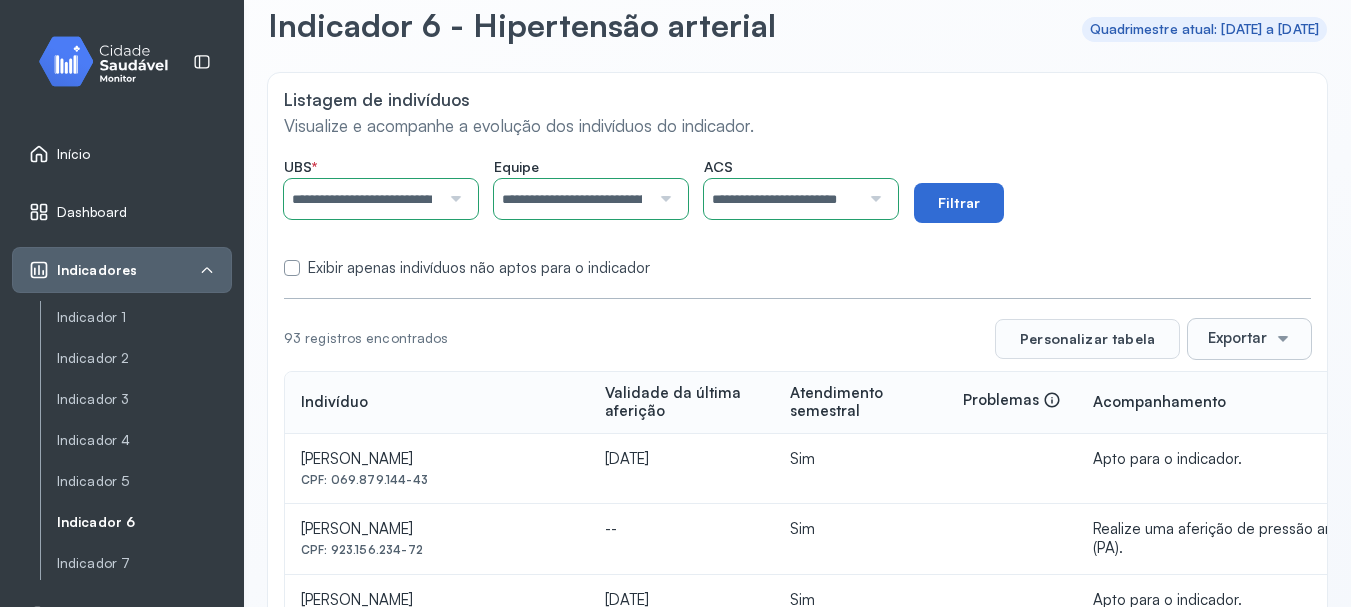 click on "Filtrar" at bounding box center [959, 203] 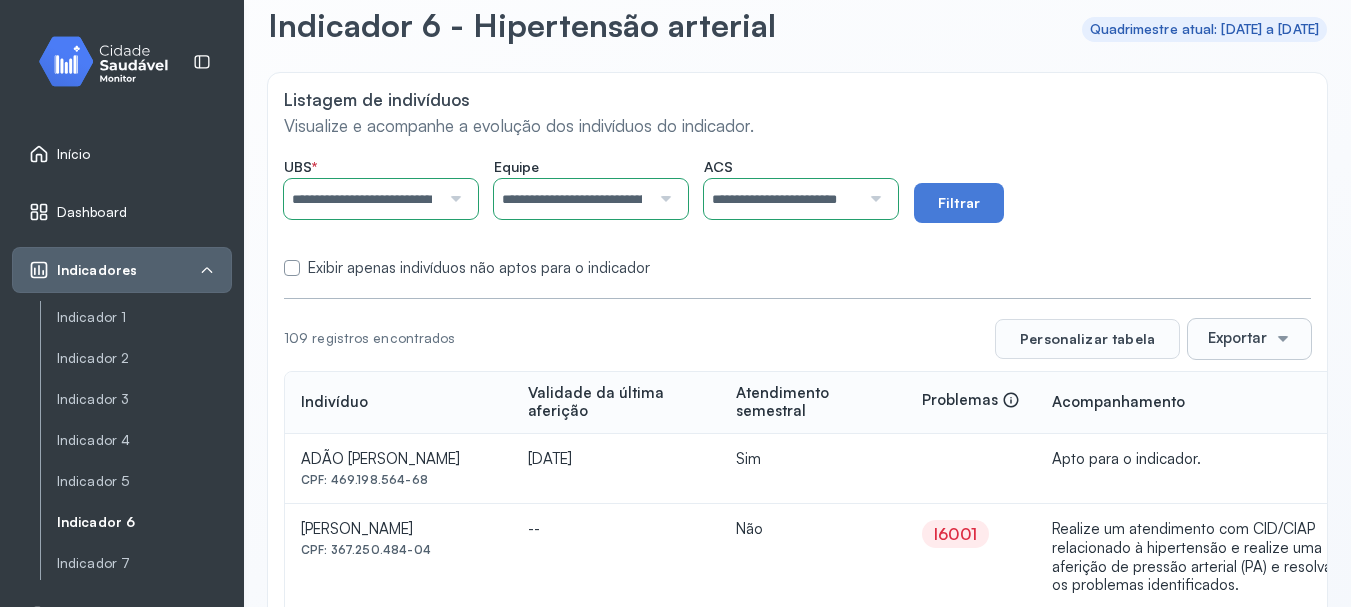 scroll, scrollTop: 200, scrollLeft: 0, axis: vertical 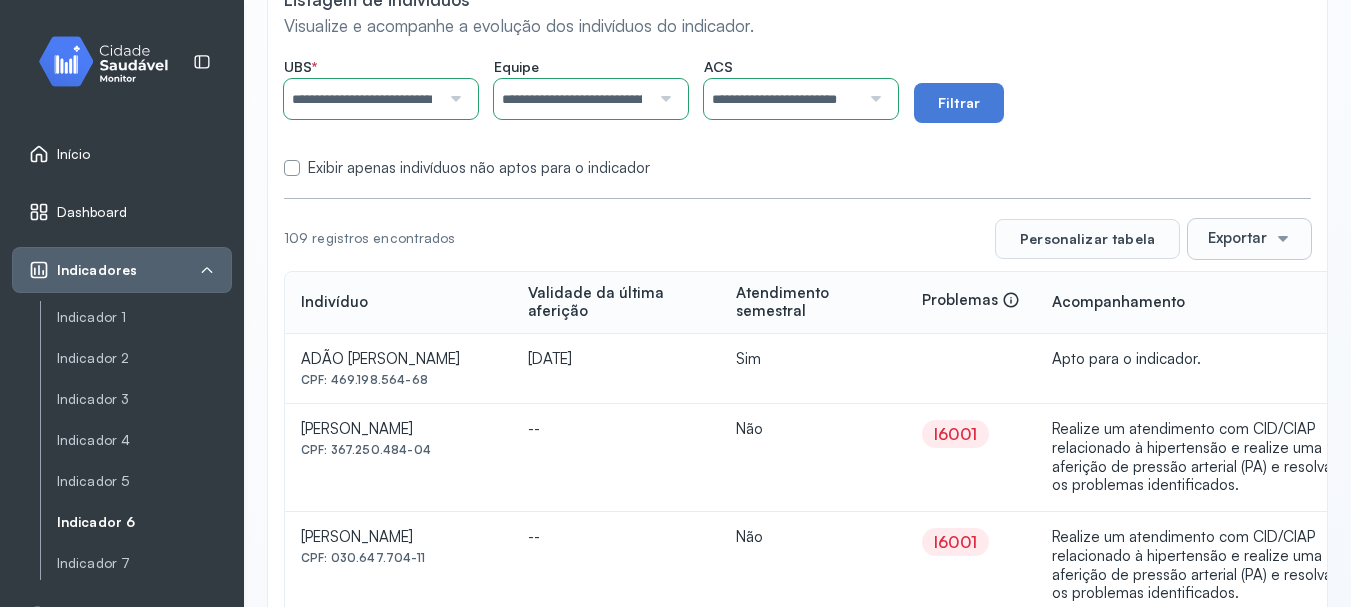 click at bounding box center (1283, 239) 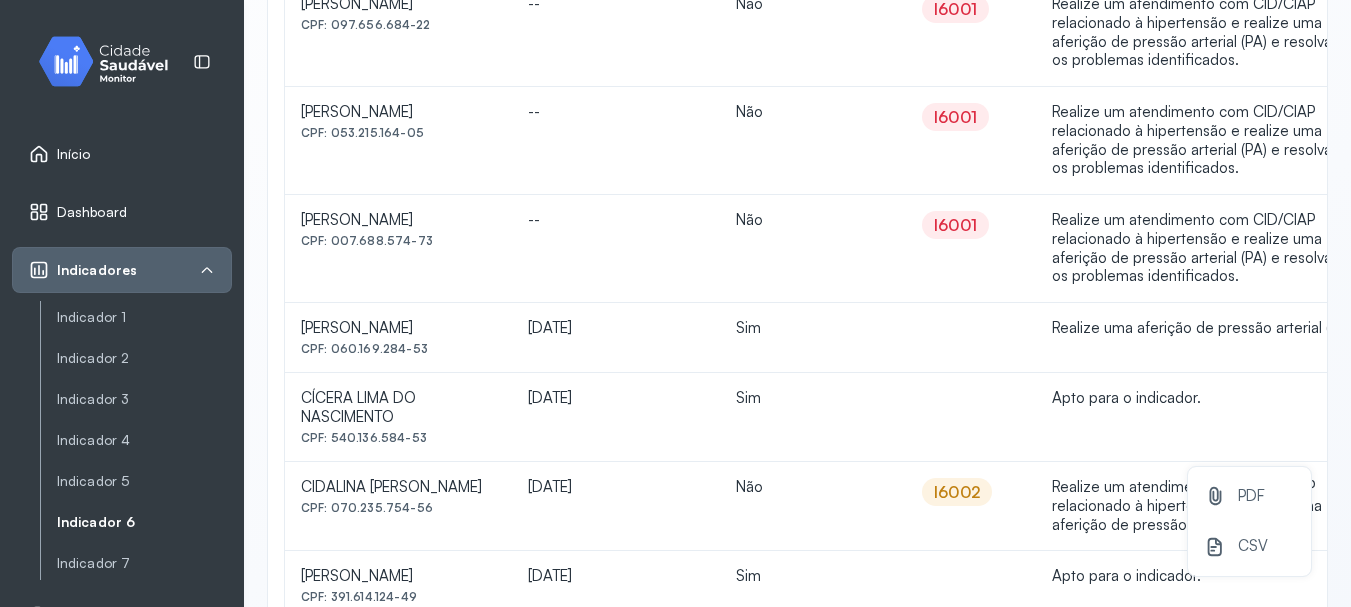 scroll, scrollTop: 1886, scrollLeft: 0, axis: vertical 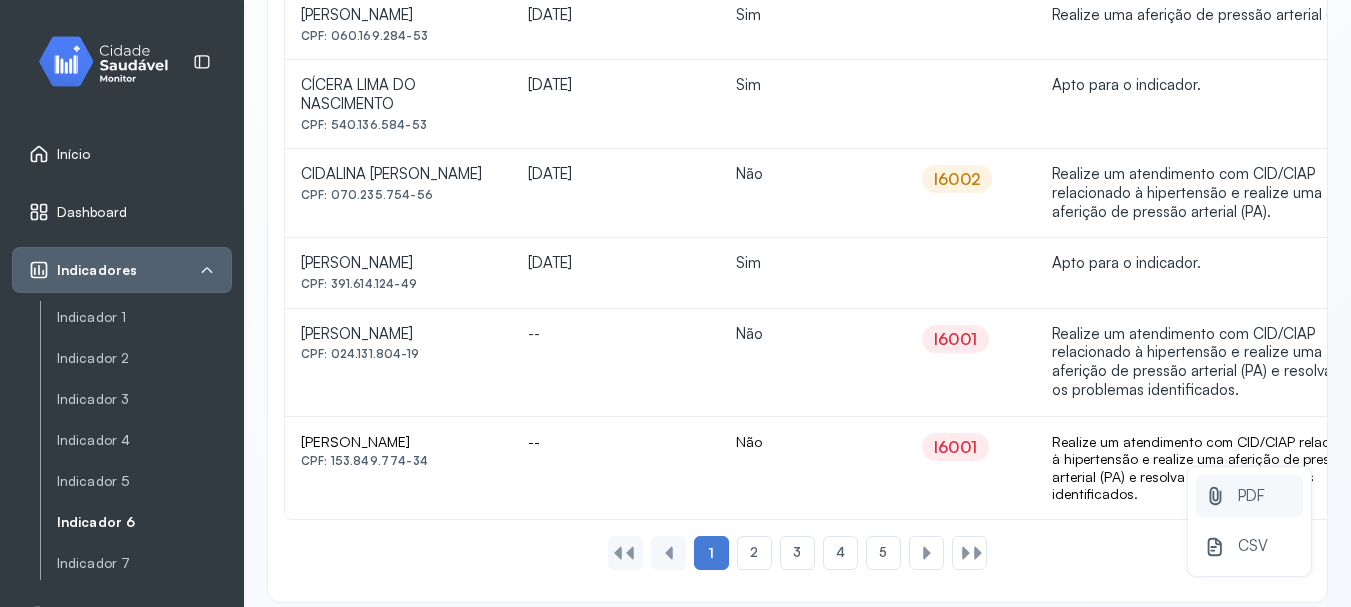 click on "PDF" at bounding box center [1249, 496] 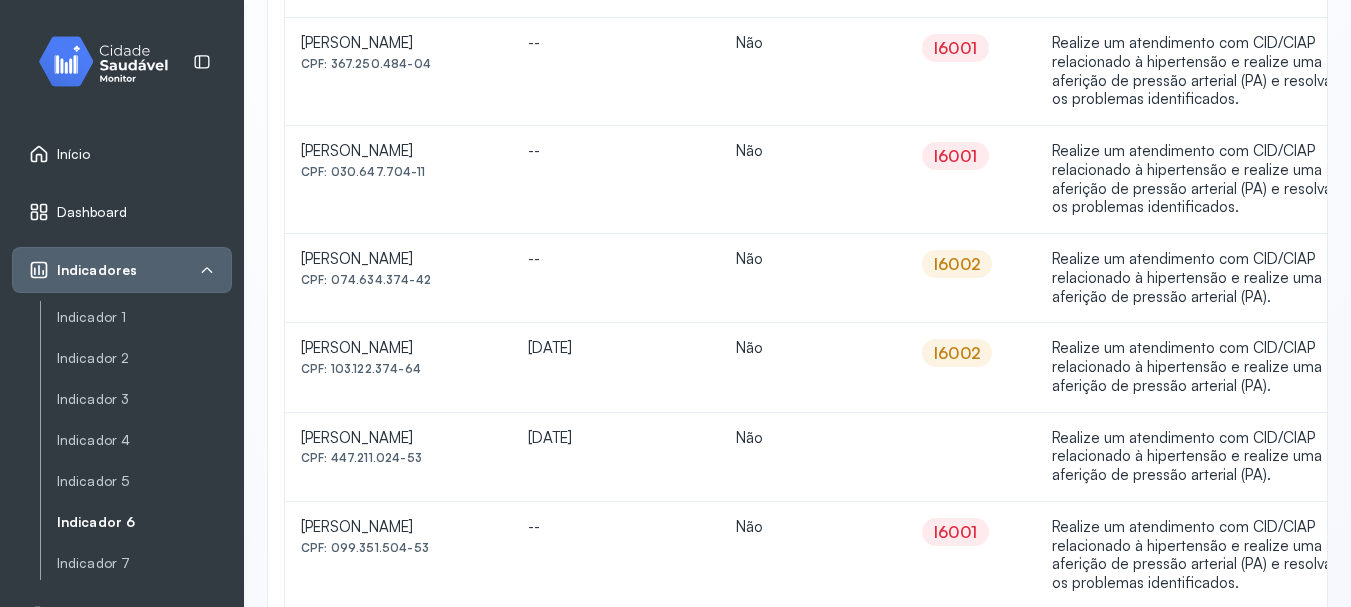 scroll, scrollTop: 0, scrollLeft: 0, axis: both 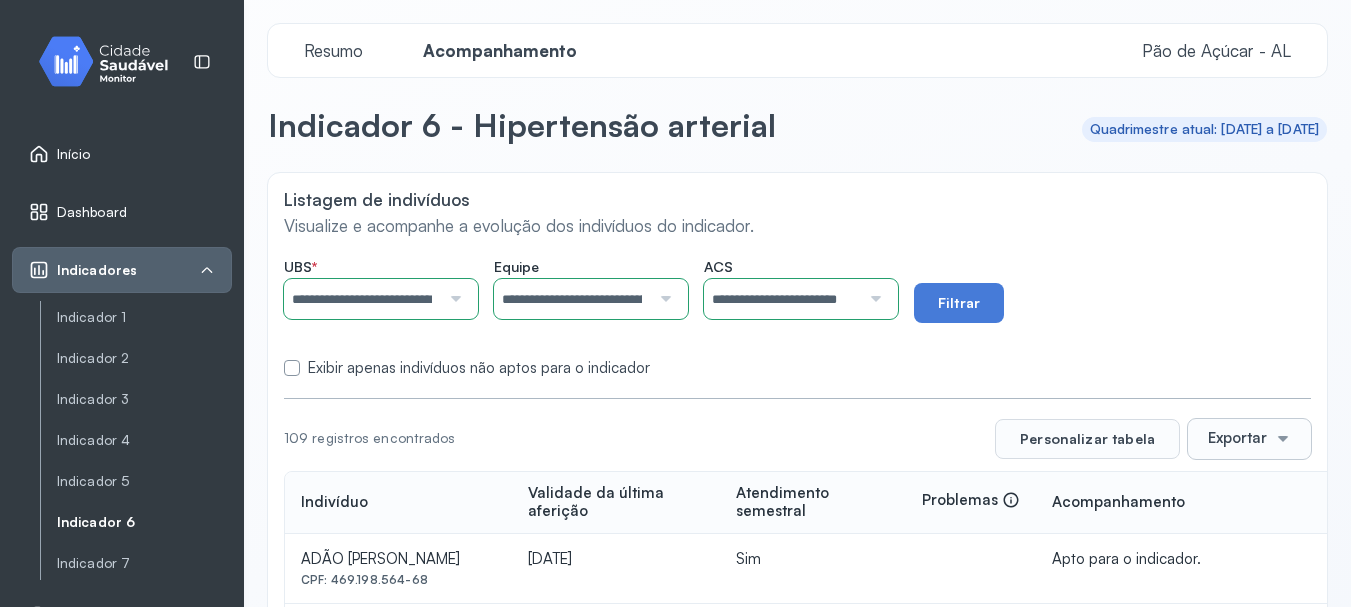 click at bounding box center (873, 299) 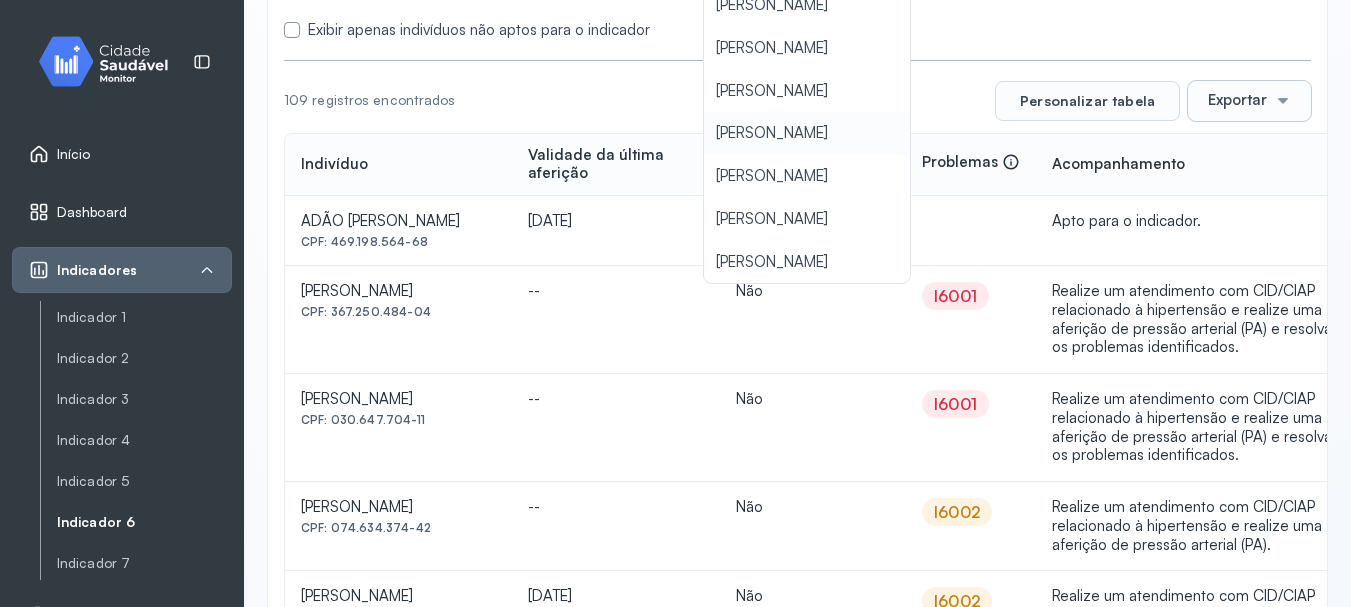 scroll, scrollTop: 400, scrollLeft: 0, axis: vertical 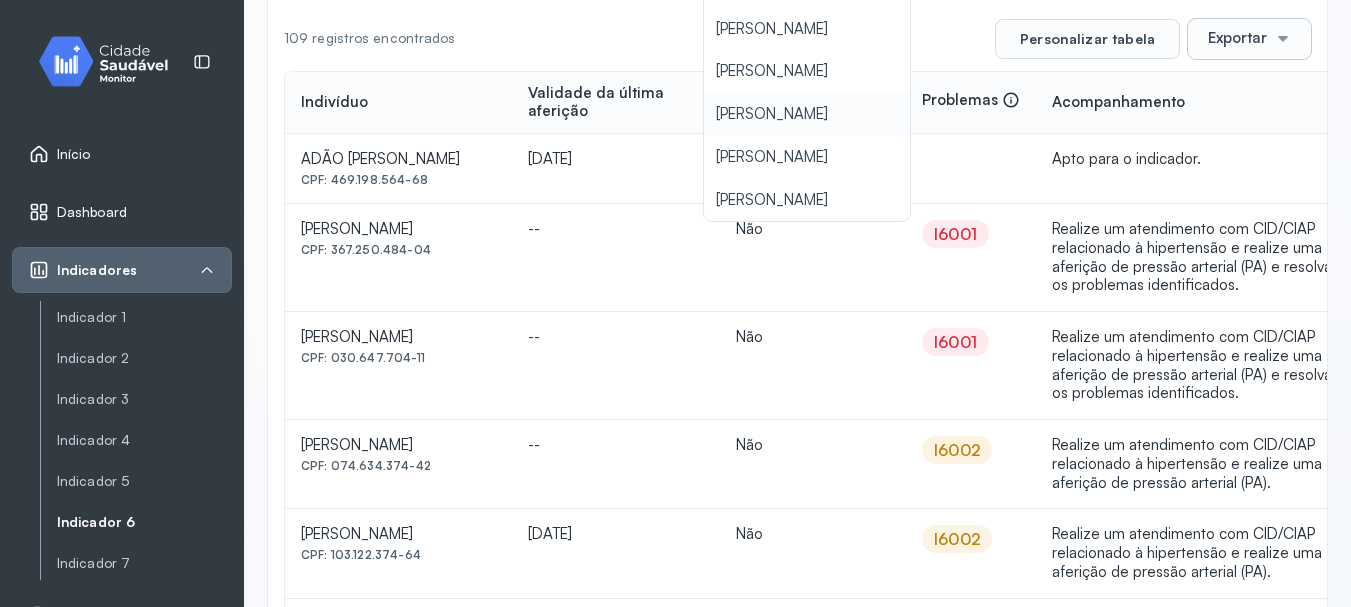 type on "**********" 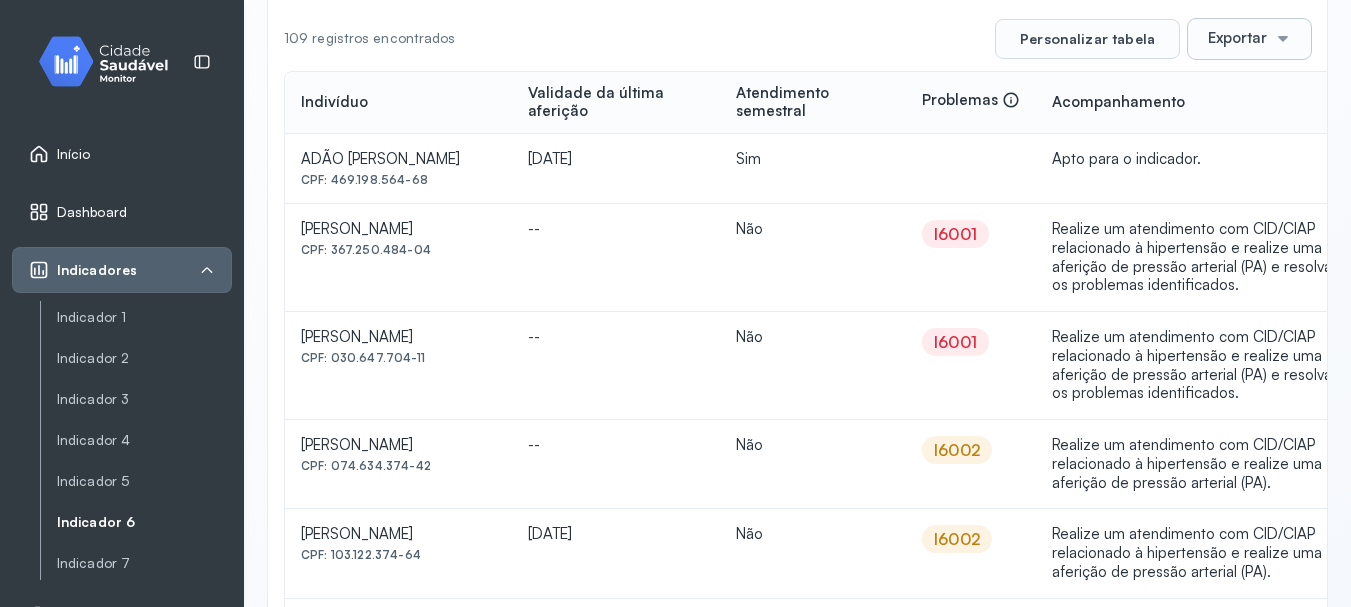 scroll, scrollTop: 0, scrollLeft: 0, axis: both 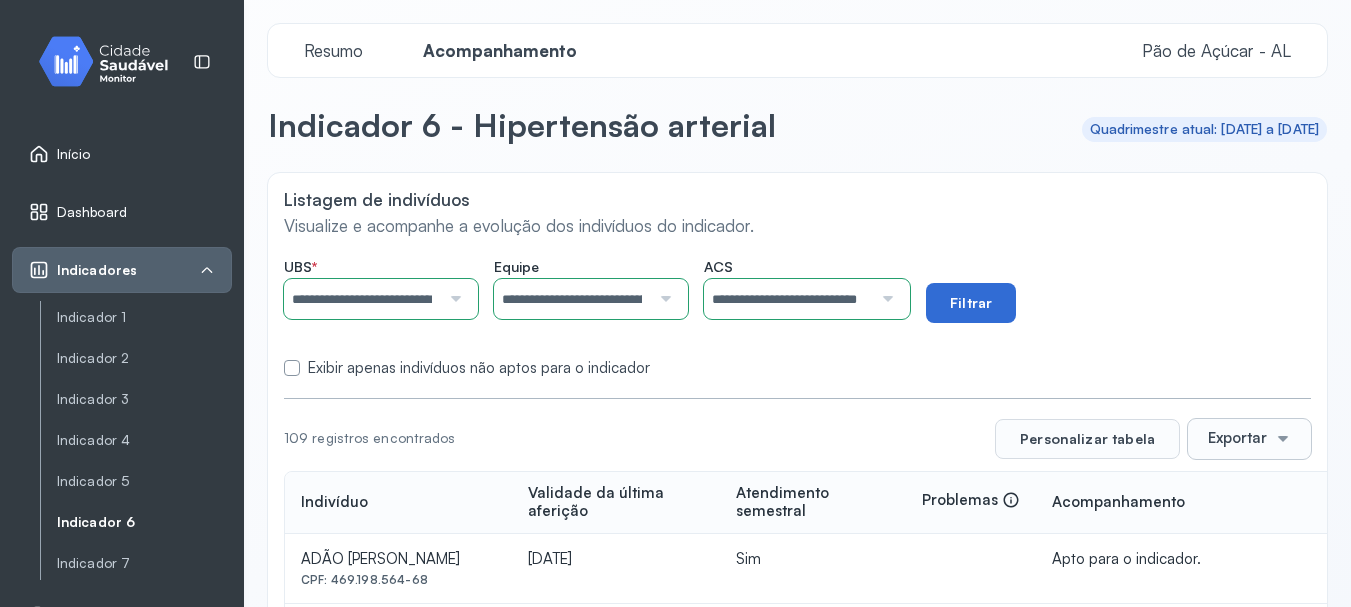click on "Filtrar" at bounding box center [971, 303] 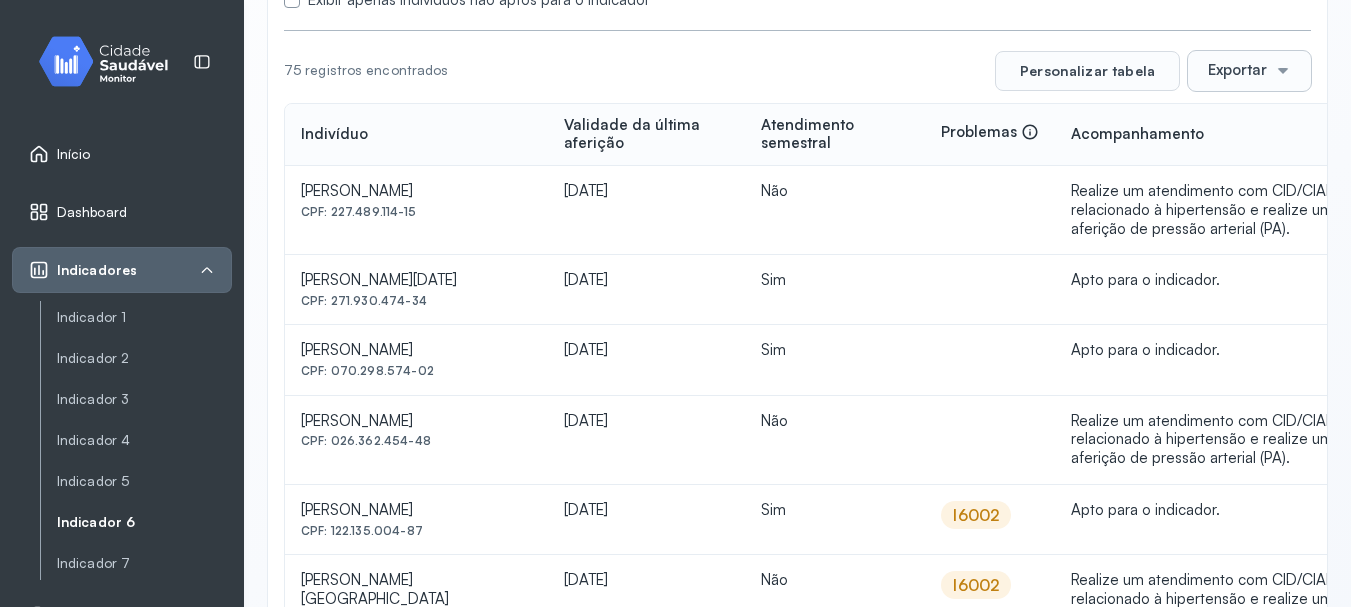 scroll, scrollTop: 316, scrollLeft: 0, axis: vertical 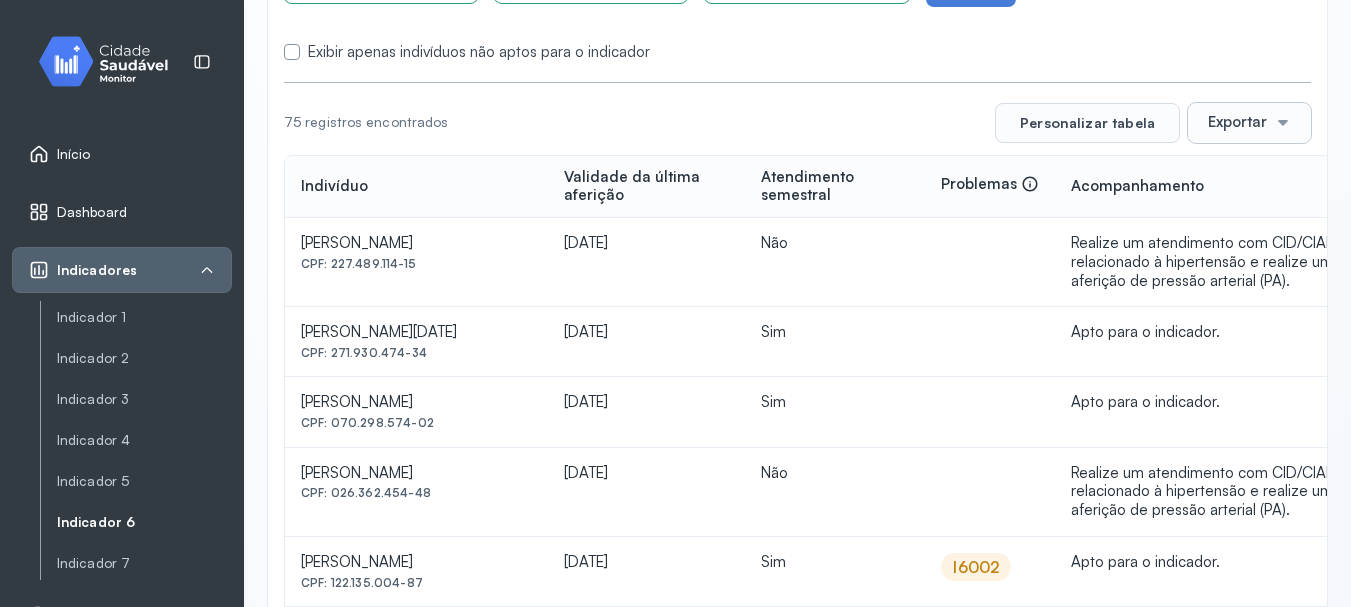 click on "Exportar" at bounding box center (1249, 123) 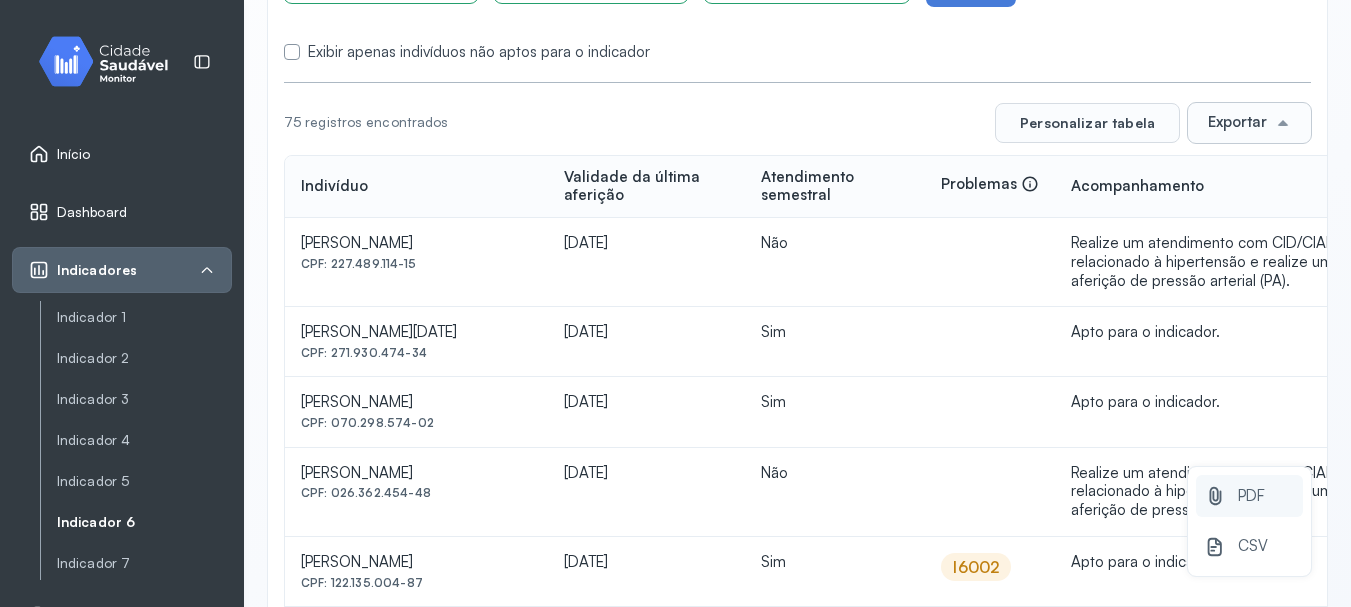 click on "PDF" at bounding box center (1251, 496) 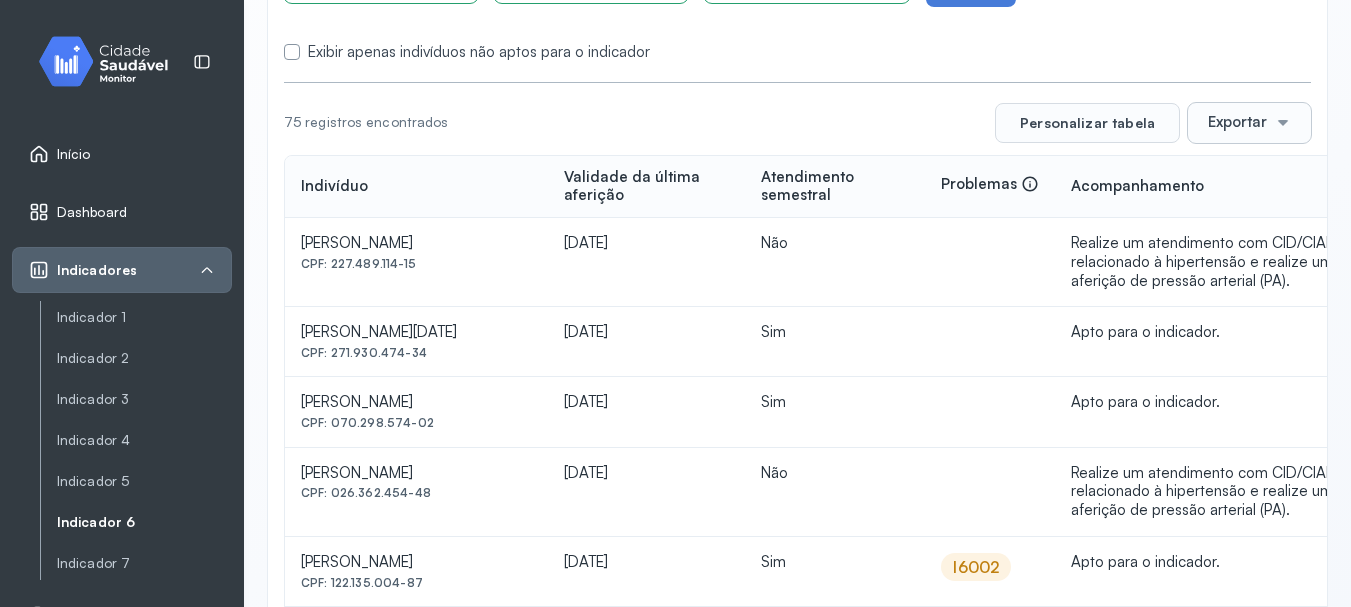 scroll, scrollTop: 0, scrollLeft: 0, axis: both 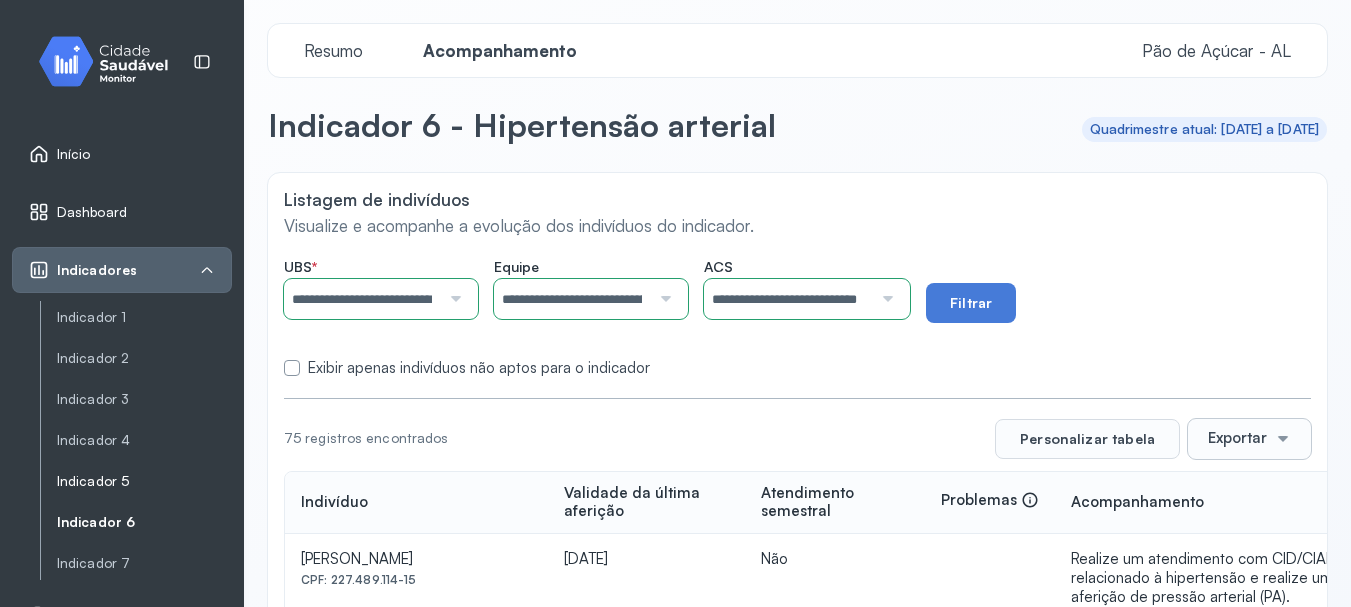 click on "Indicador 5" at bounding box center (144, 481) 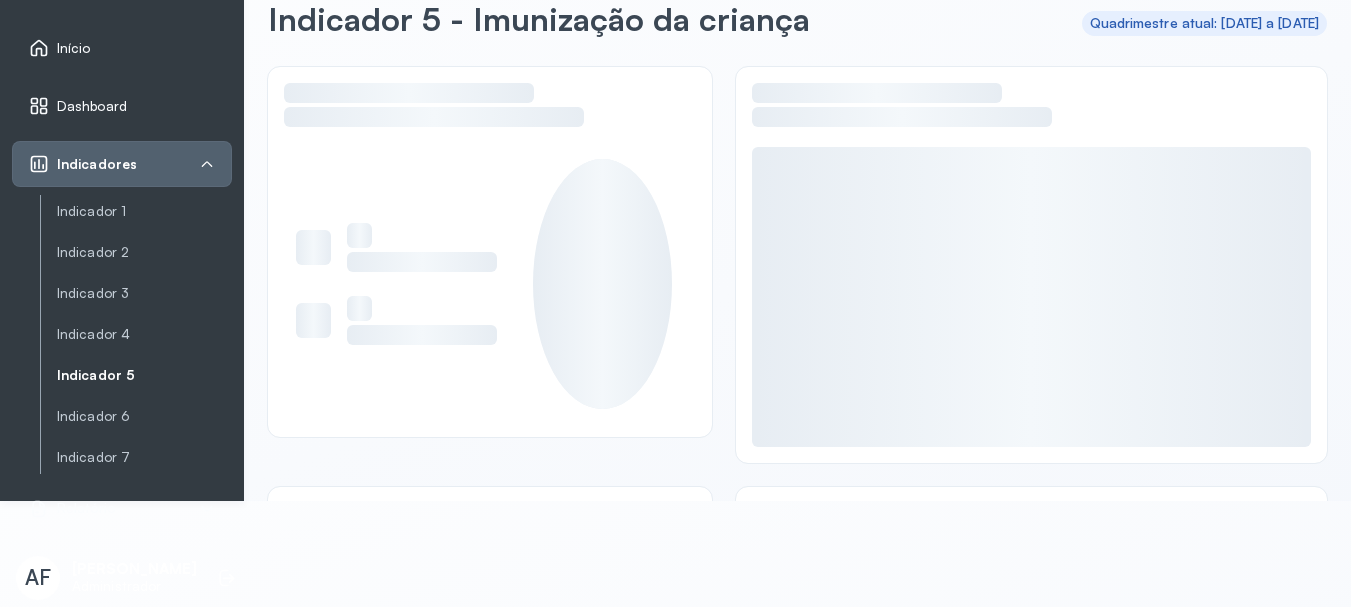scroll, scrollTop: 117, scrollLeft: 0, axis: vertical 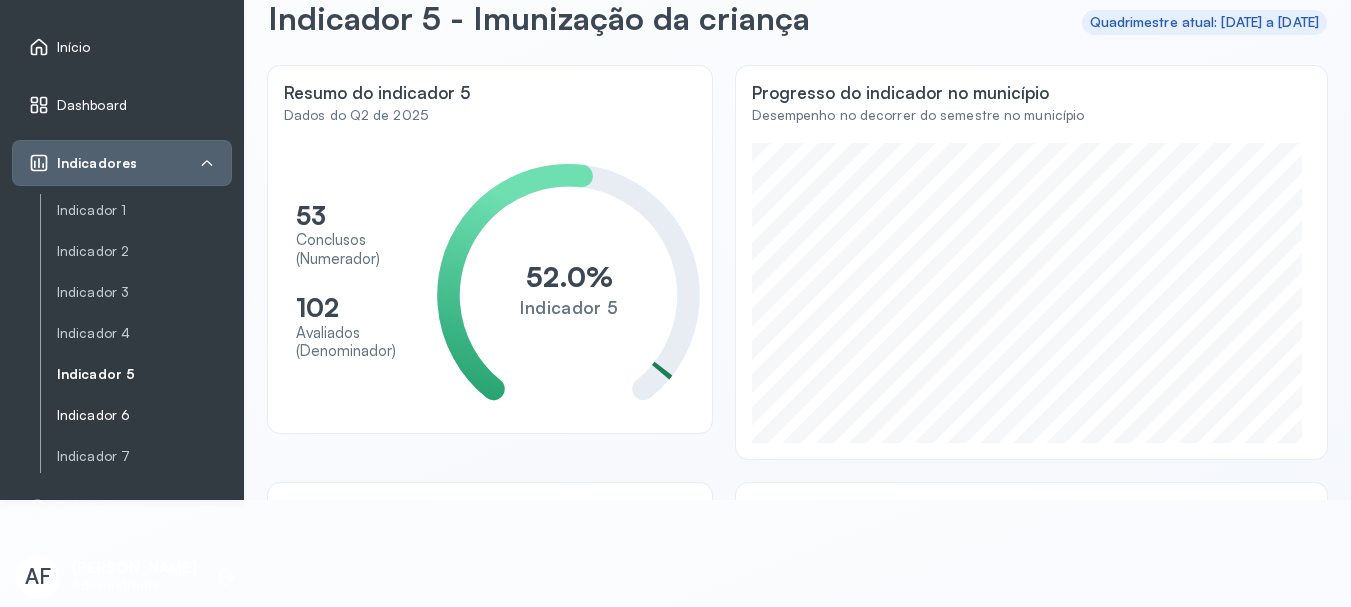 click on "Indicador 6" at bounding box center [144, 415] 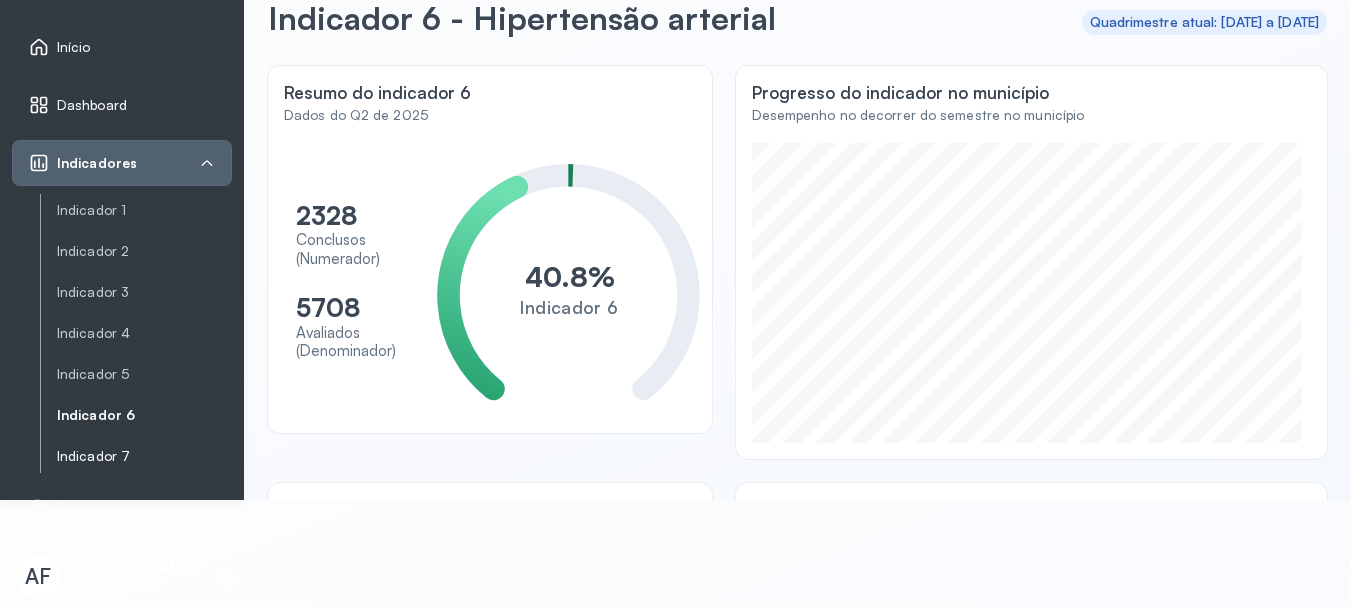 click on "Indicador 7" at bounding box center (144, 456) 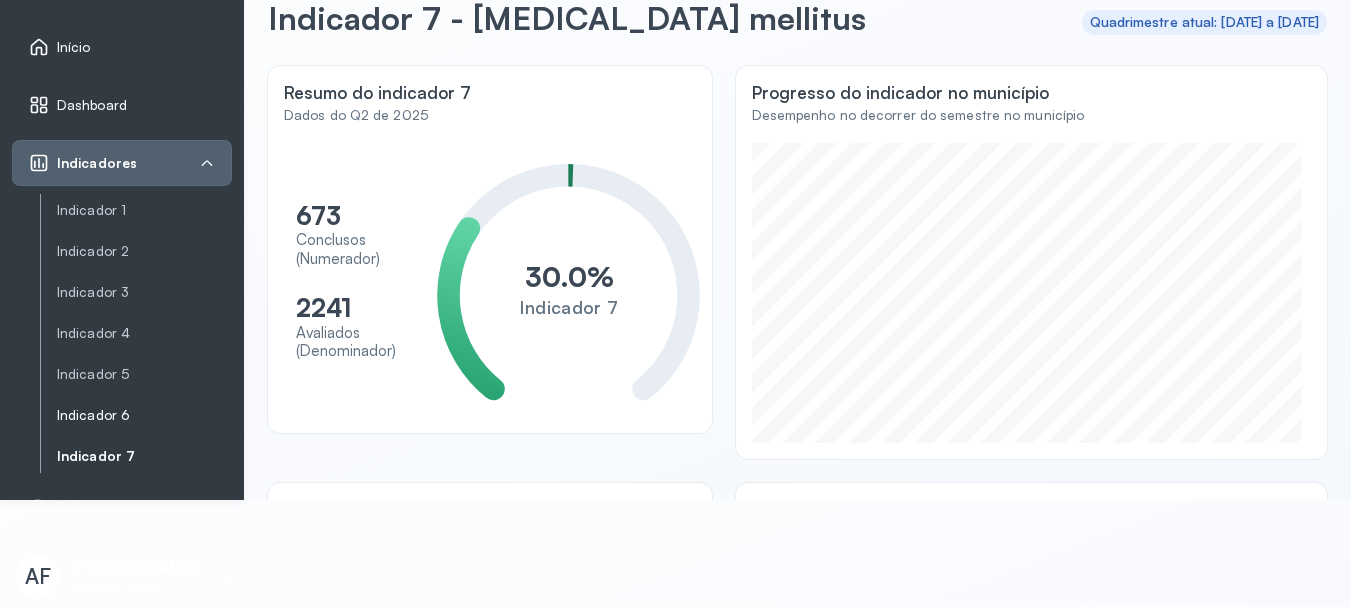 click on "Indicador 6" at bounding box center [144, 415] 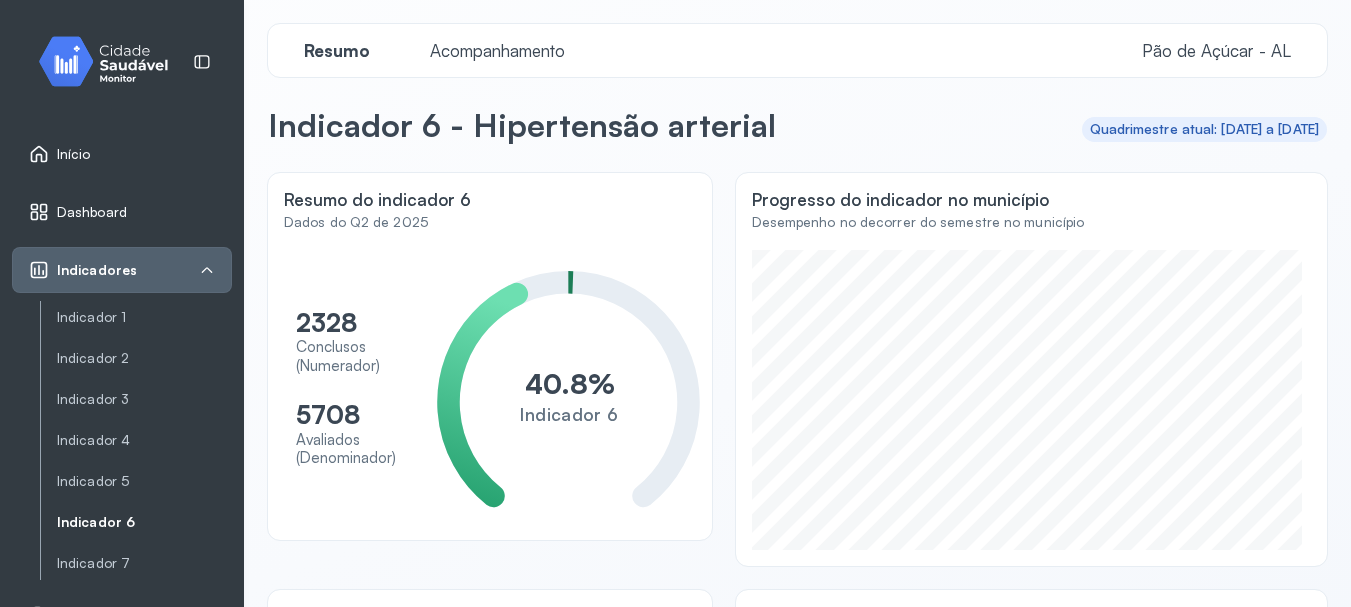 scroll, scrollTop: 100, scrollLeft: 0, axis: vertical 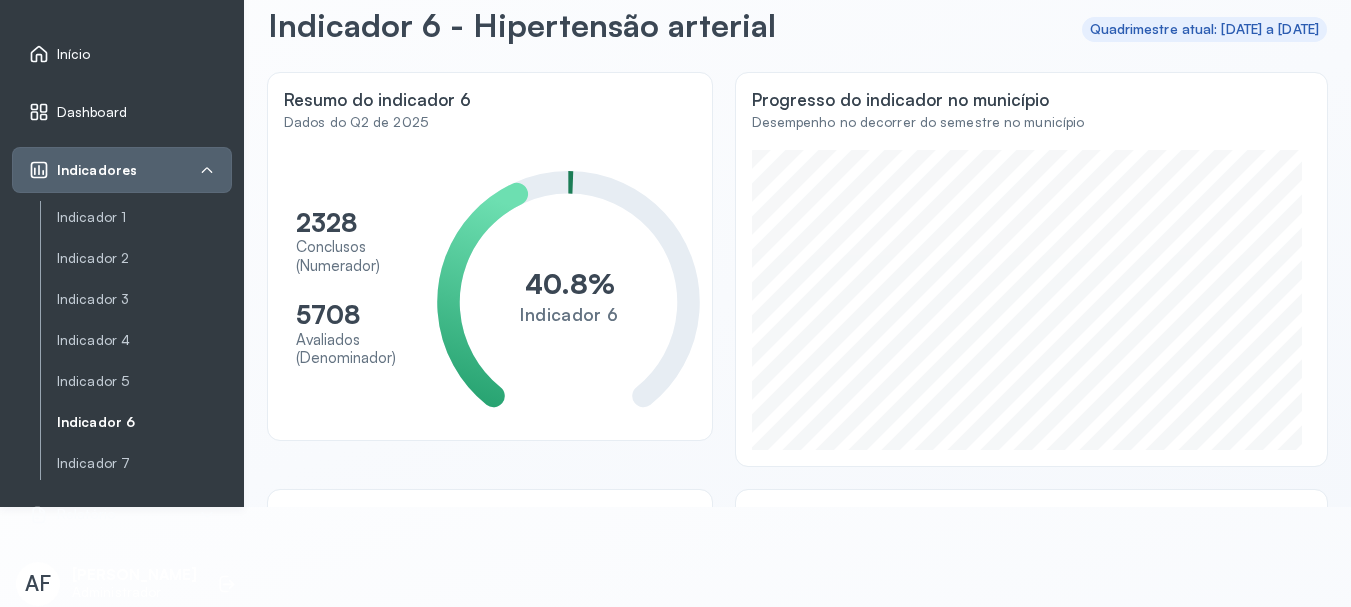 click on "Indicador 6" at bounding box center [144, 422] 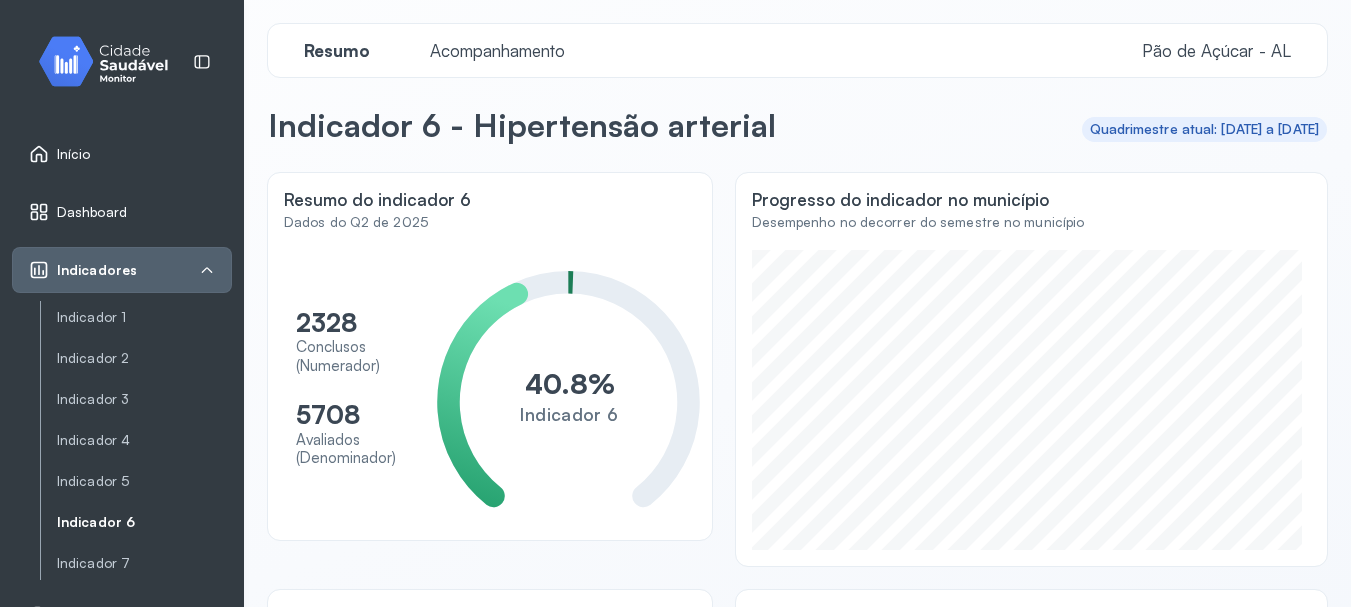 click on "Acompanhamento" at bounding box center (497, 50) 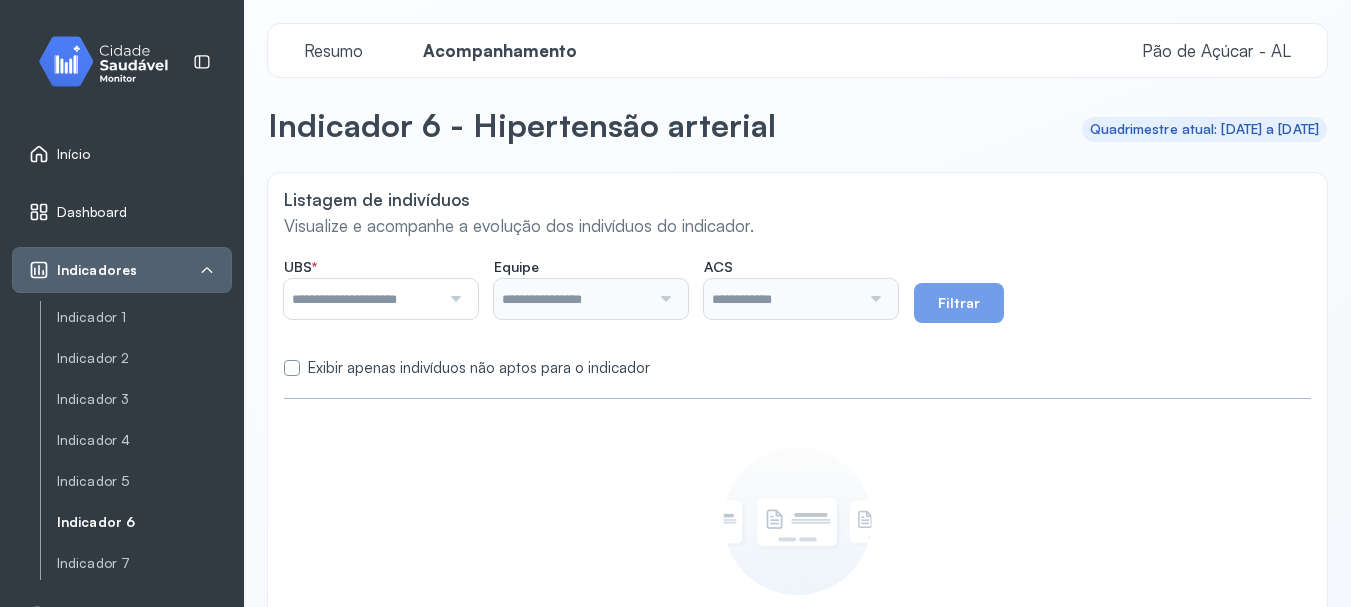click at bounding box center [453, 299] 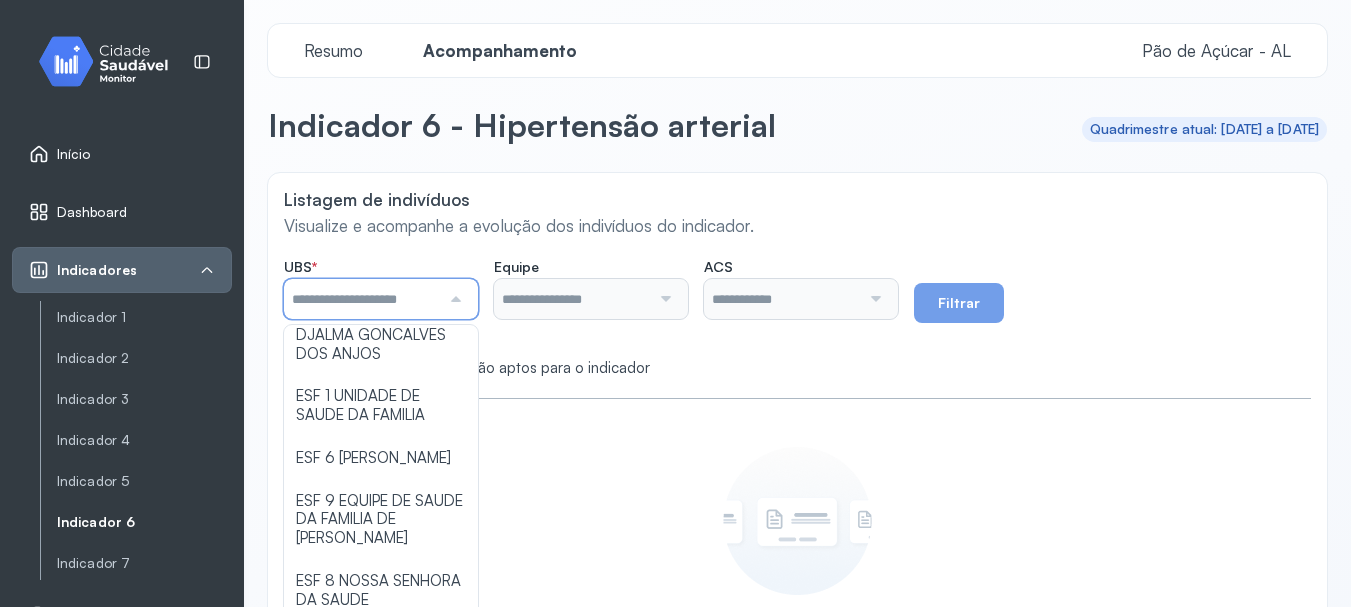 scroll, scrollTop: 600, scrollLeft: 0, axis: vertical 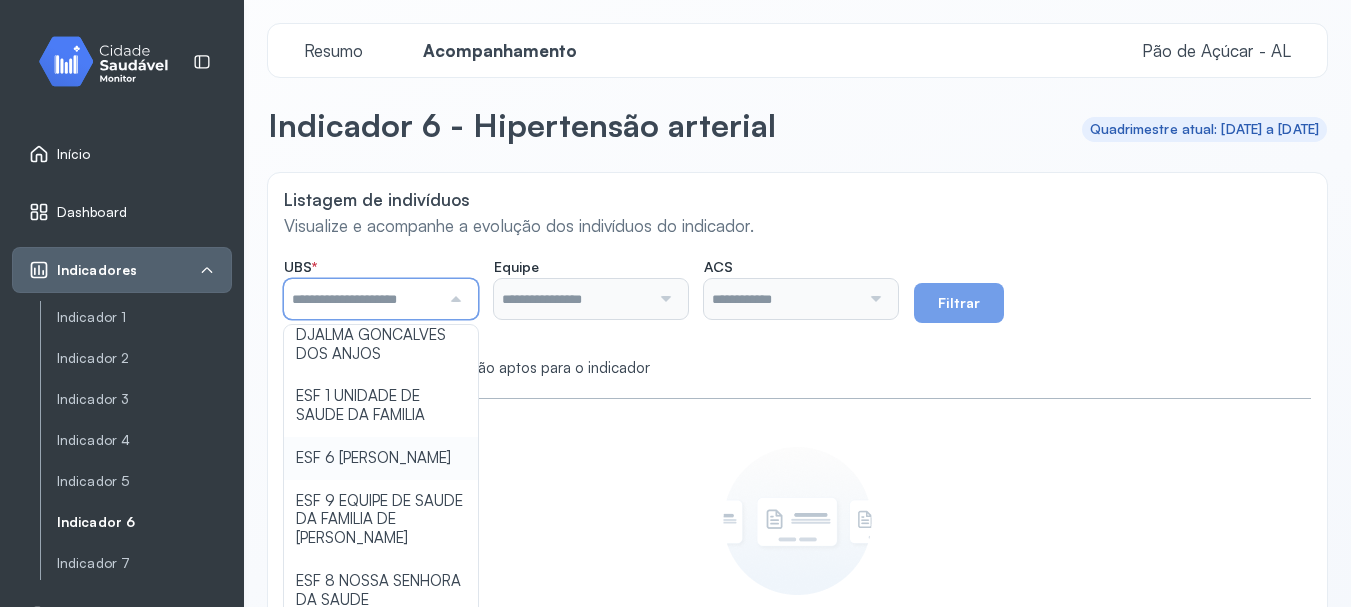 type on "**********" 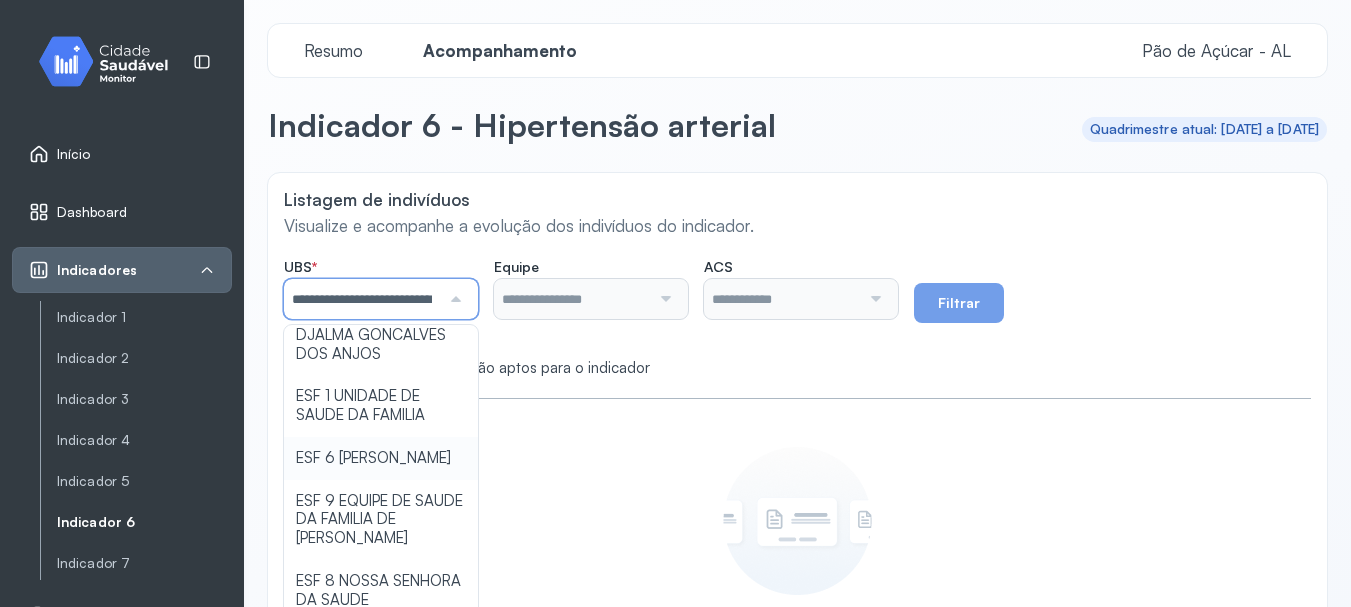 click on "**********" 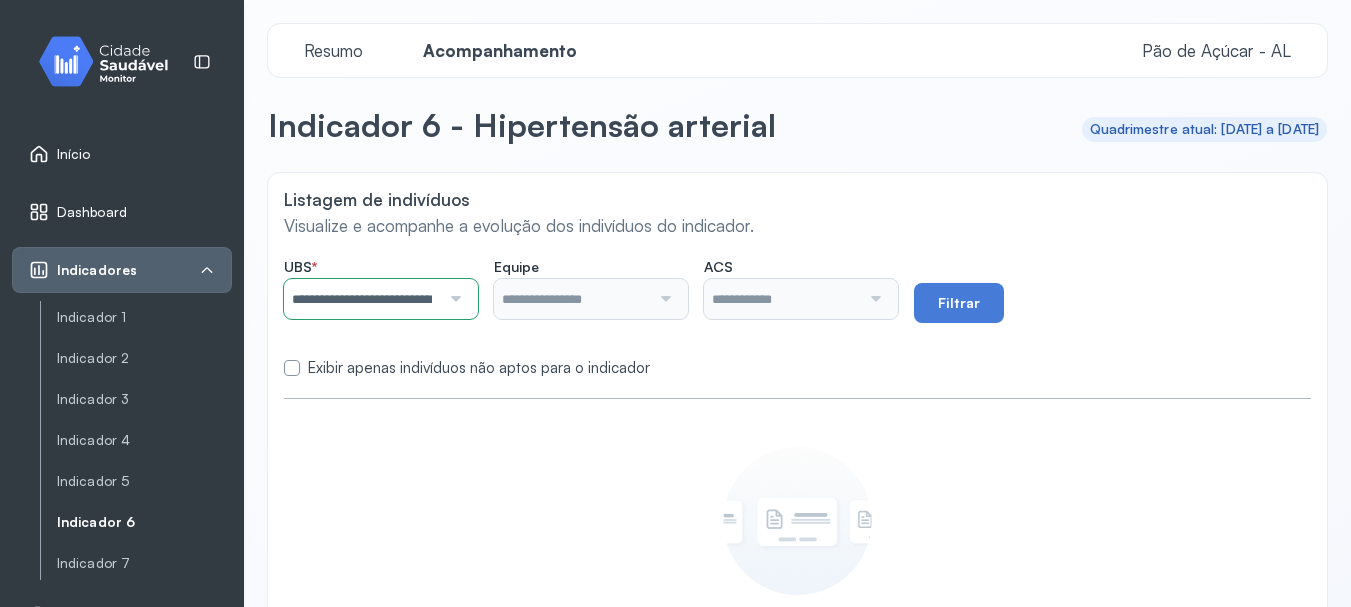 type on "**********" 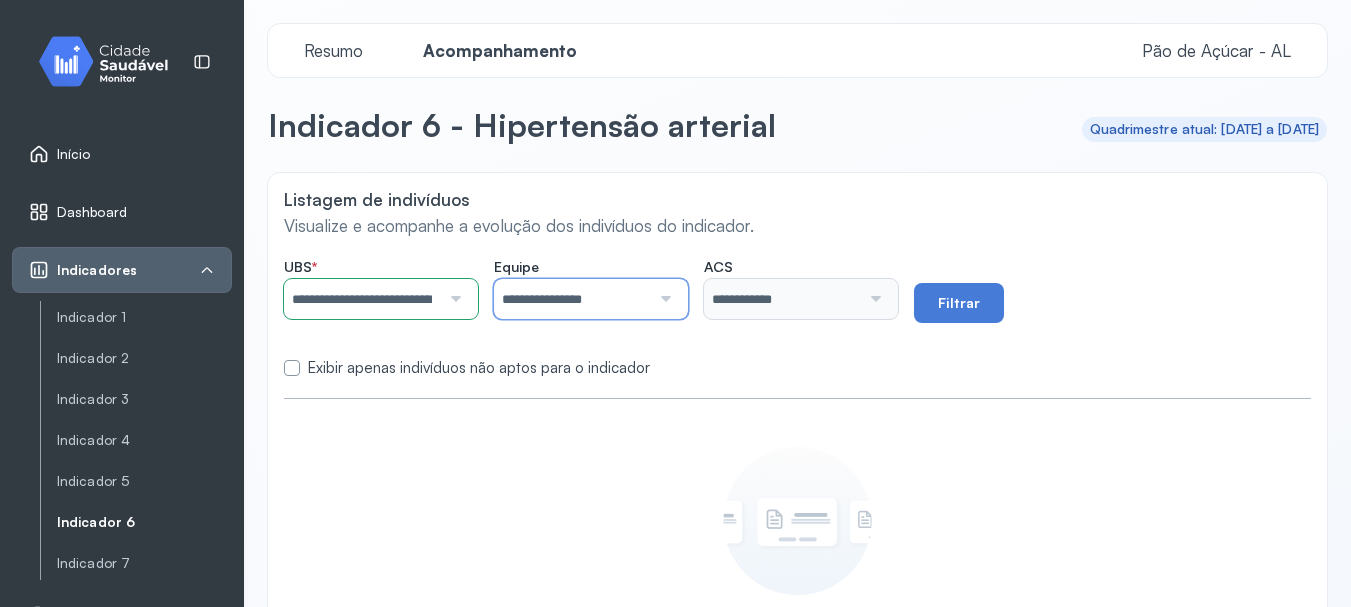 click on "**********" at bounding box center [572, 299] 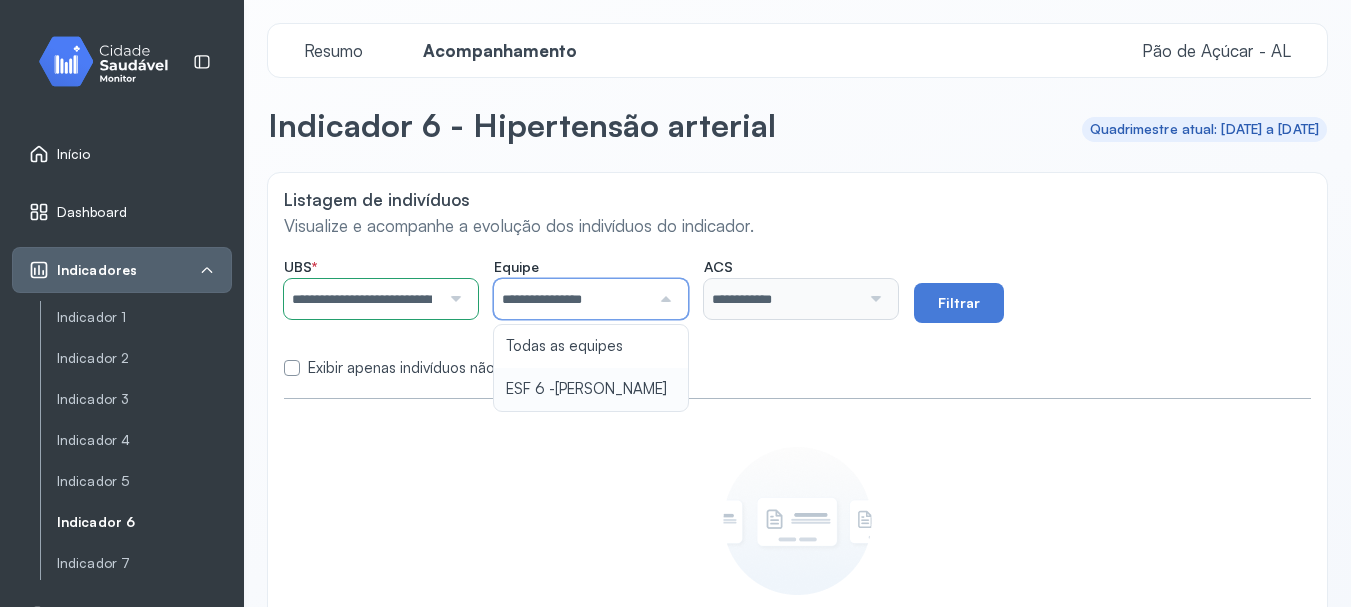 type on "**********" 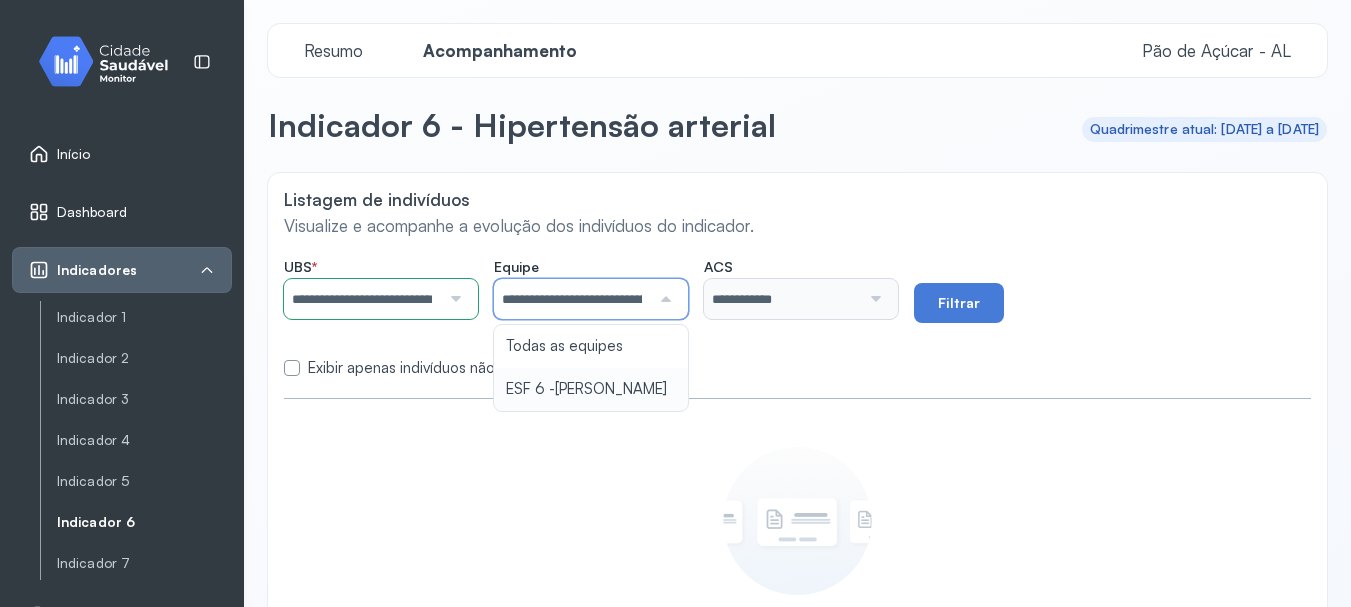 click on "**********" 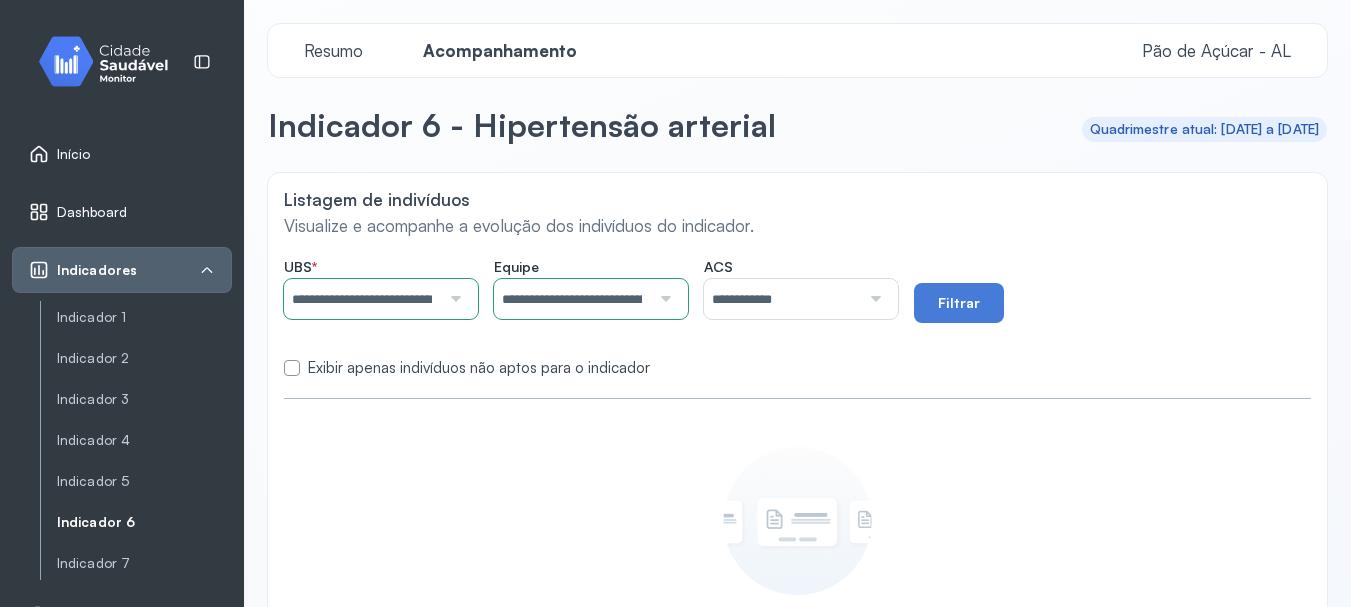click at bounding box center (873, 299) 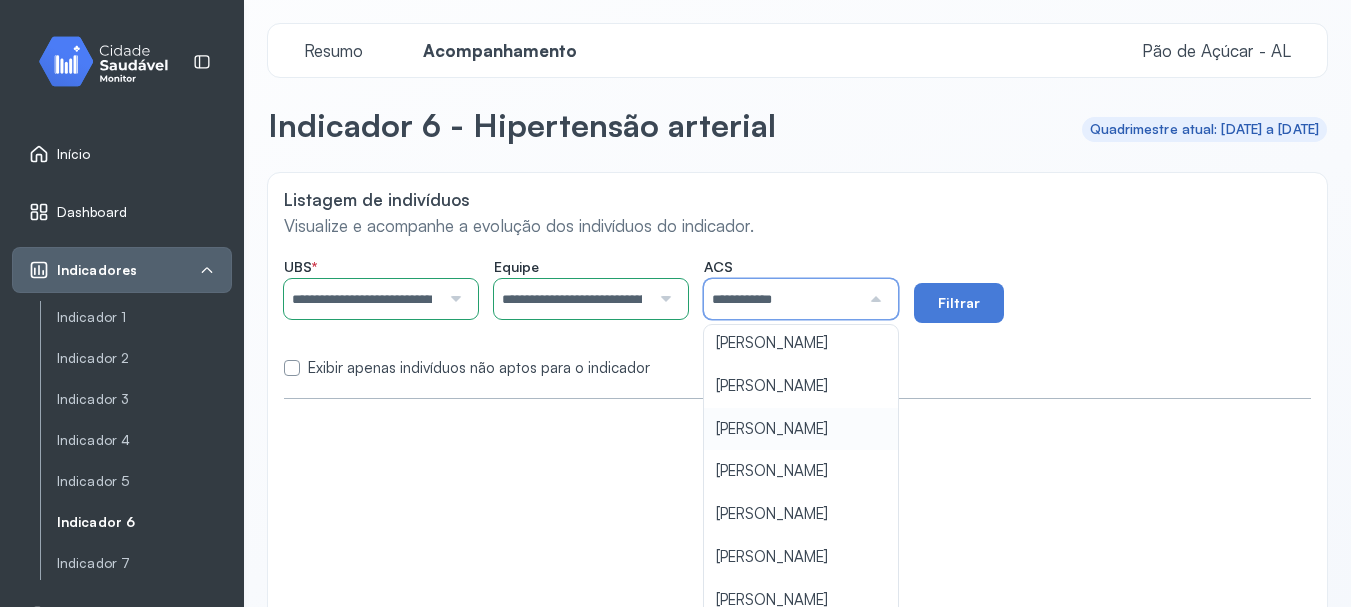 scroll, scrollTop: 632, scrollLeft: 0, axis: vertical 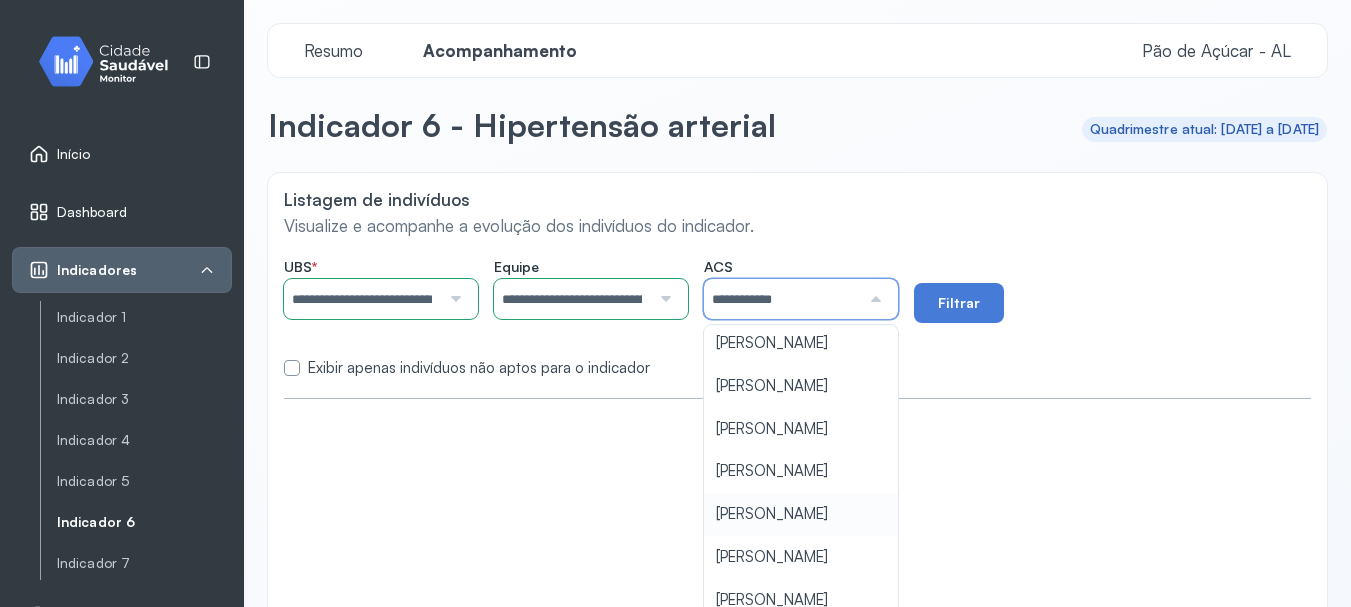 type on "**********" 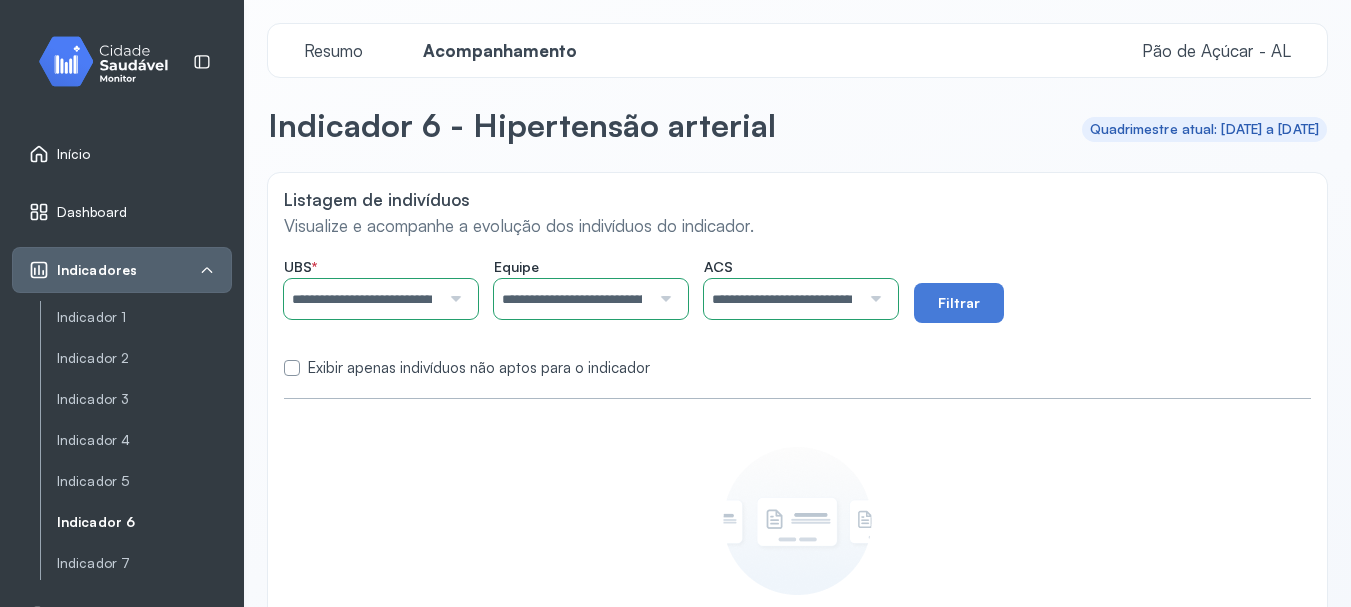 click on "**********" 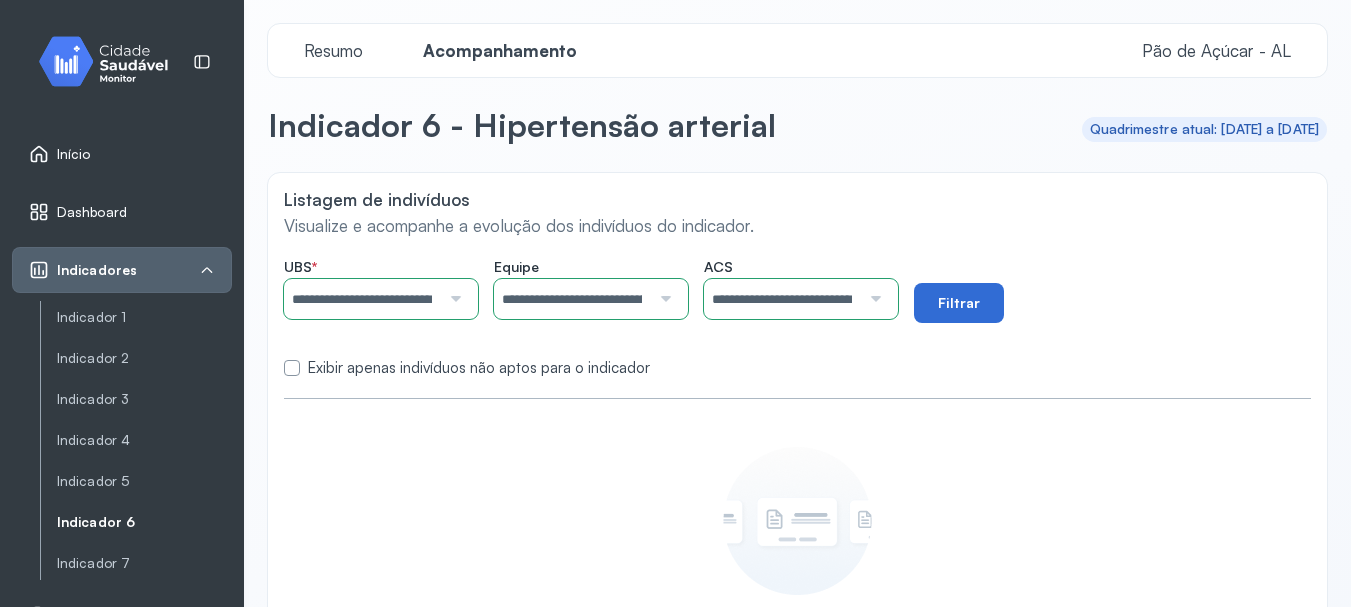 click on "Filtrar" at bounding box center [959, 303] 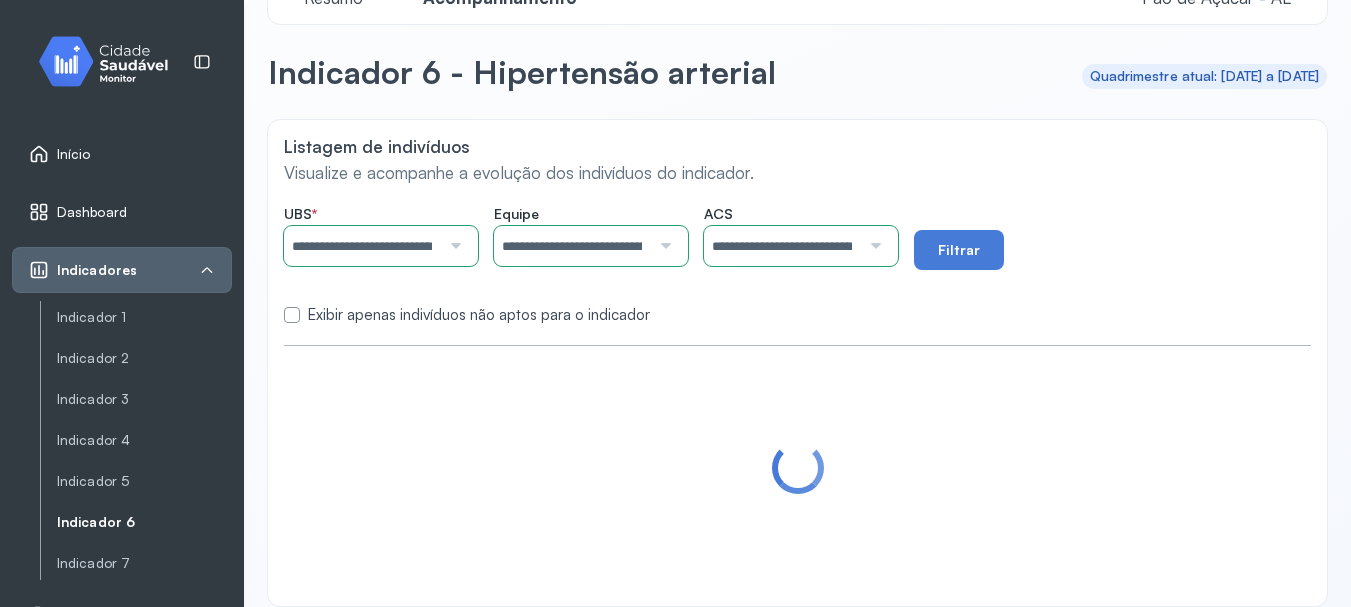 scroll, scrollTop: 82, scrollLeft: 0, axis: vertical 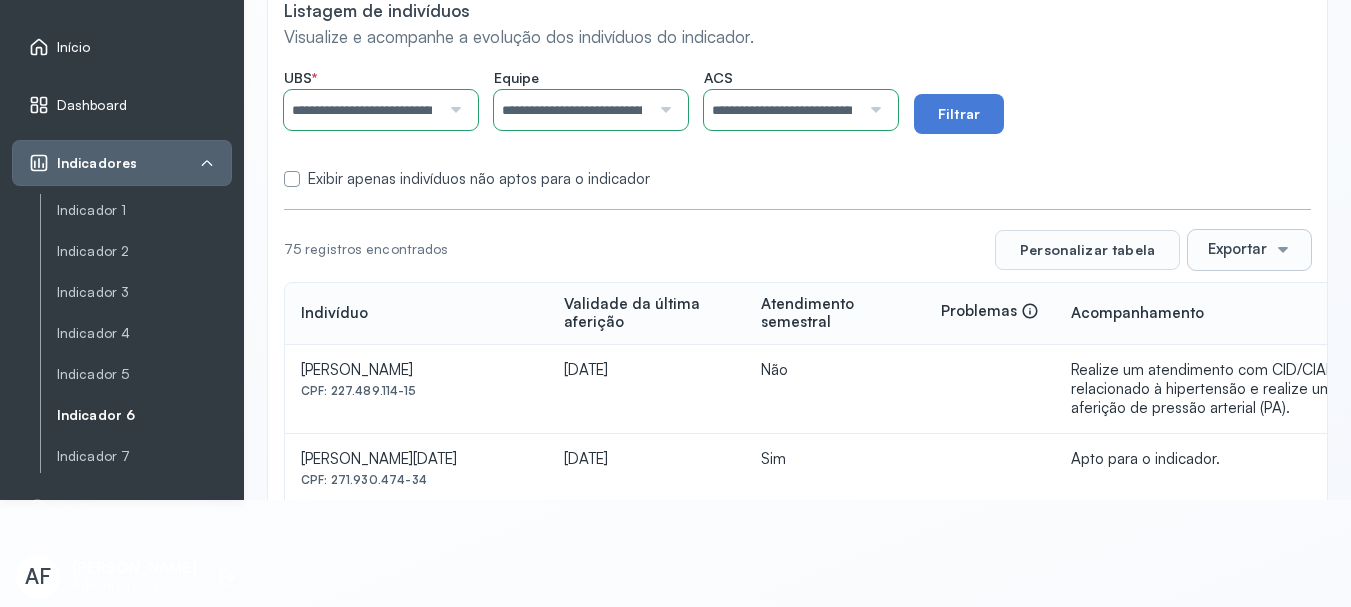 click on "Exportar" at bounding box center (1237, 249) 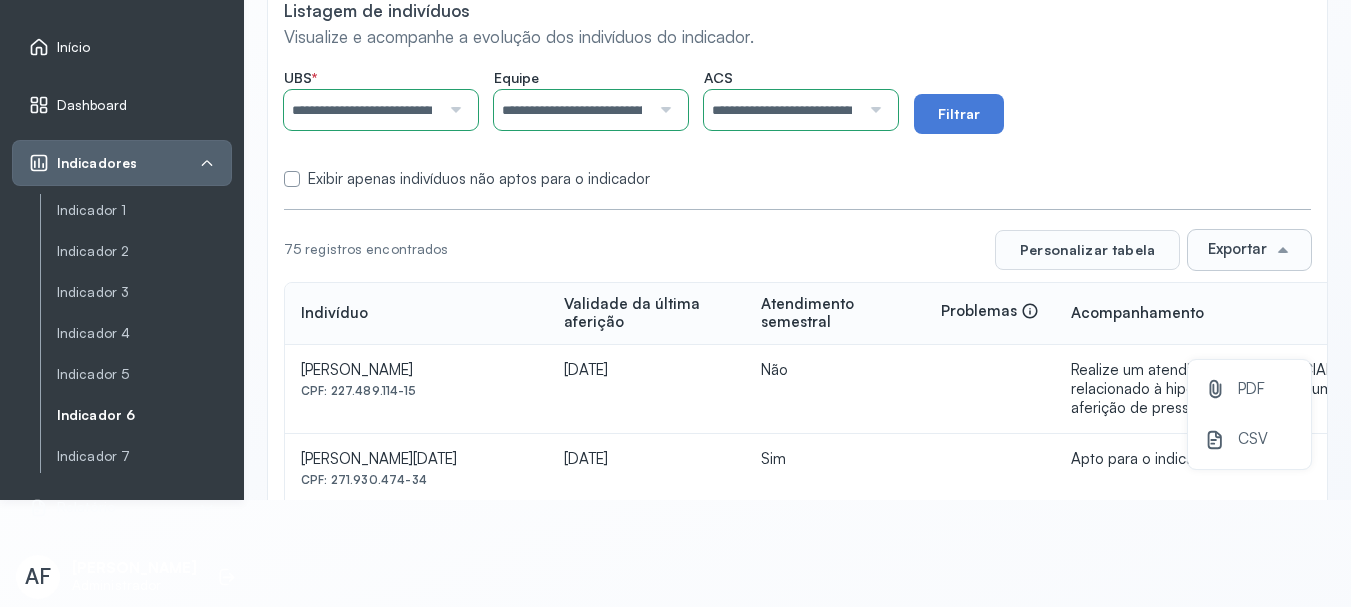 click at bounding box center [1283, 250] 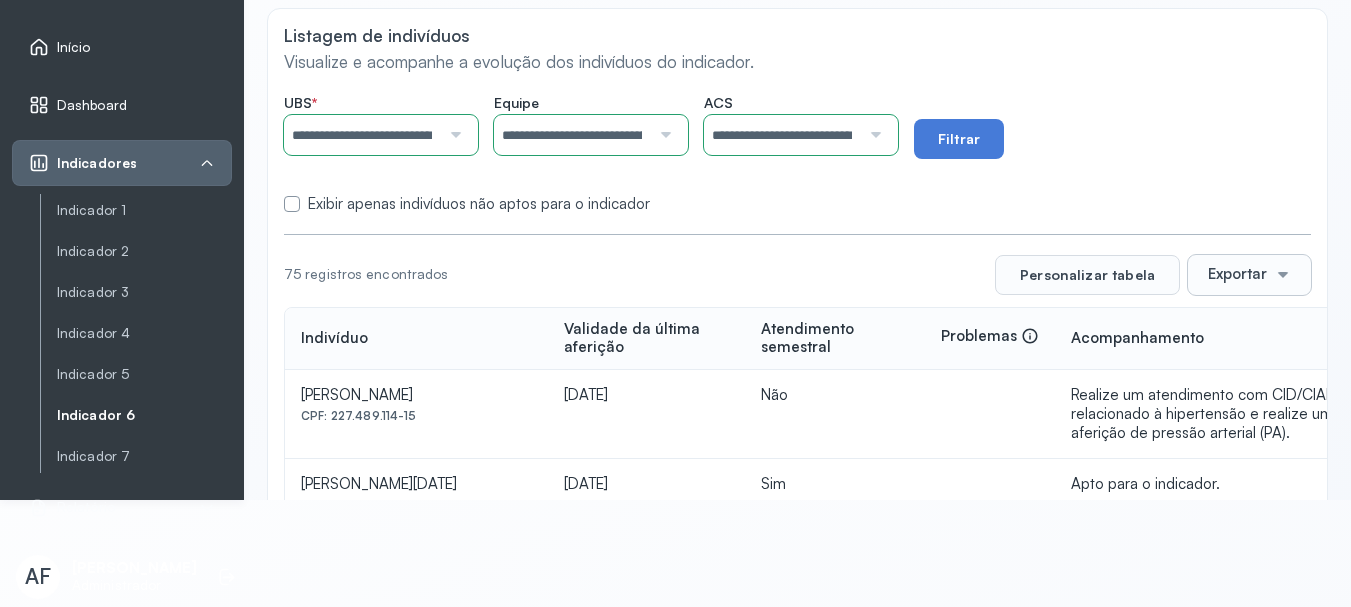 scroll, scrollTop: 0, scrollLeft: 0, axis: both 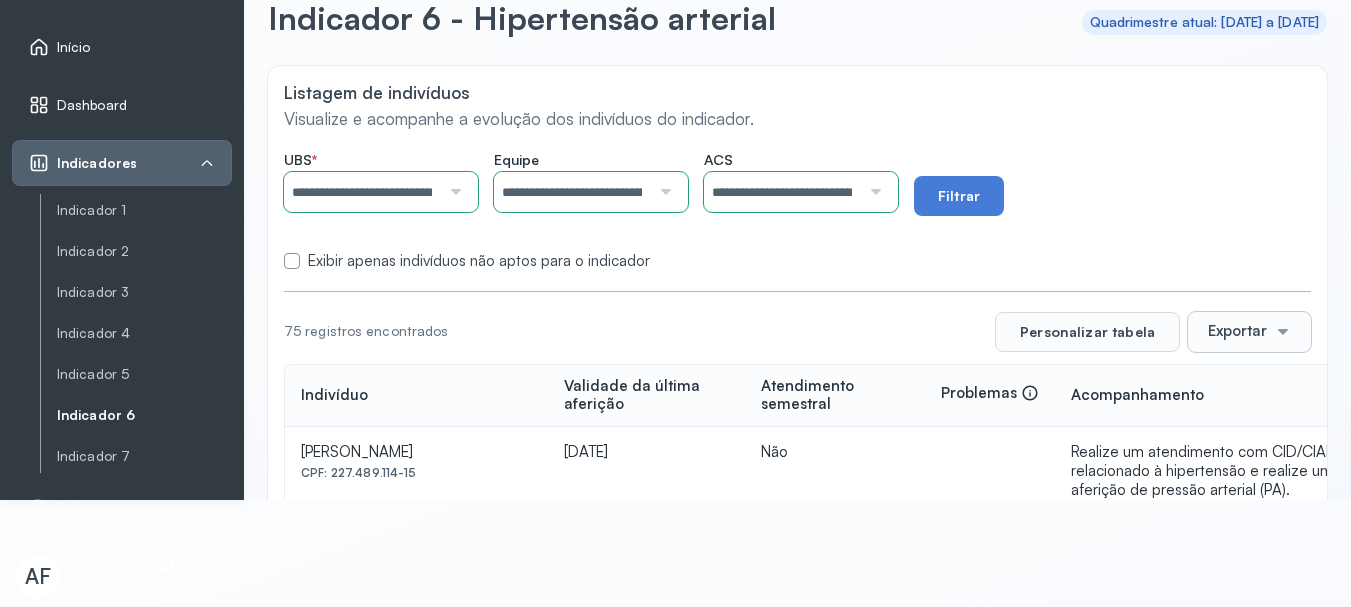 click on "Exportar" at bounding box center (1249, 332) 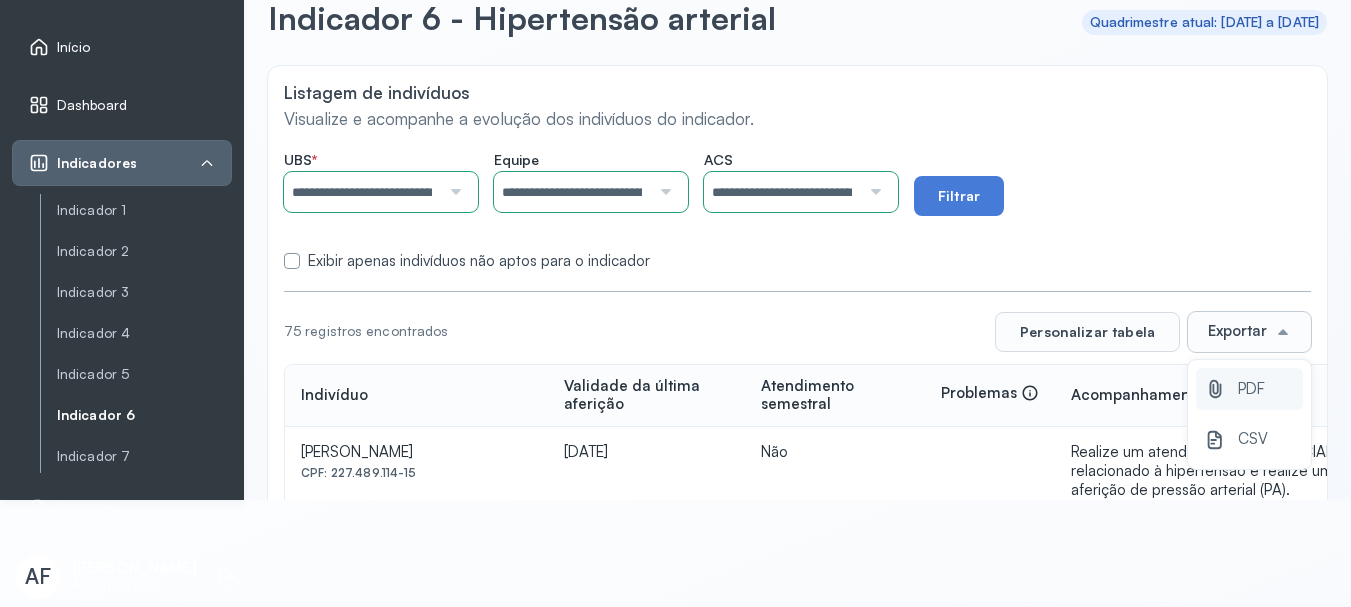 click on "PDF" at bounding box center [1251, 389] 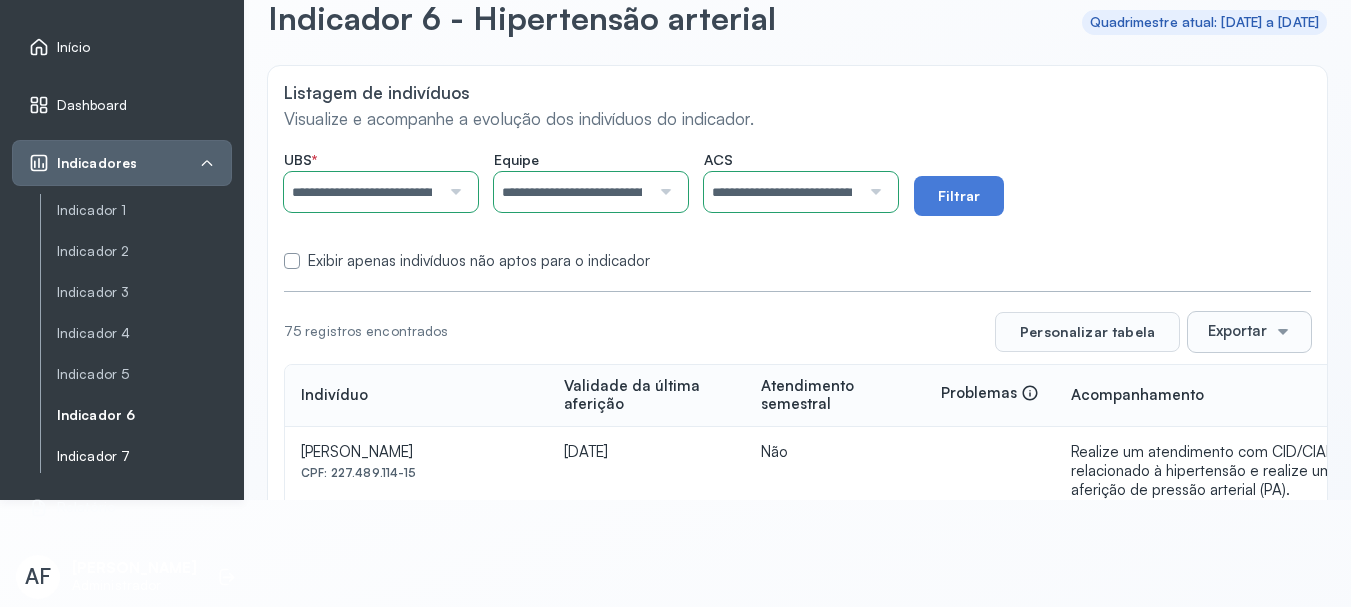 click on "Indicador 7" at bounding box center [144, 456] 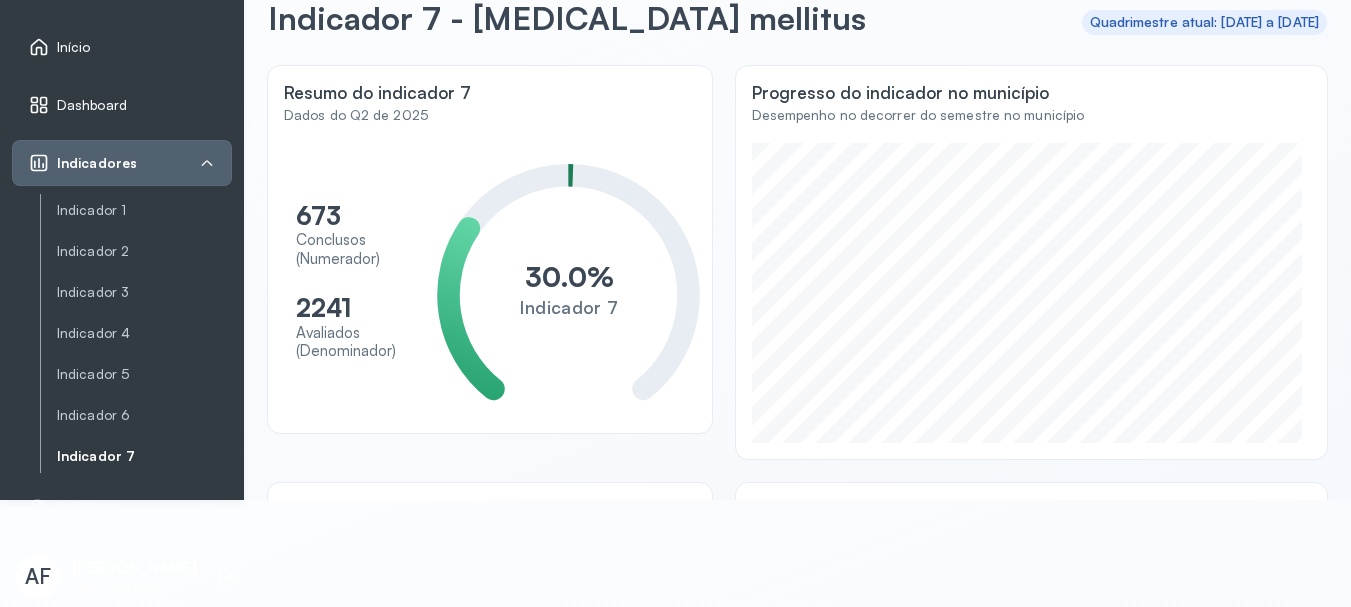 scroll, scrollTop: 0, scrollLeft: 0, axis: both 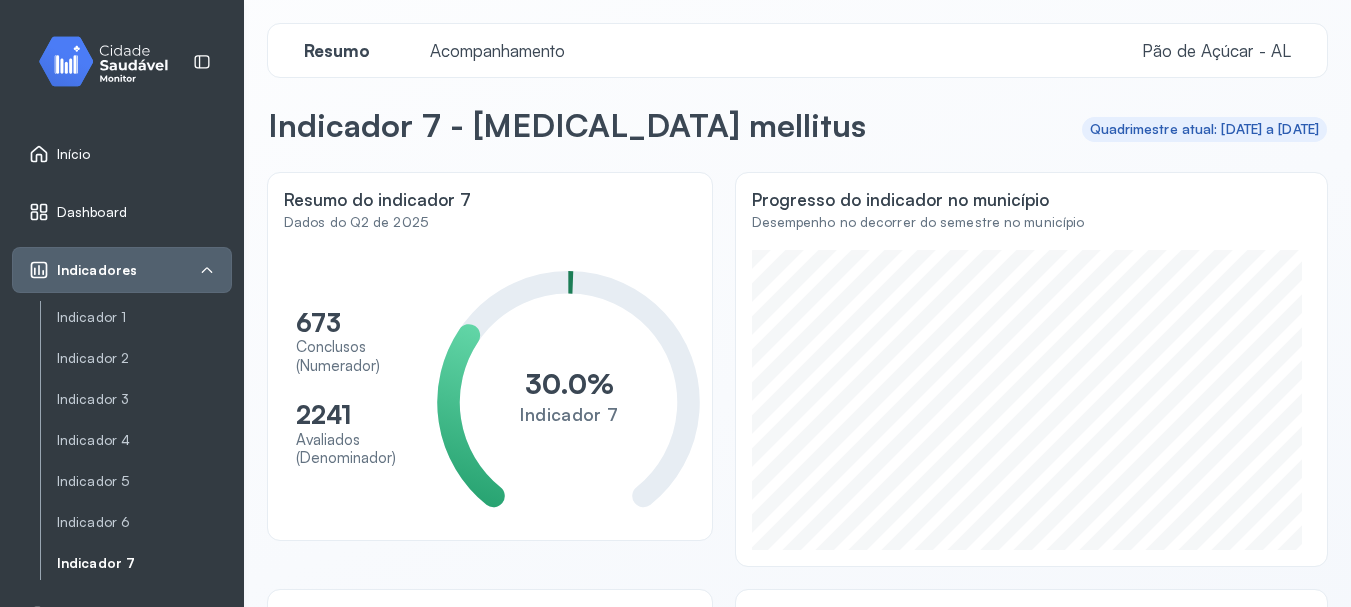 click on "Acompanhamento" at bounding box center (497, 50) 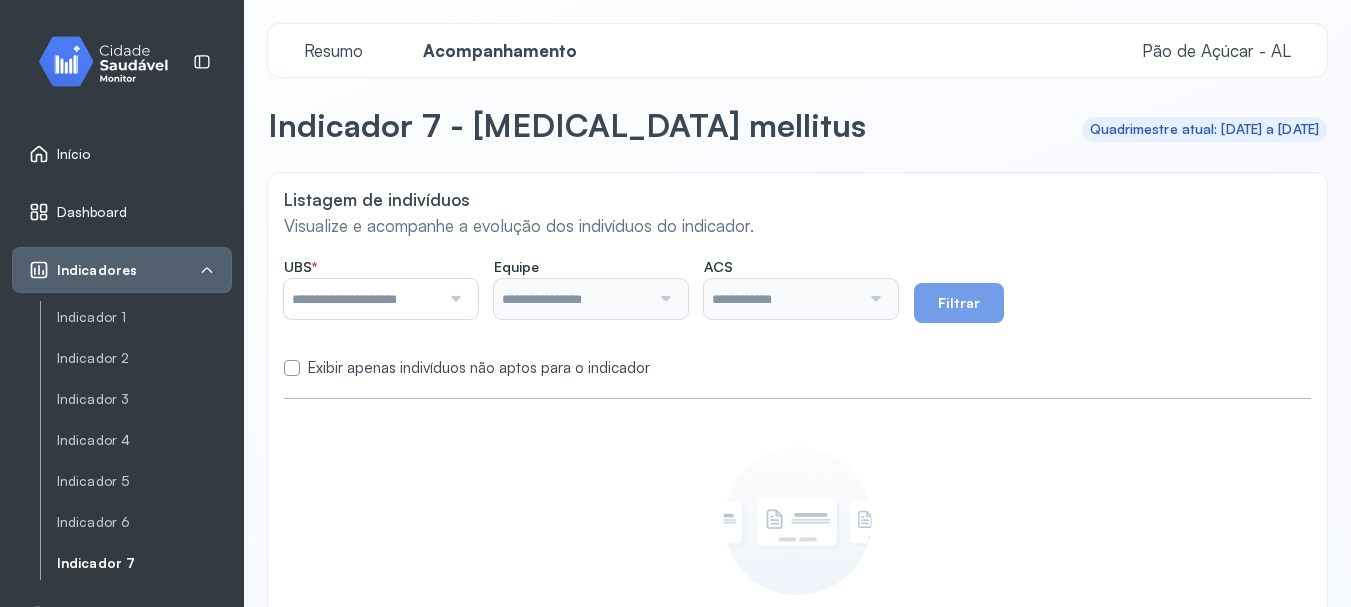 click at bounding box center (453, 299) 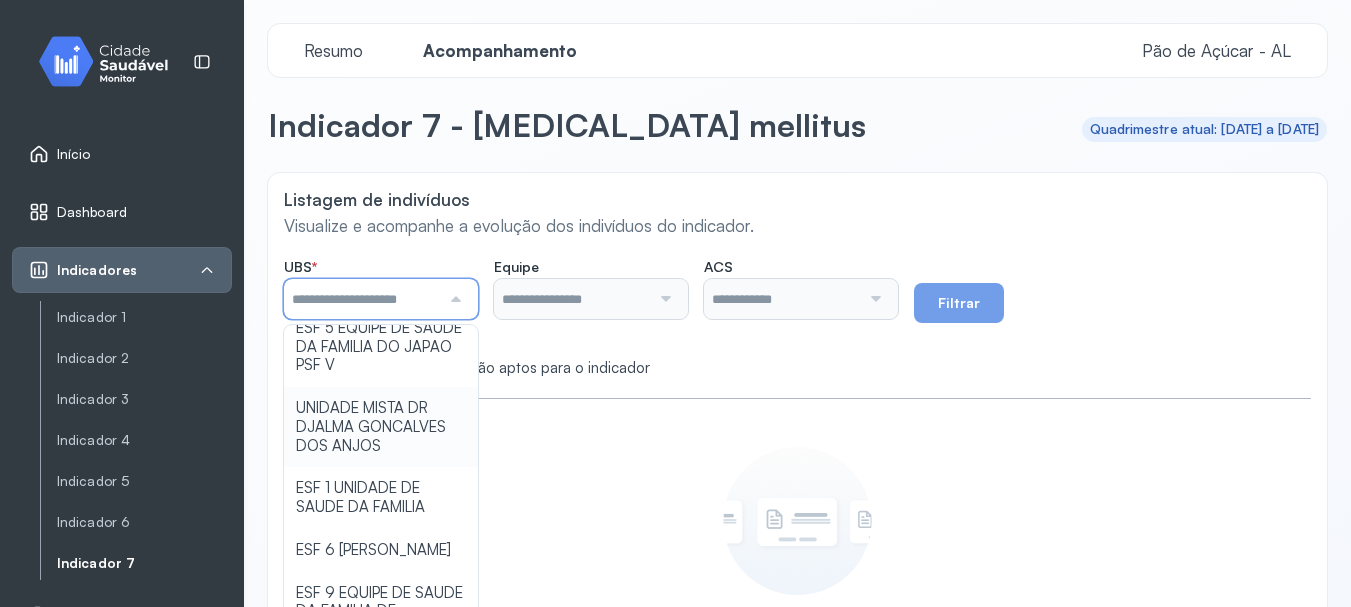 scroll, scrollTop: 600, scrollLeft: 0, axis: vertical 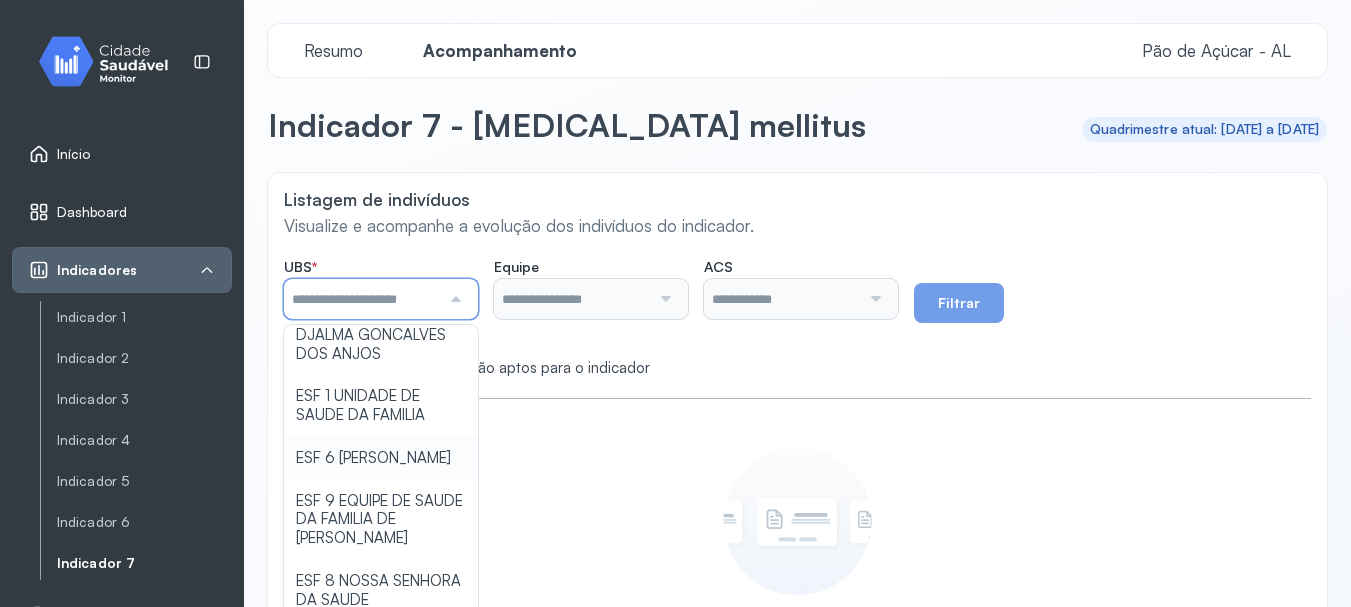 type on "**********" 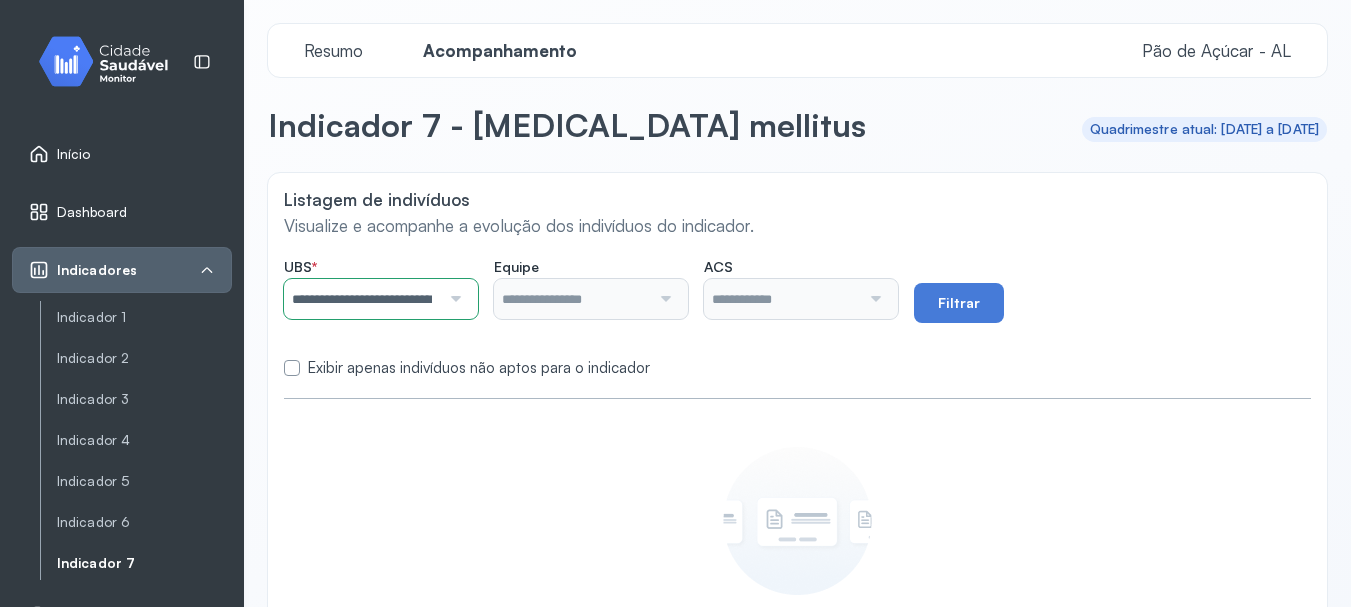 click on "**********" 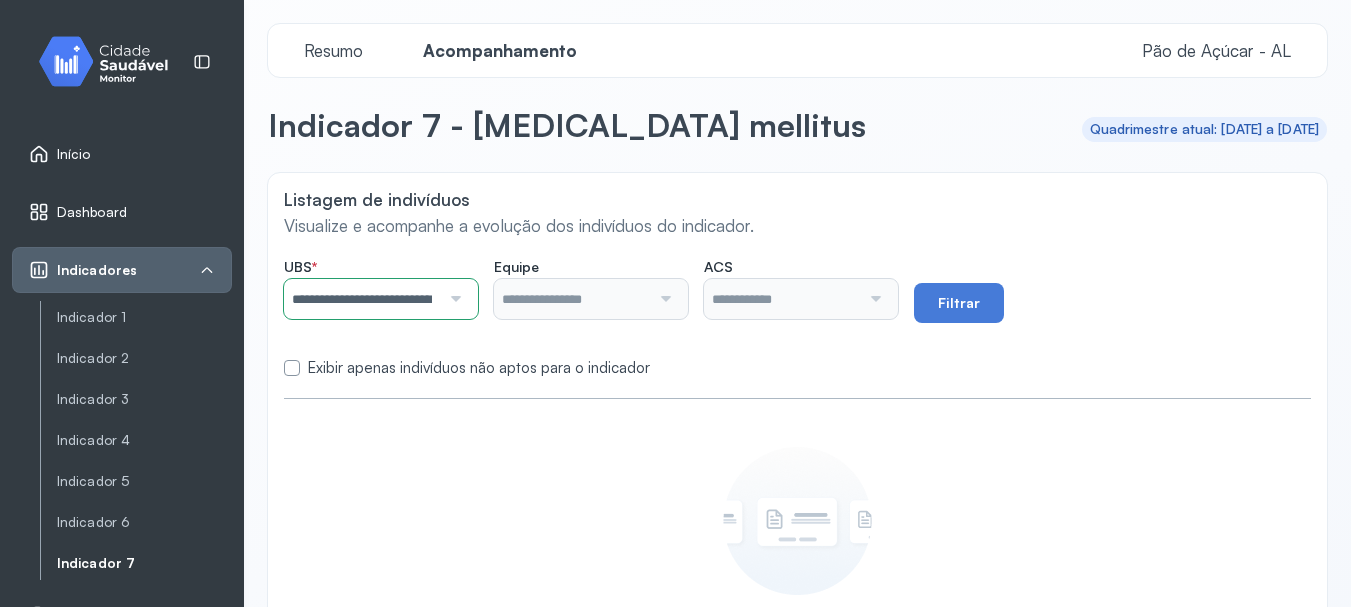 type on "**********" 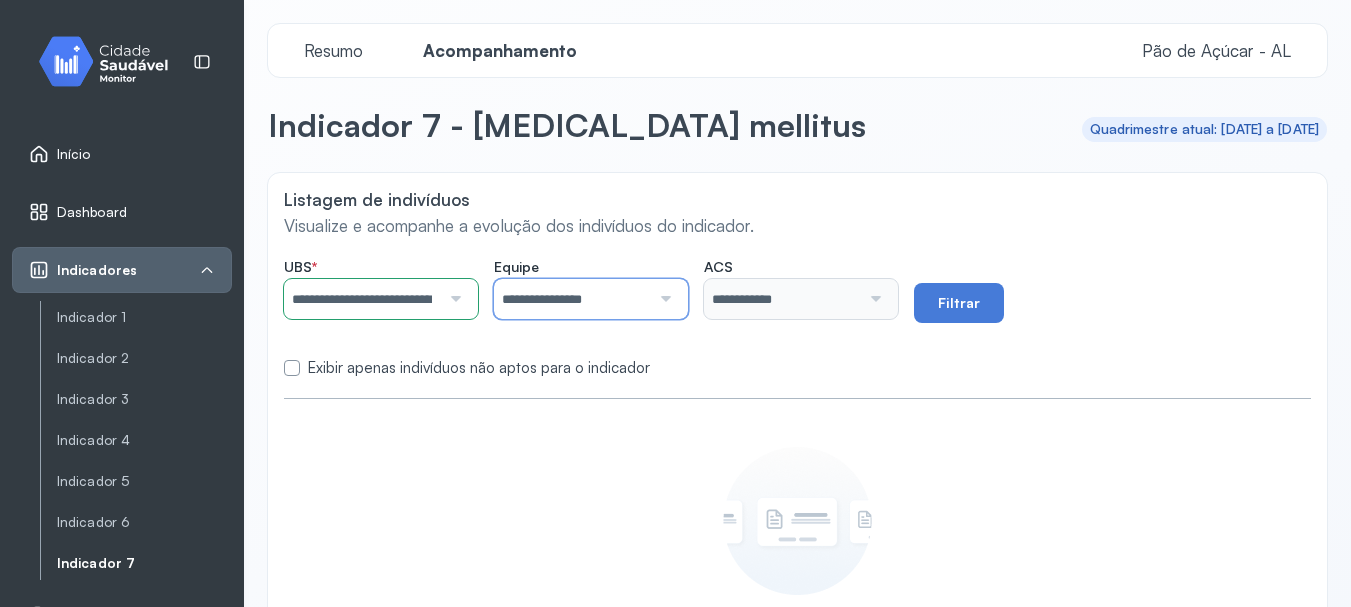click on "**********" at bounding box center (572, 299) 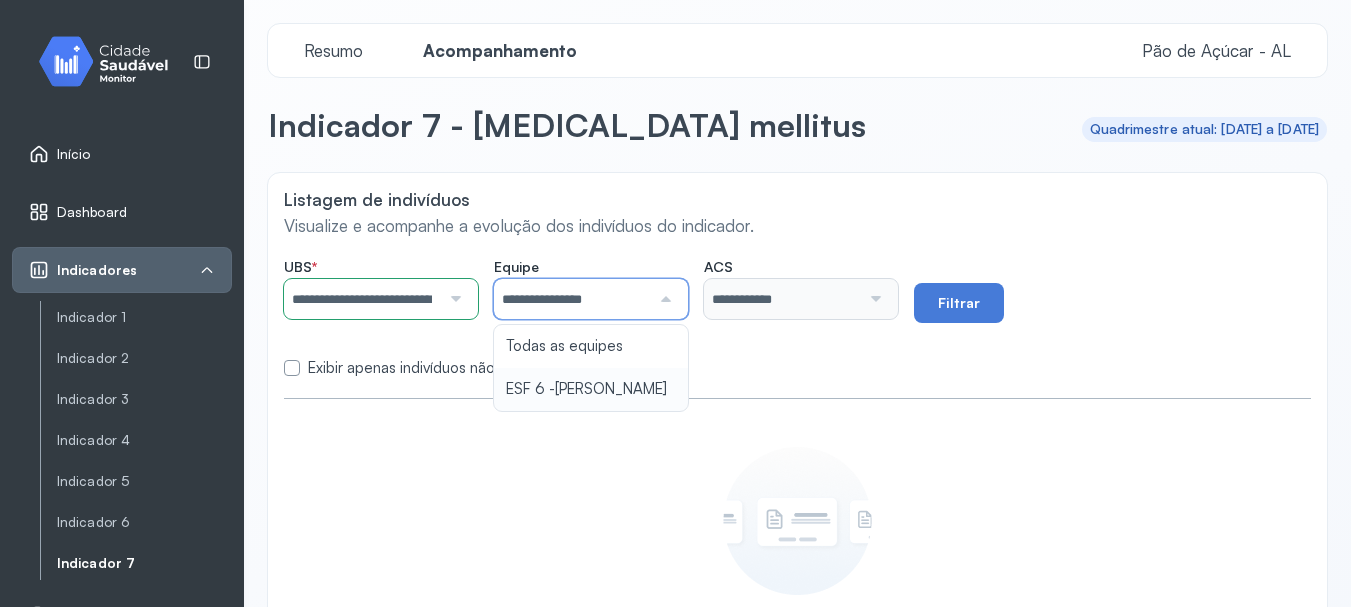 type on "**********" 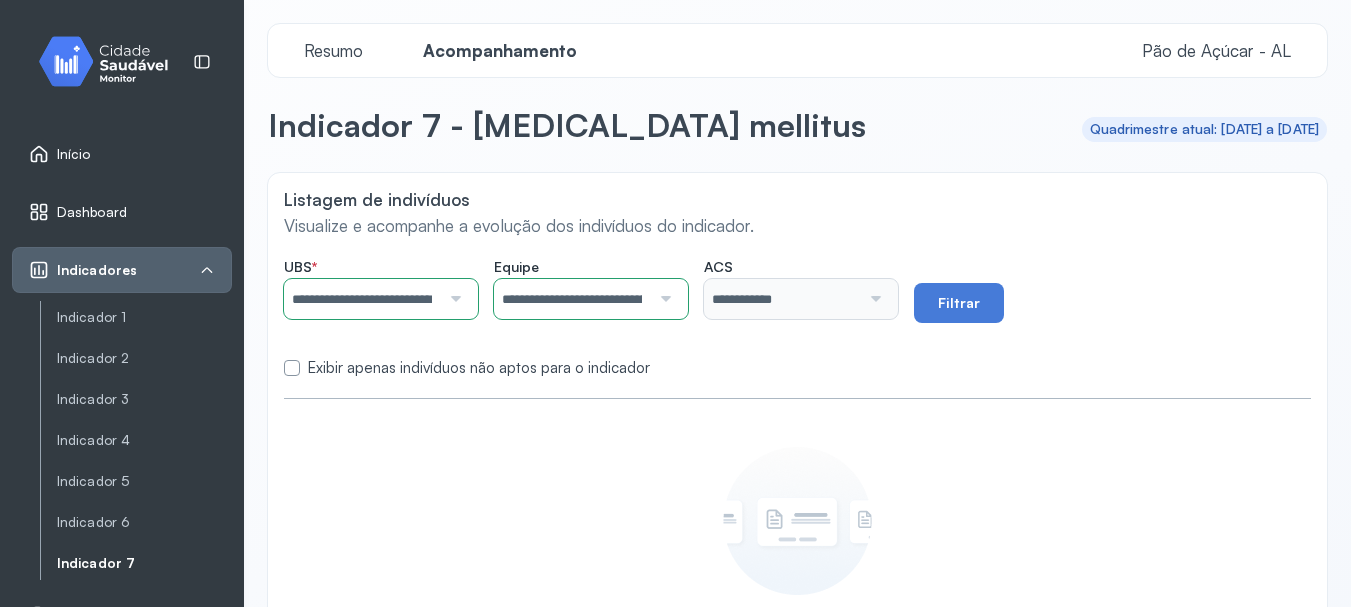 click on "**********" 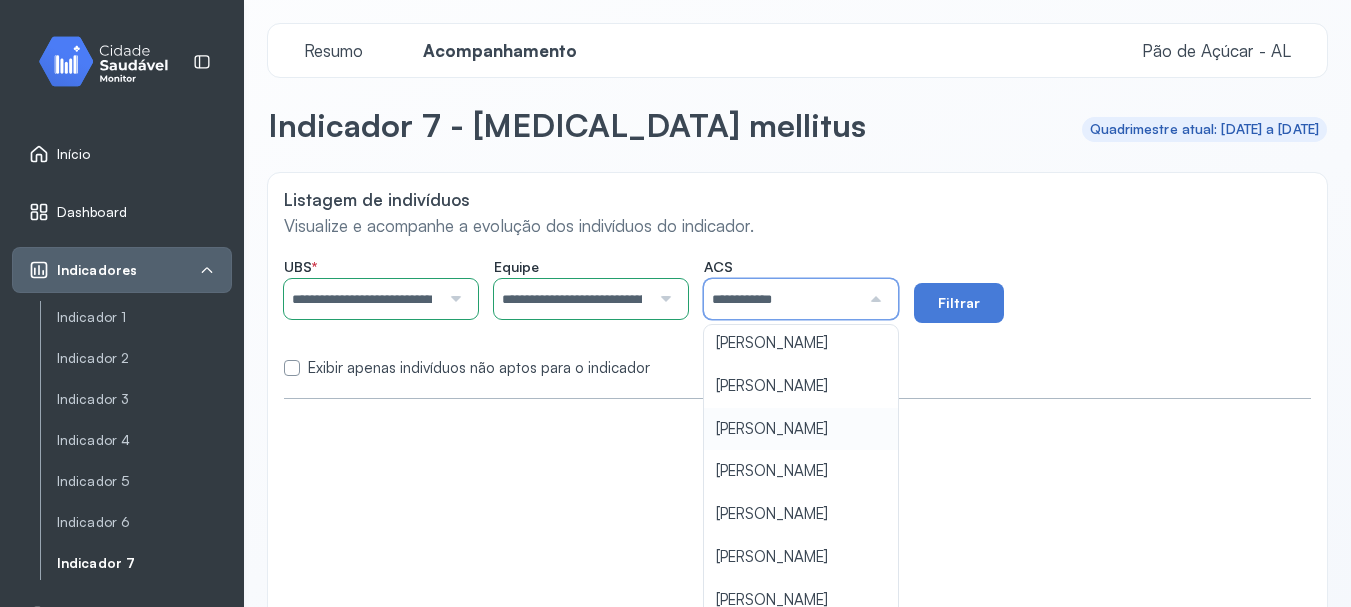 scroll, scrollTop: 600, scrollLeft: 0, axis: vertical 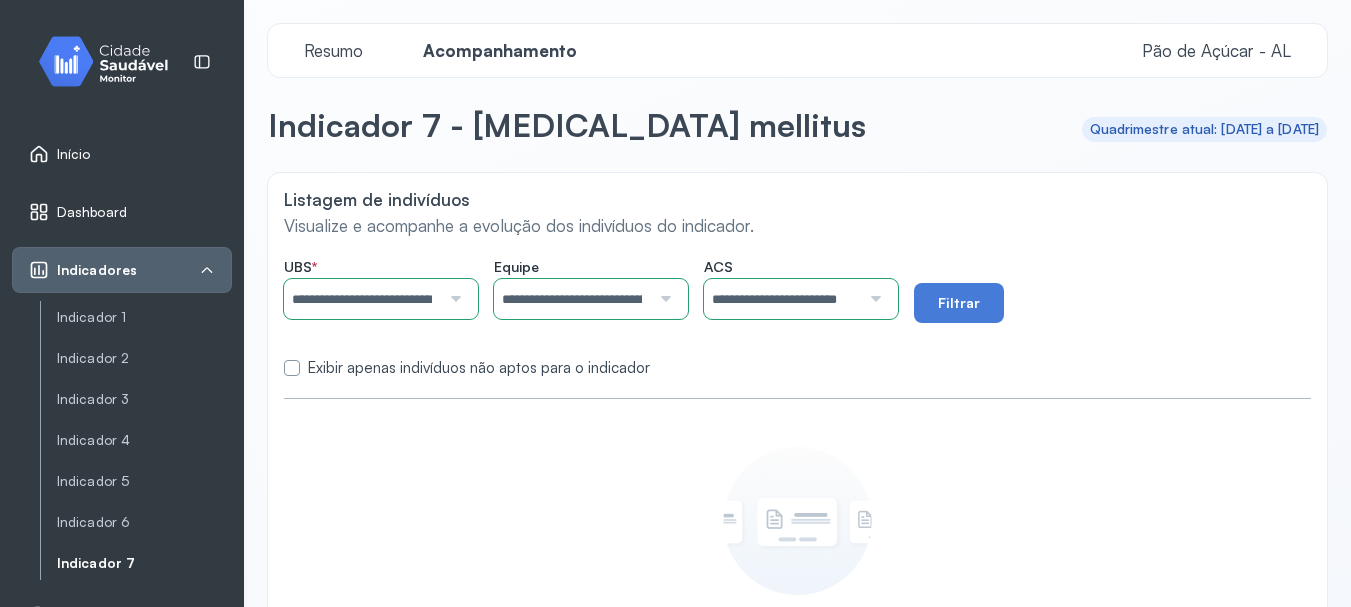 click on "**********" 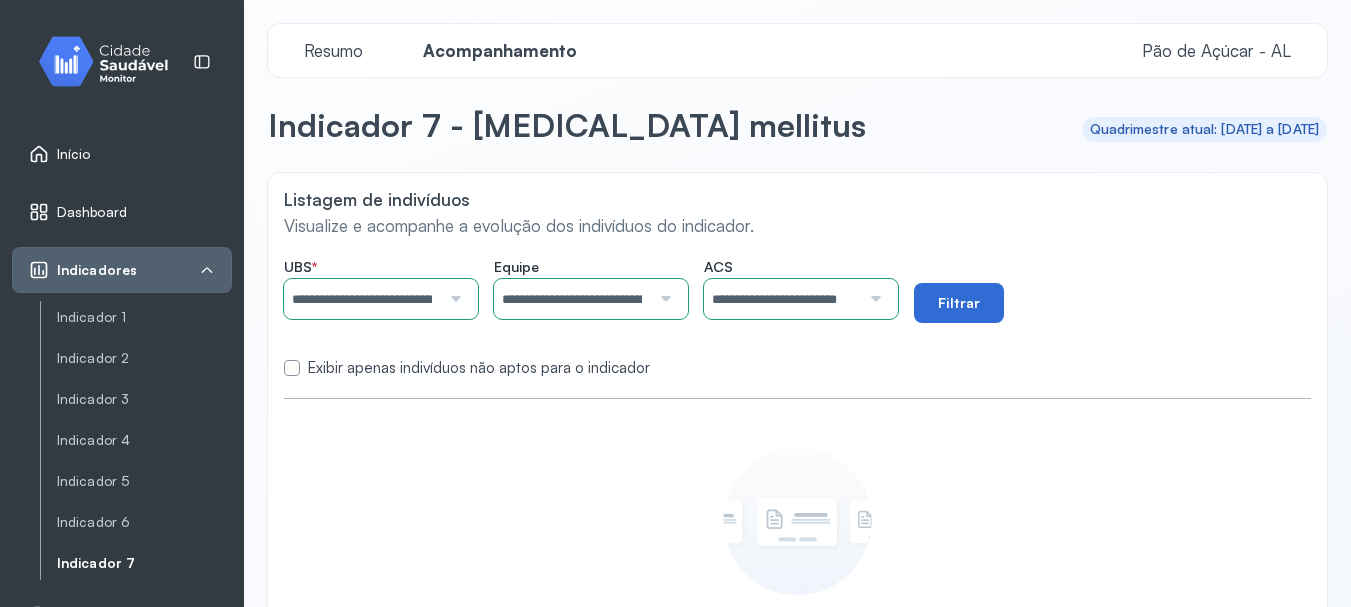 click on "Filtrar" at bounding box center [959, 303] 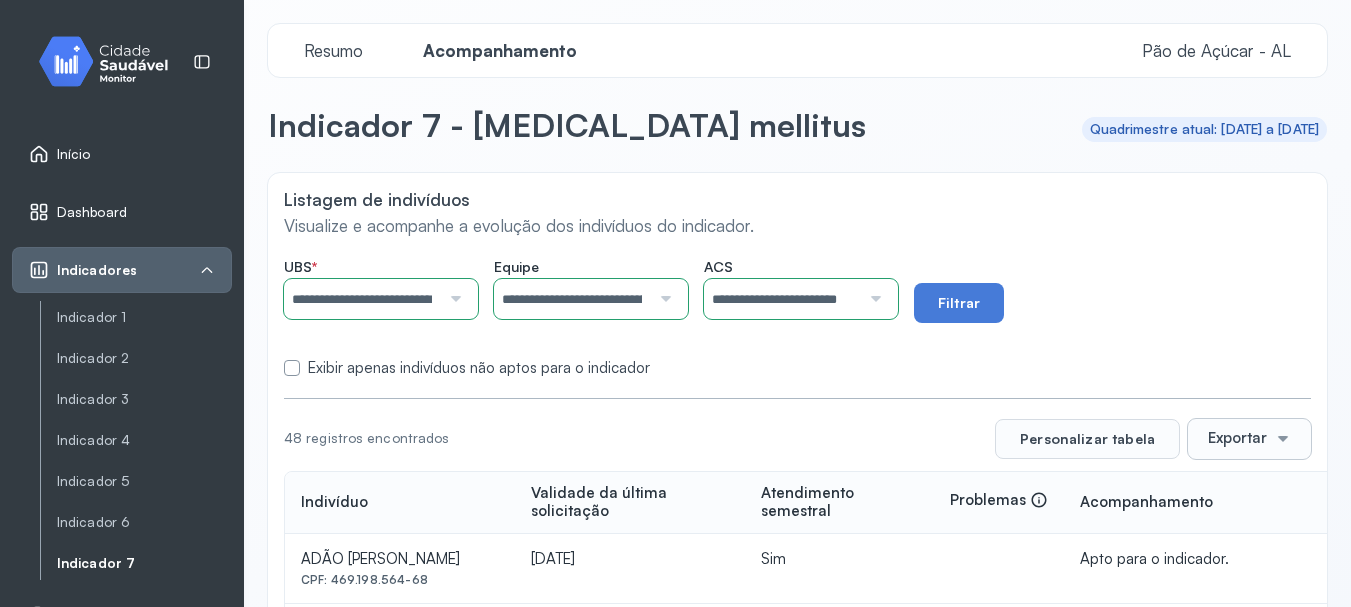click at bounding box center [1283, 439] 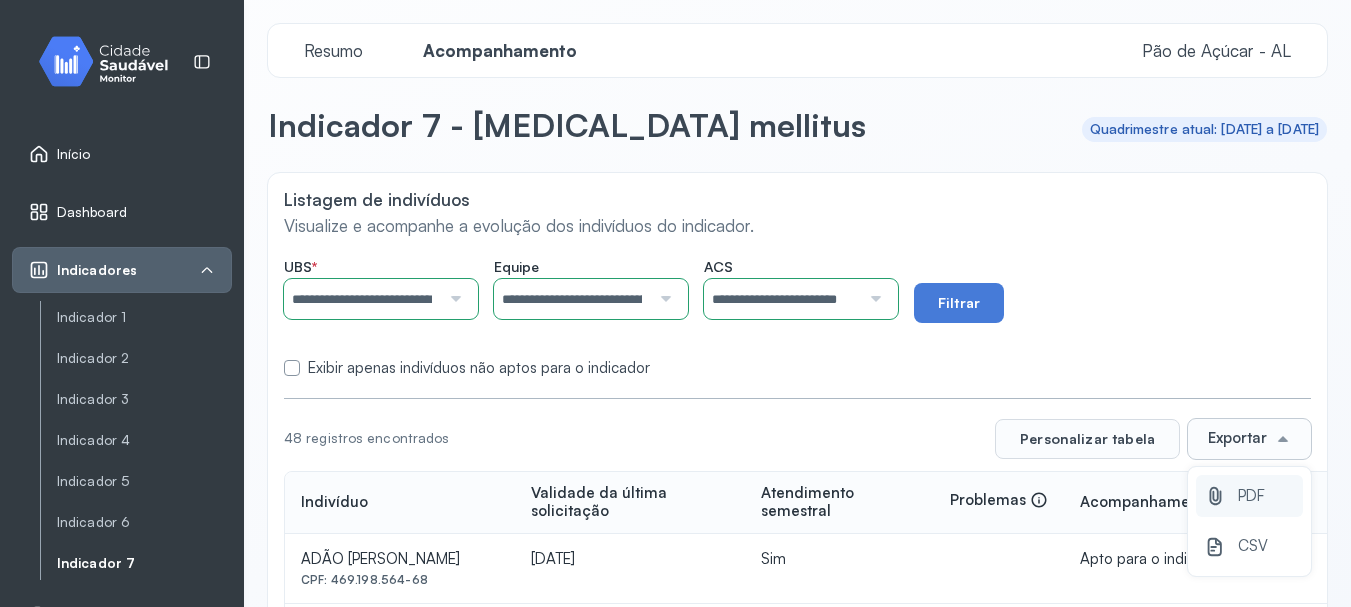 click 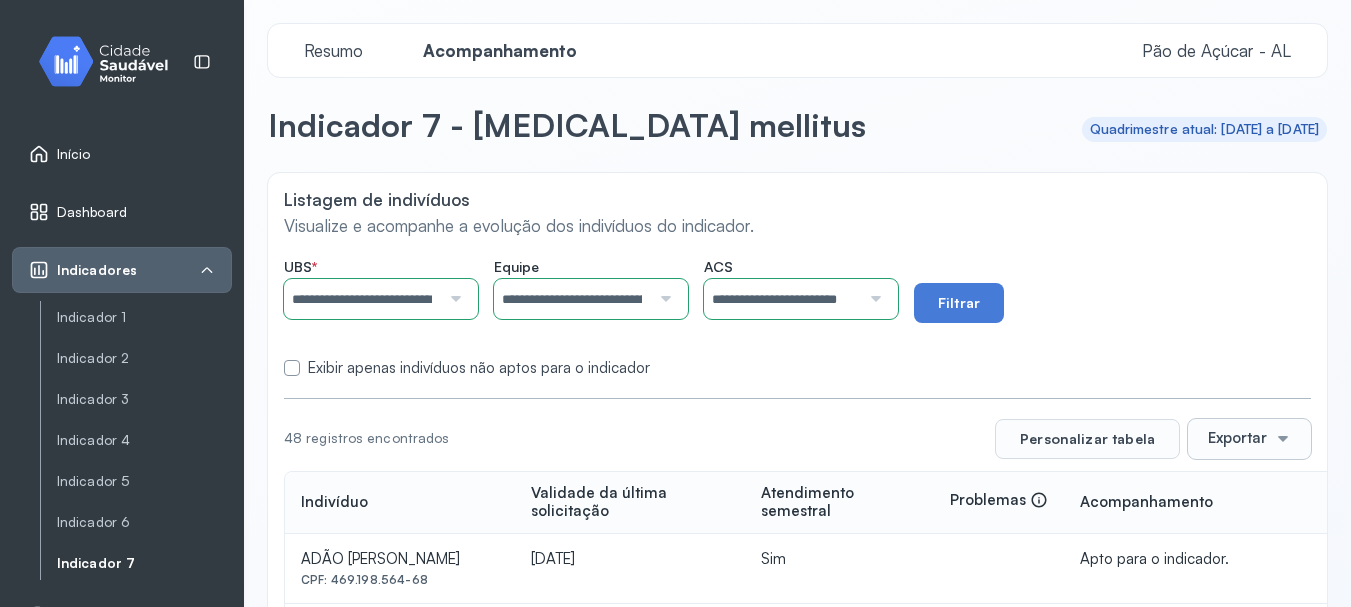 click at bounding box center (873, 299) 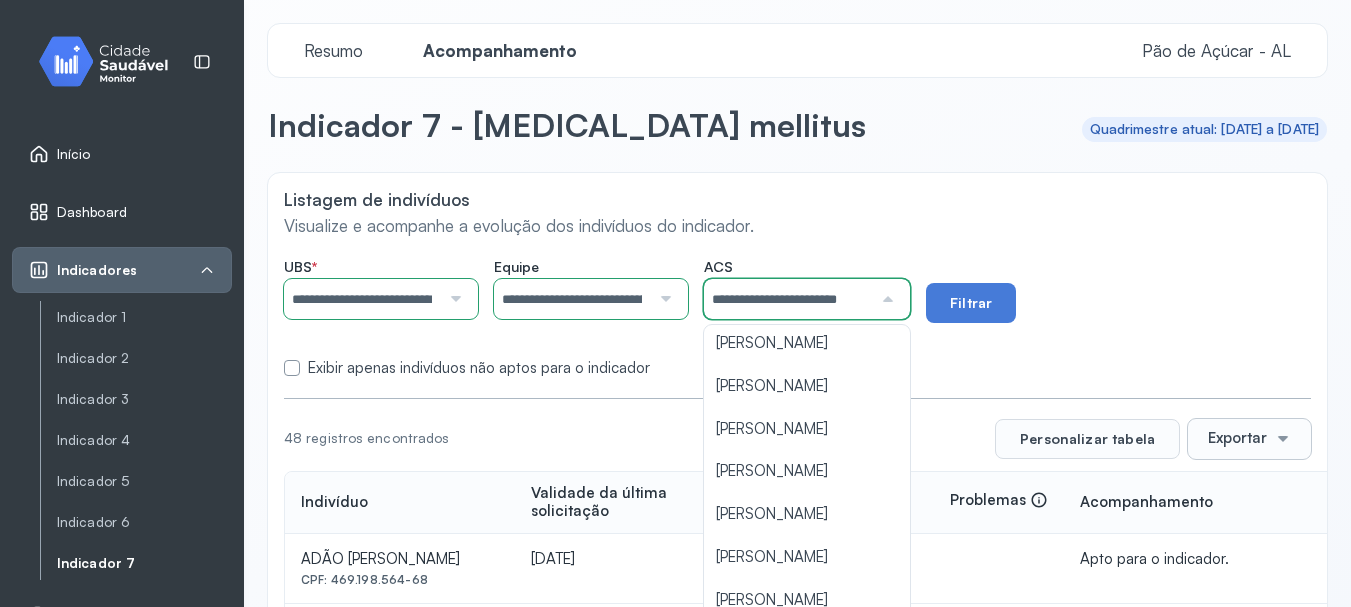 scroll, scrollTop: 0, scrollLeft: 0, axis: both 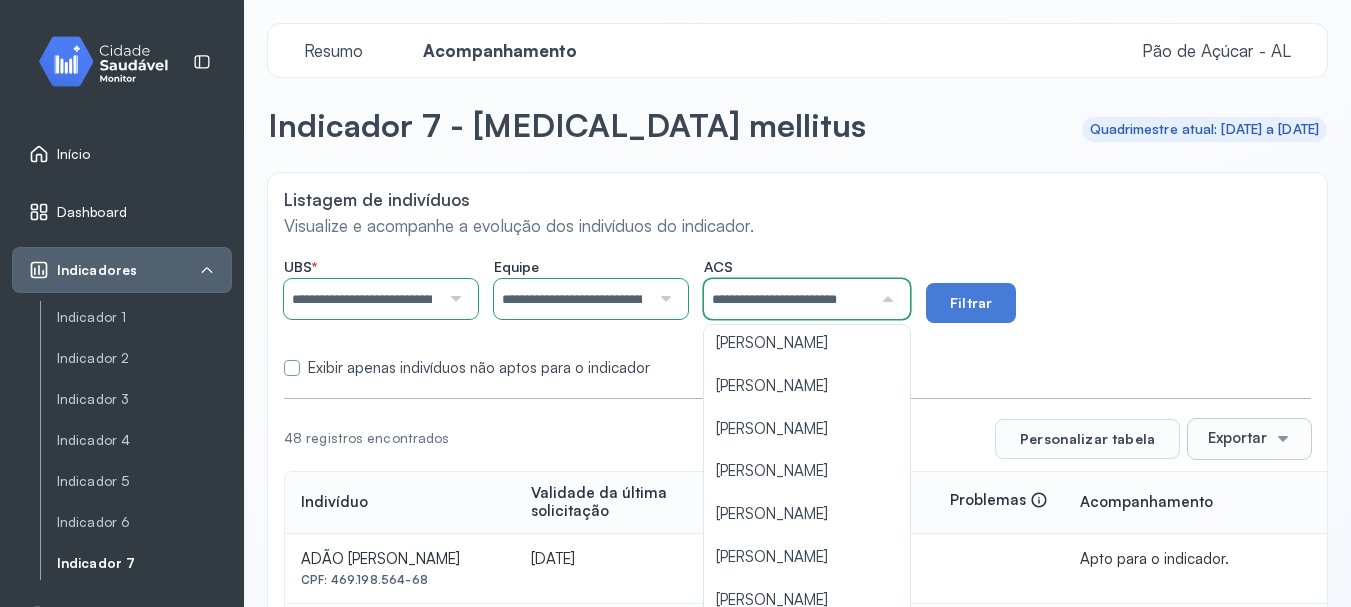 click at bounding box center [885, 299] 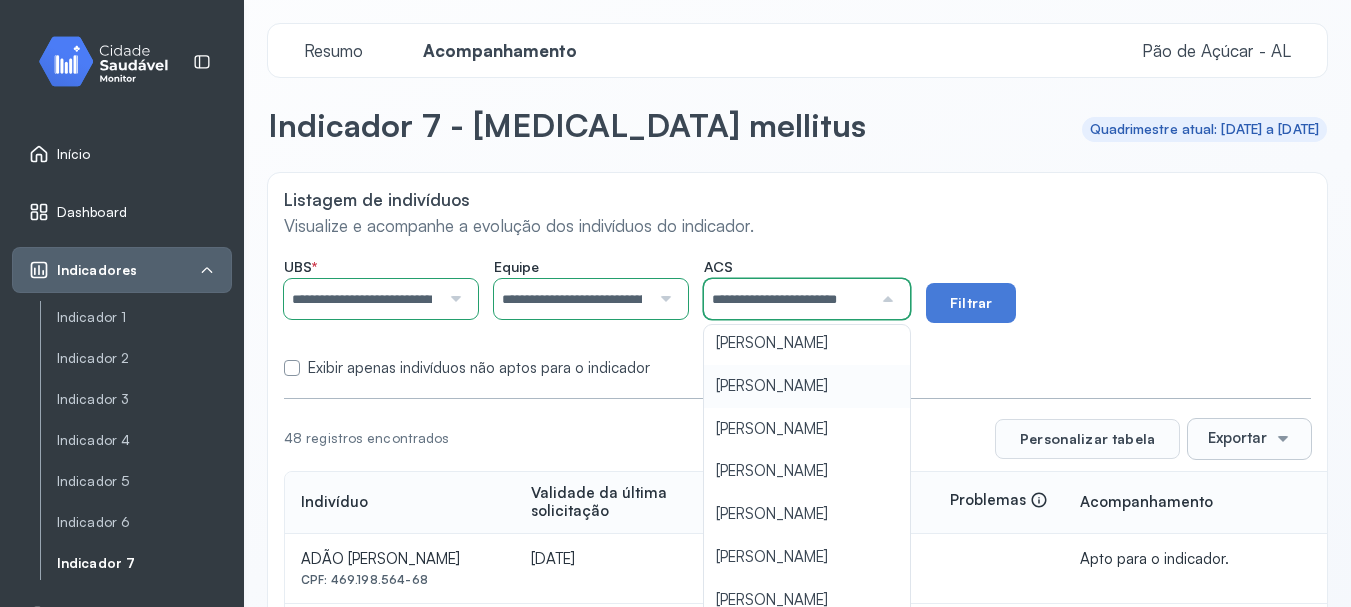 scroll, scrollTop: 0, scrollLeft: 38, axis: horizontal 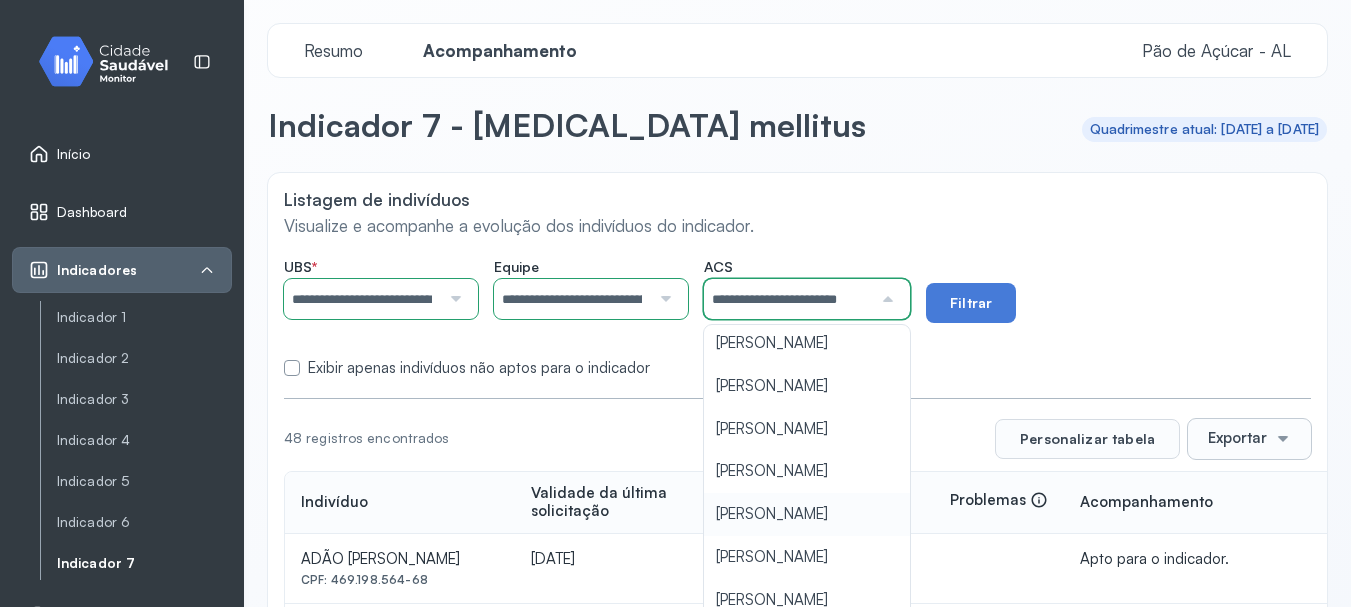 type on "**********" 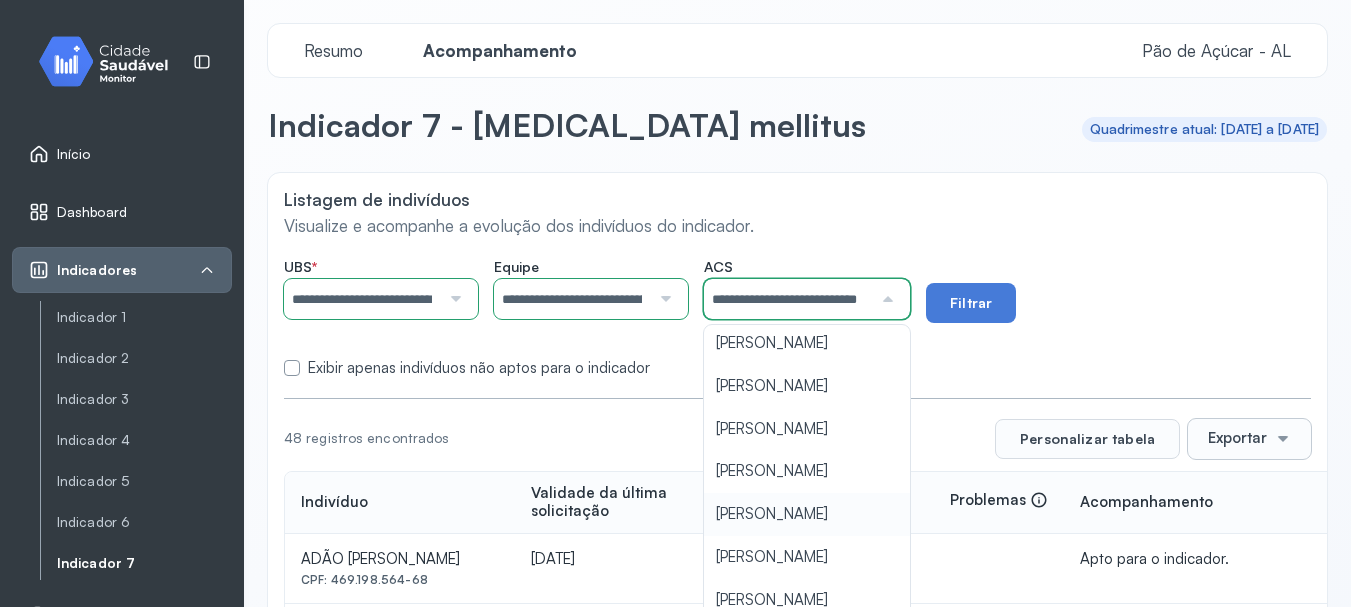 scroll, scrollTop: 0, scrollLeft: 0, axis: both 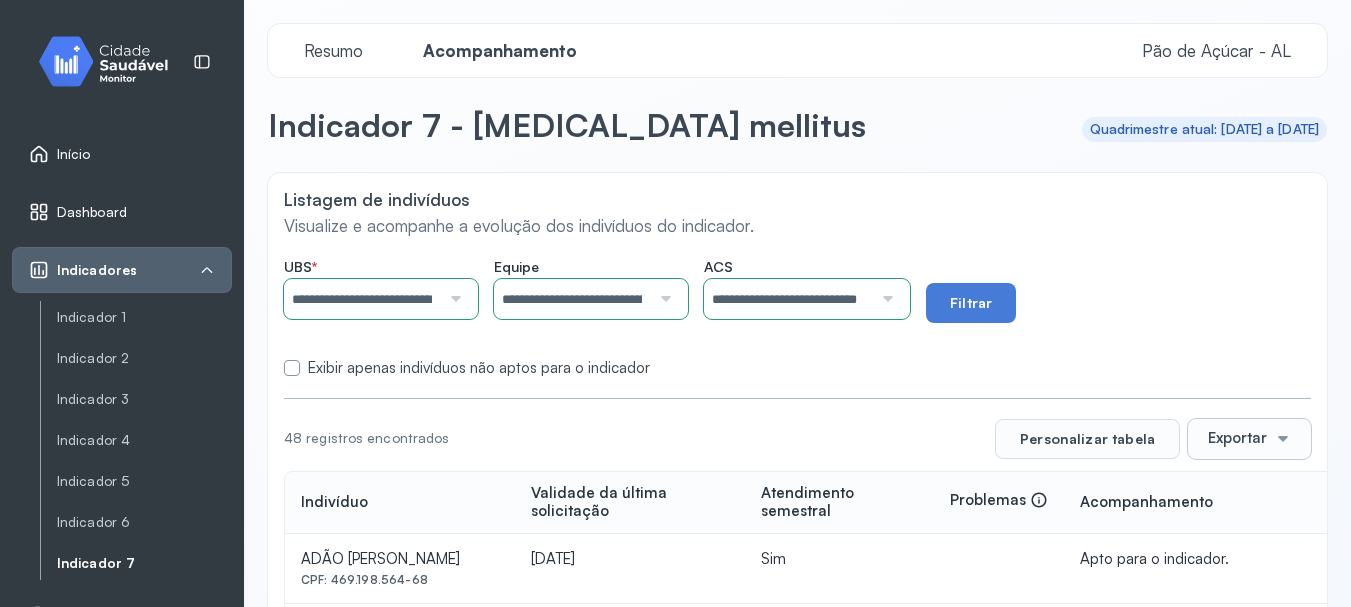 click on "**********" 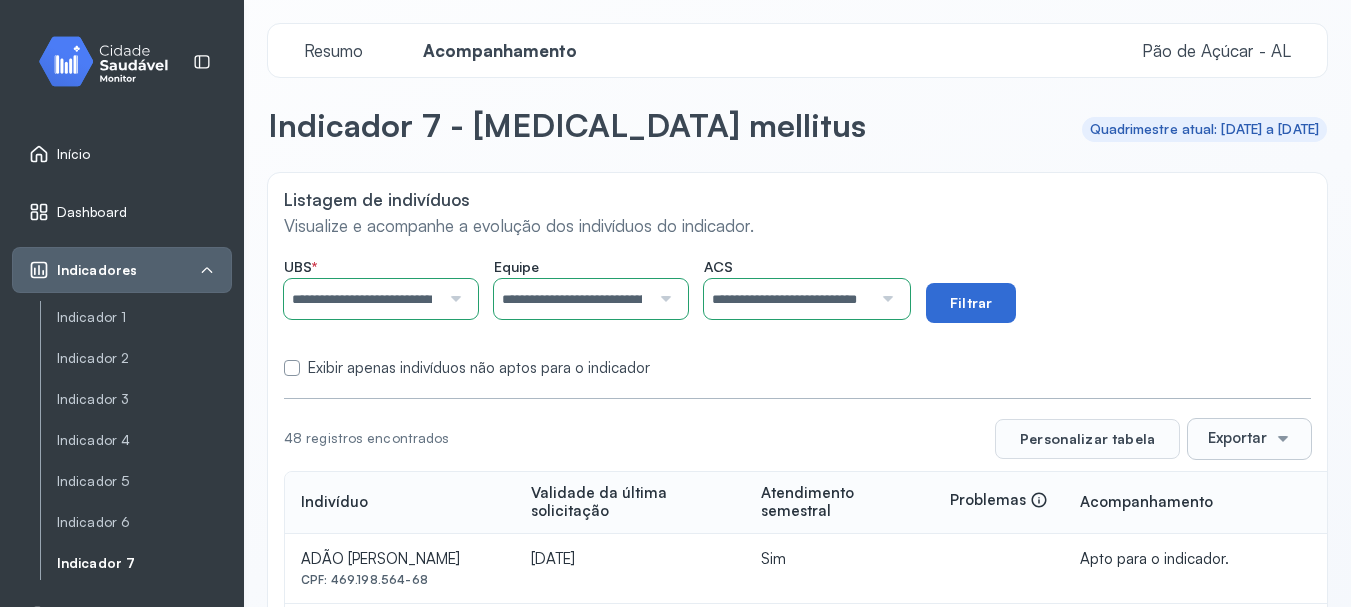click on "Filtrar" at bounding box center [971, 303] 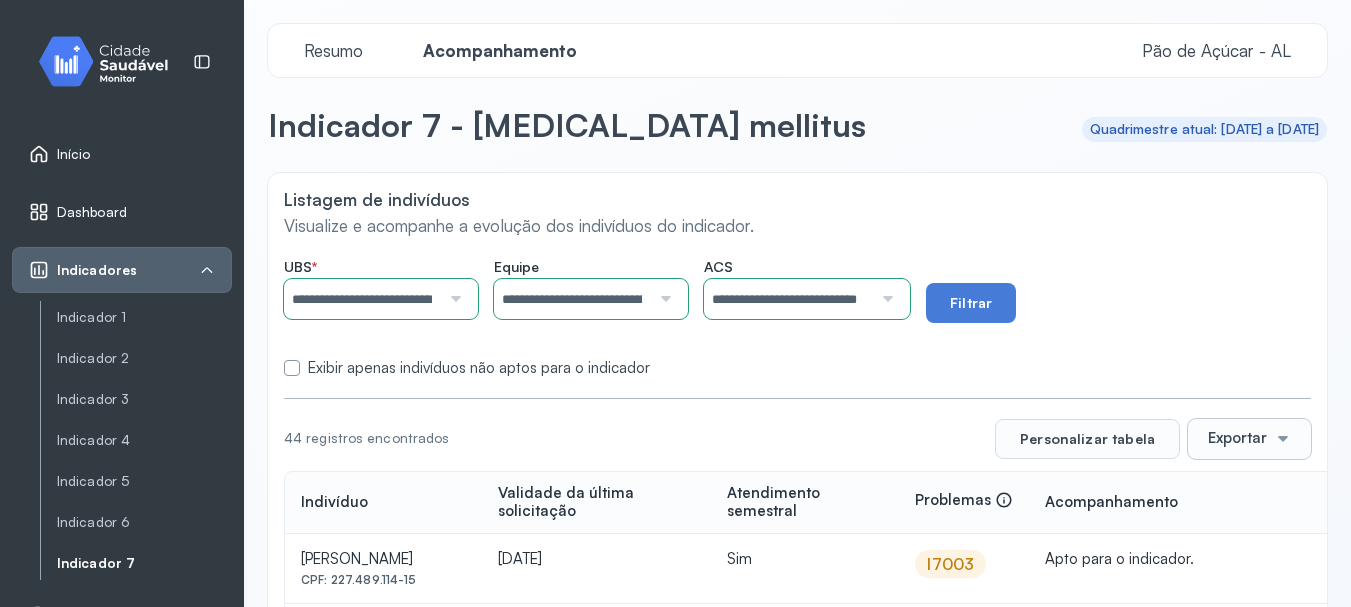 scroll, scrollTop: 100, scrollLeft: 0, axis: vertical 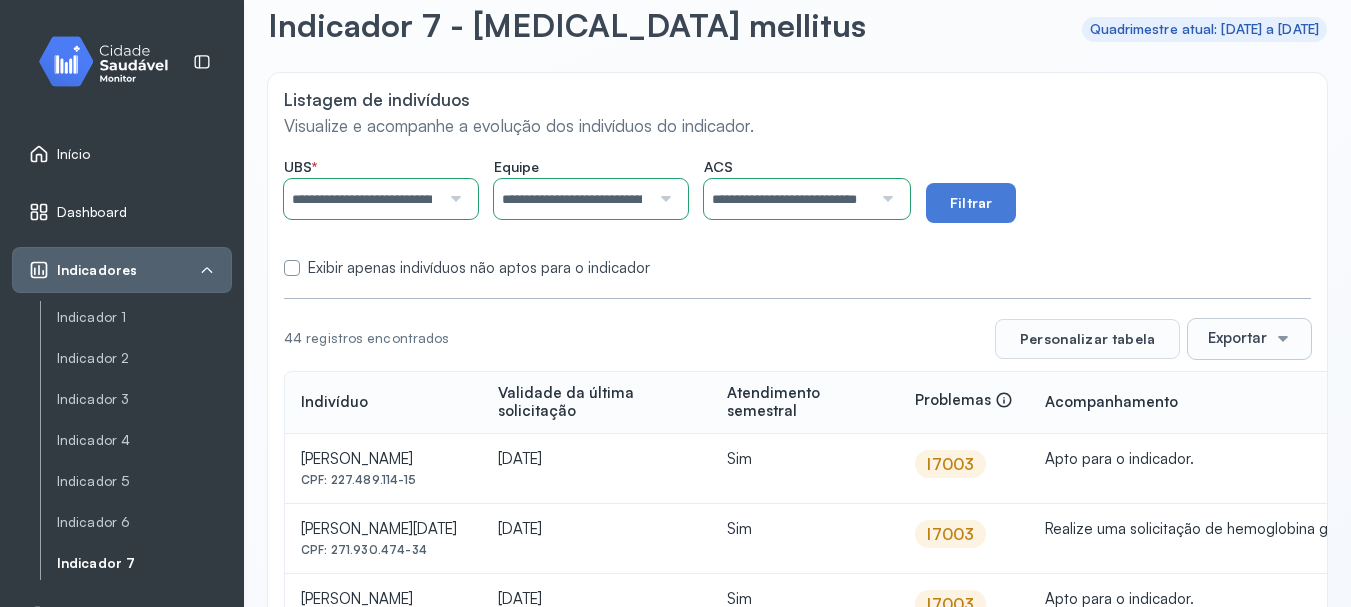 click at bounding box center (1283, 339) 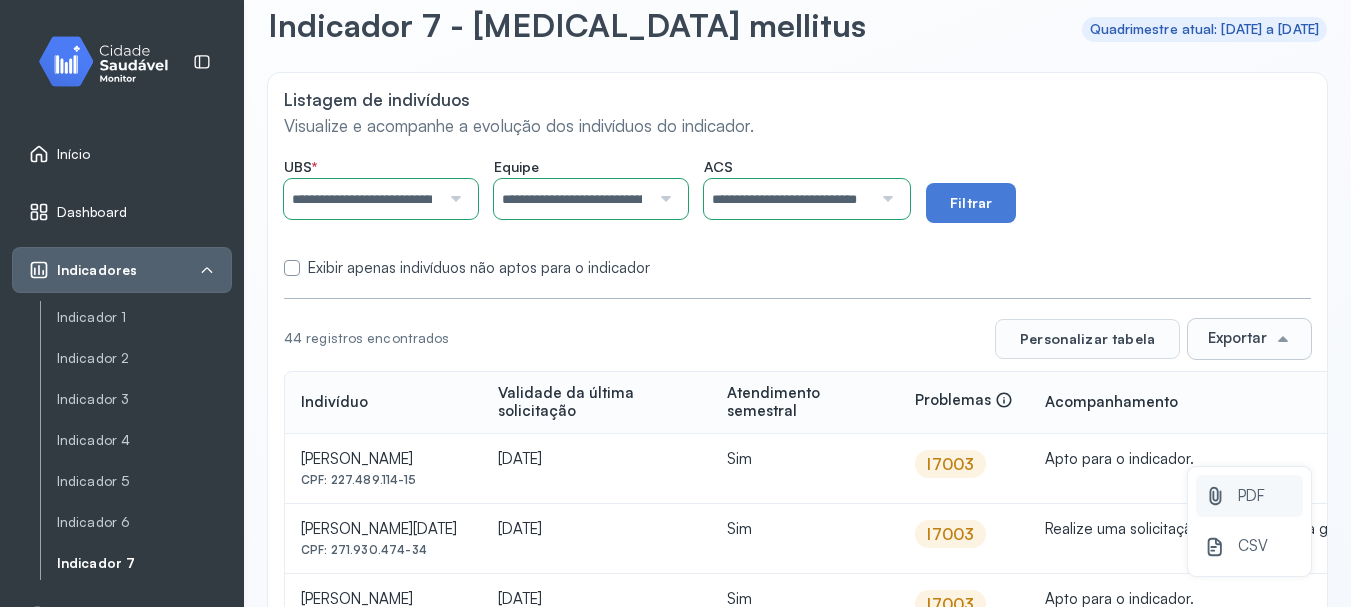 click on "PDF" at bounding box center [1251, 496] 